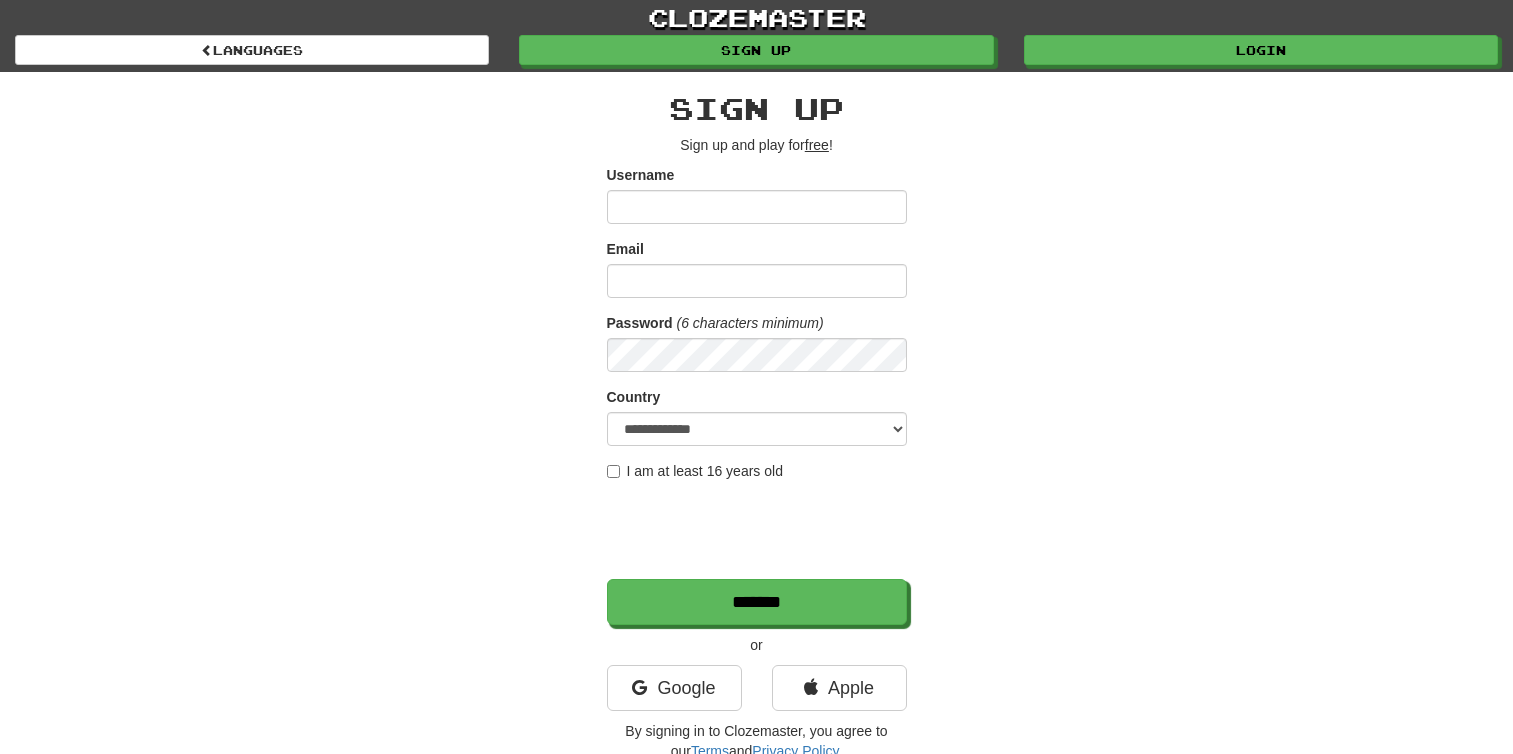scroll, scrollTop: 0, scrollLeft: 0, axis: both 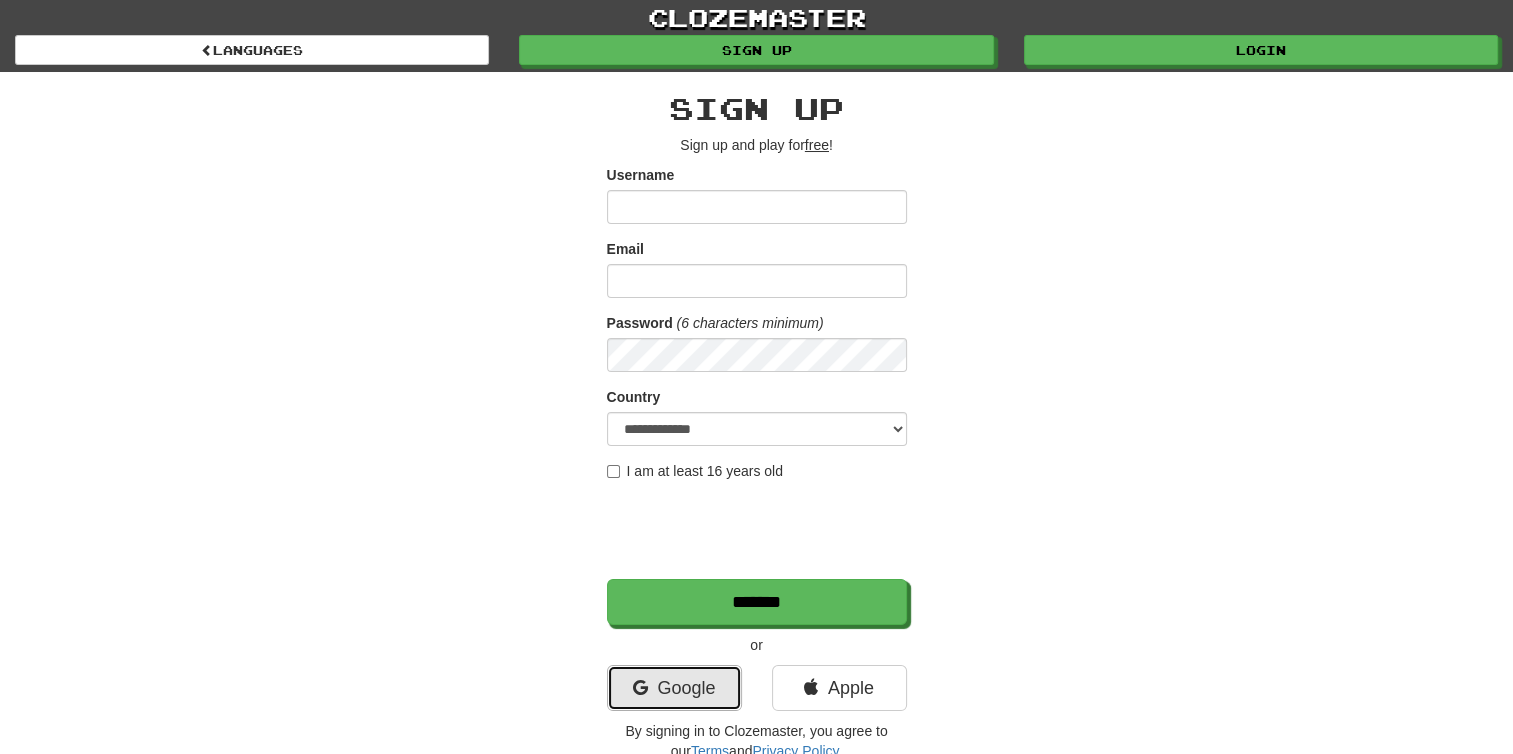click on "Google" at bounding box center [674, 688] 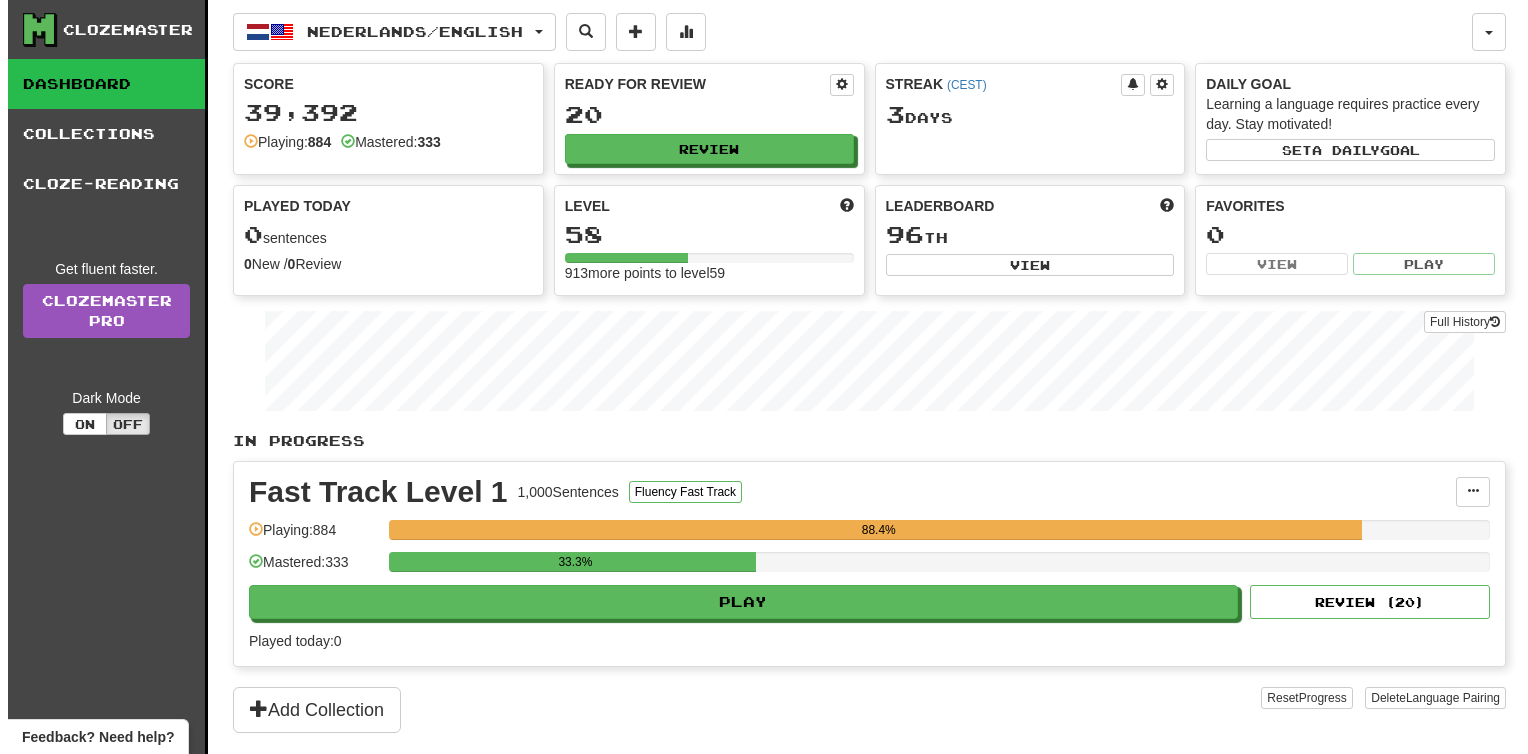 scroll, scrollTop: 0, scrollLeft: 0, axis: both 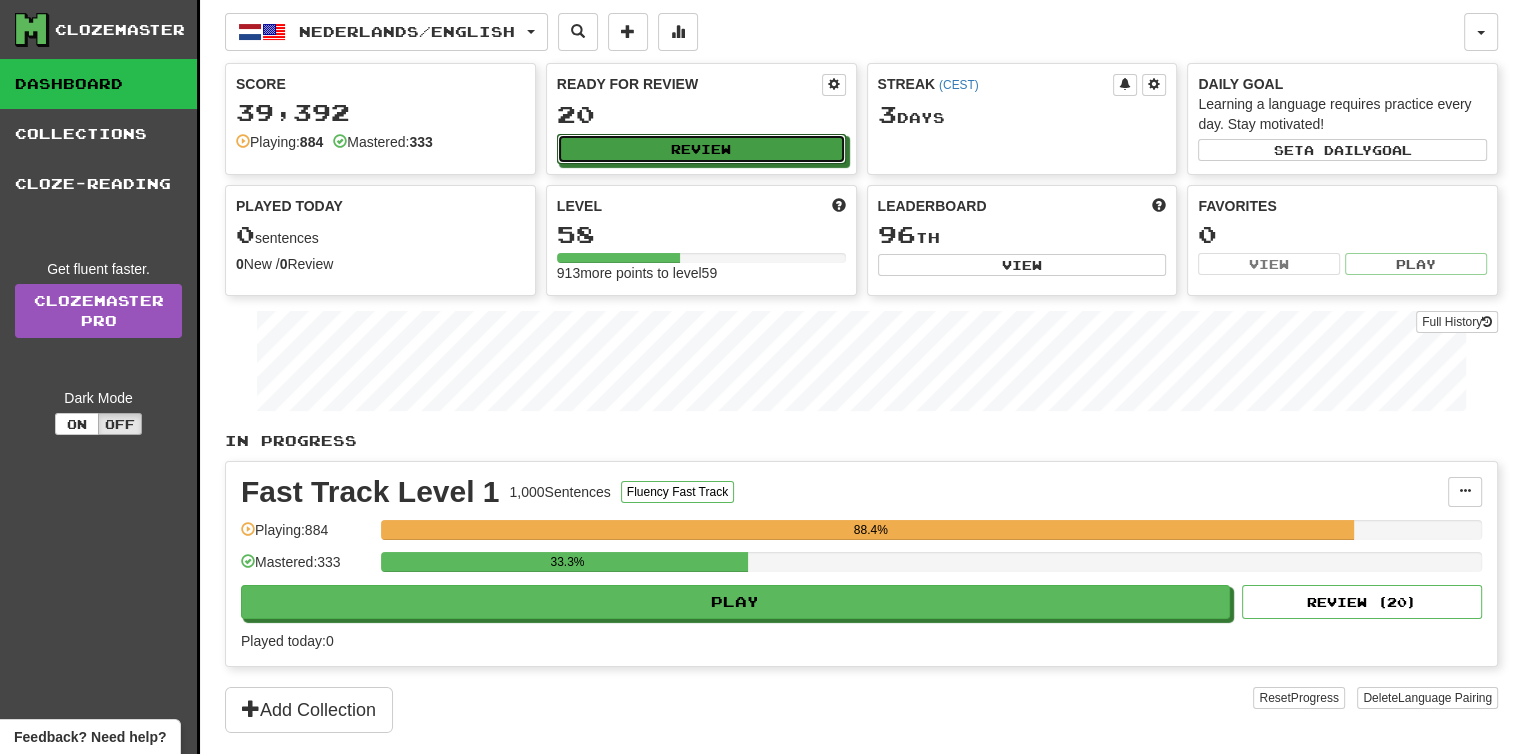 click on "Review" at bounding box center (701, 149) 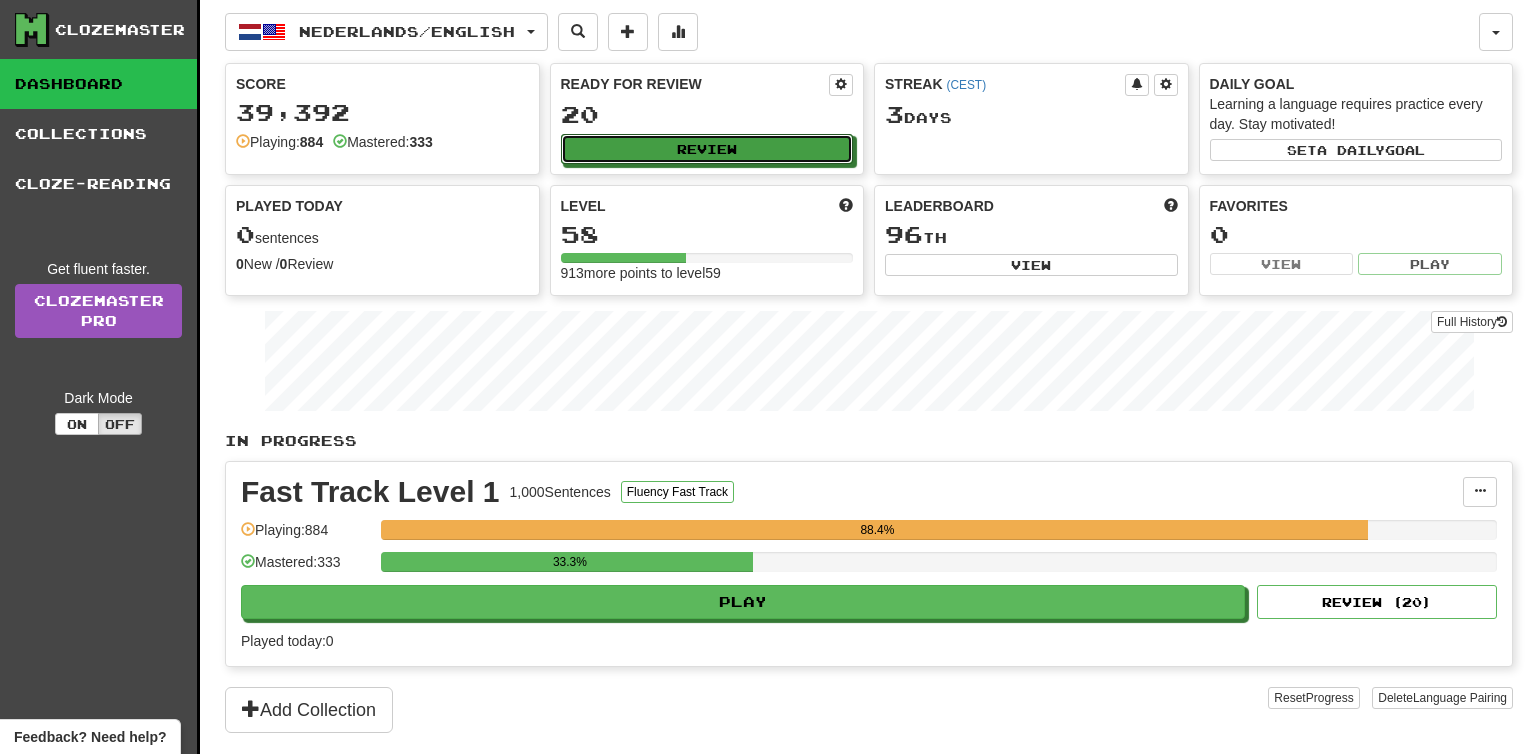 select on "**" 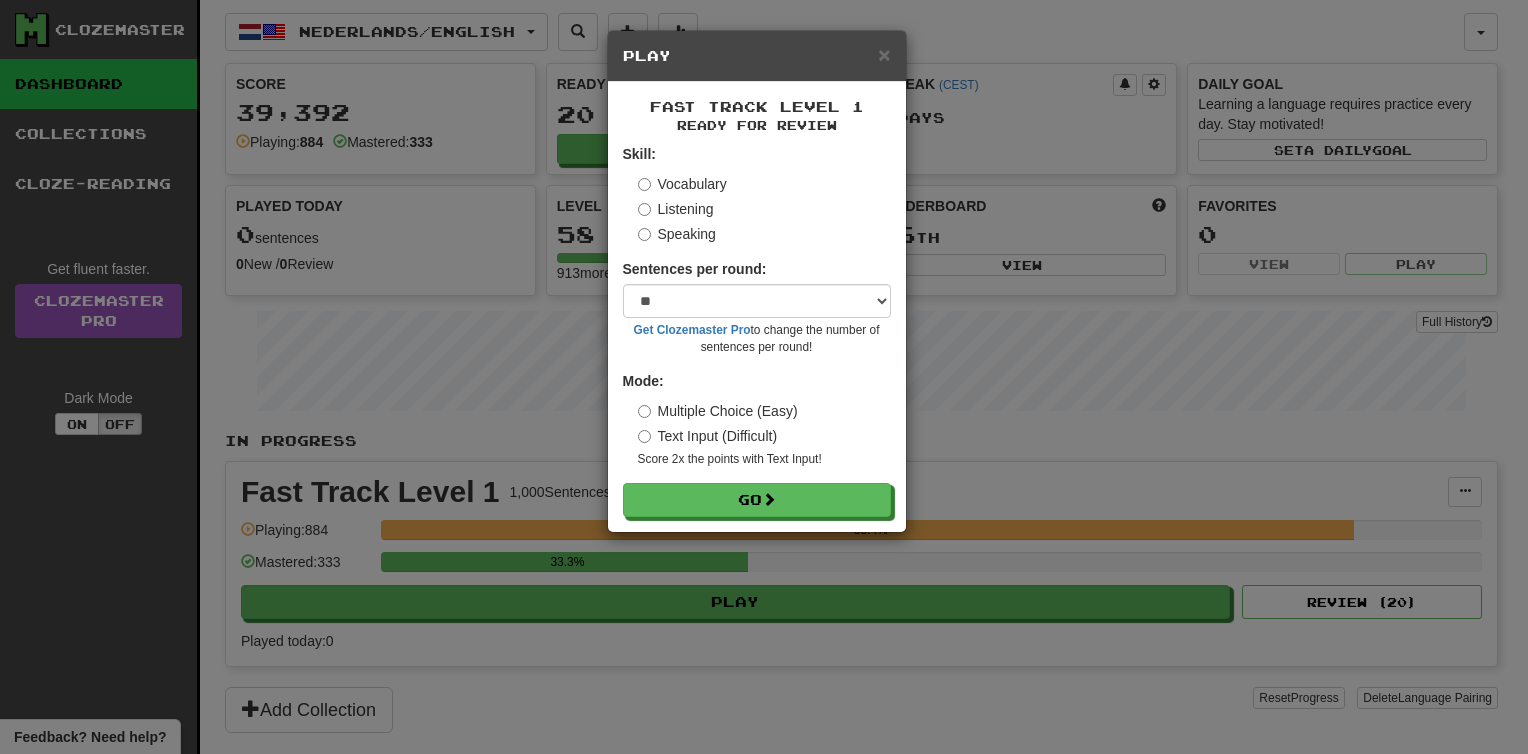 click on "Speaking" at bounding box center [677, 234] 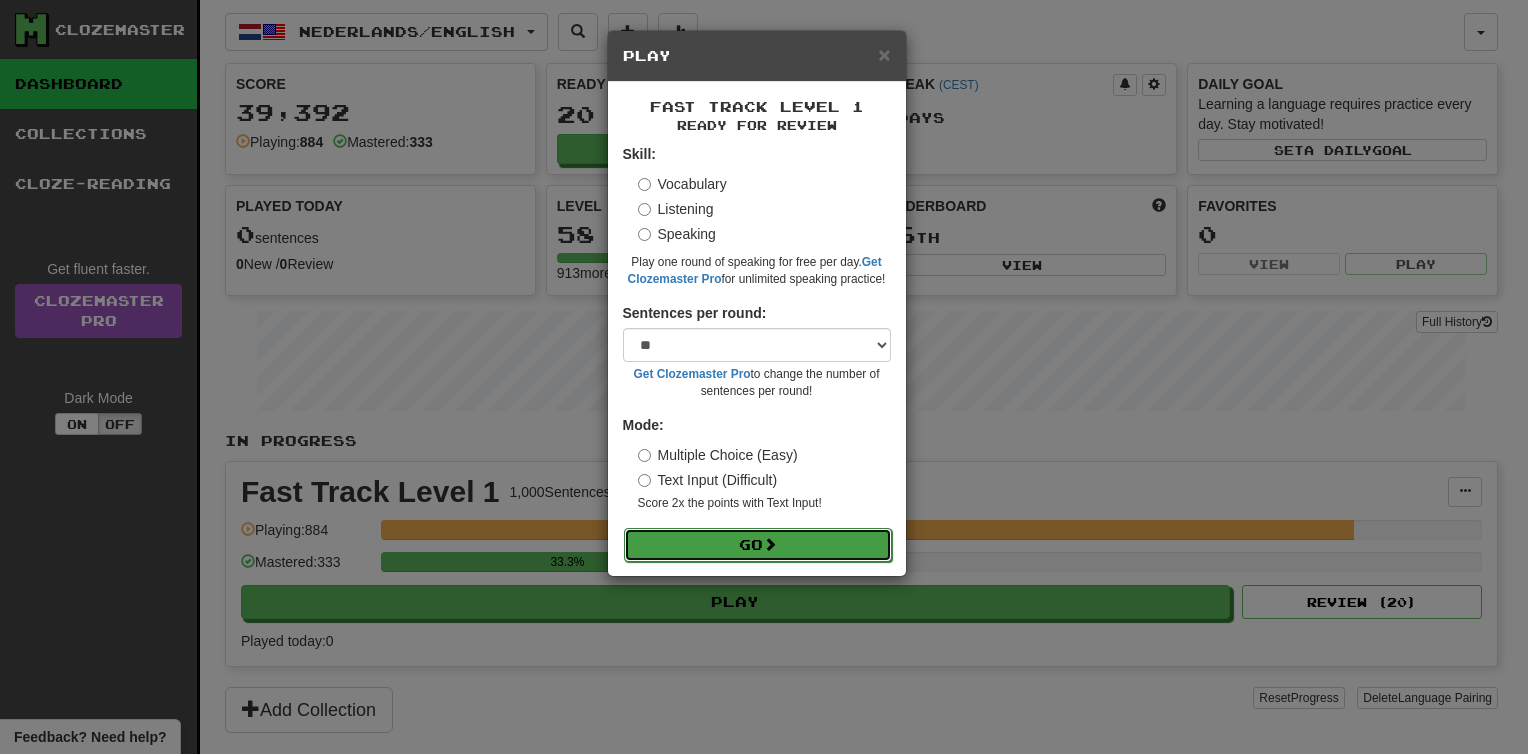 click on "Go" at bounding box center [758, 545] 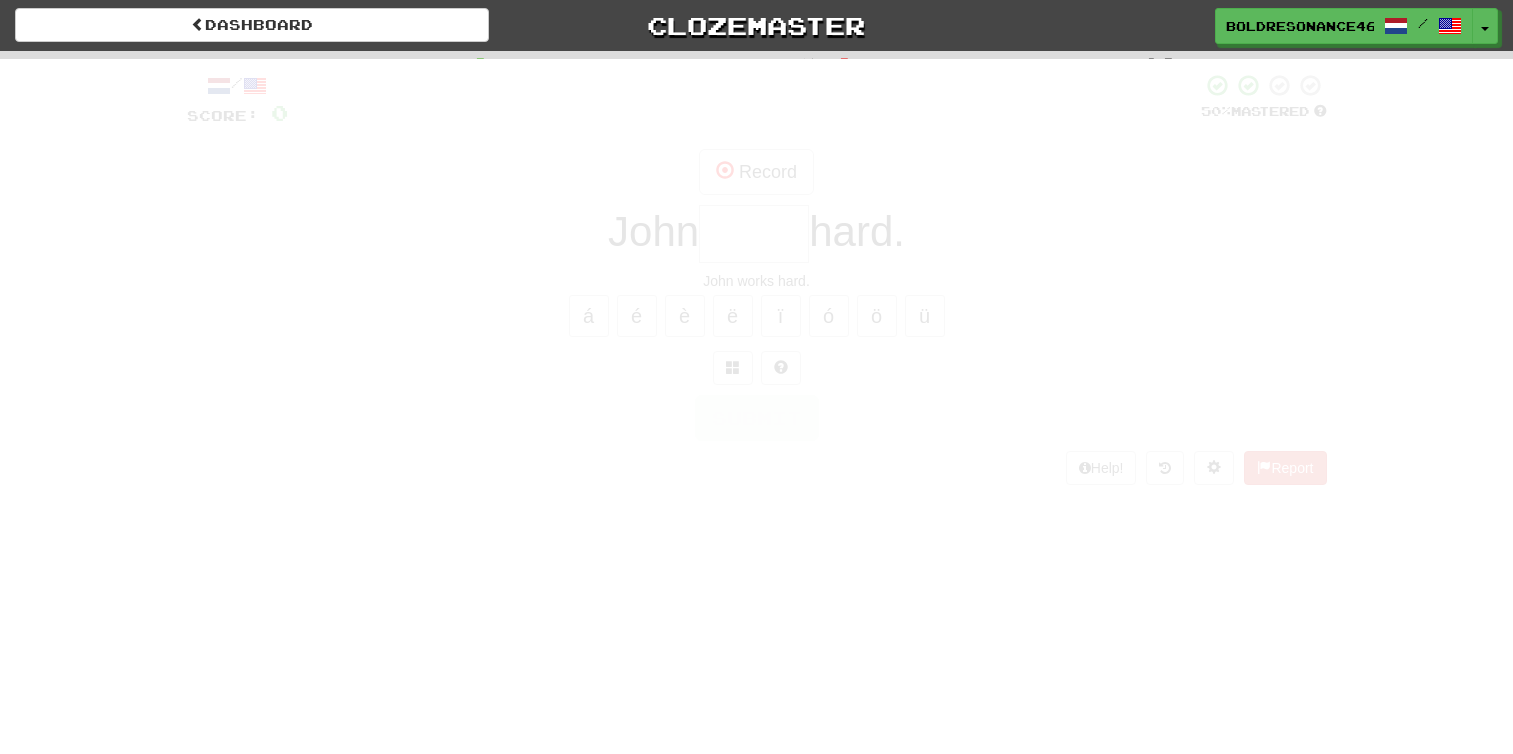 scroll, scrollTop: 0, scrollLeft: 0, axis: both 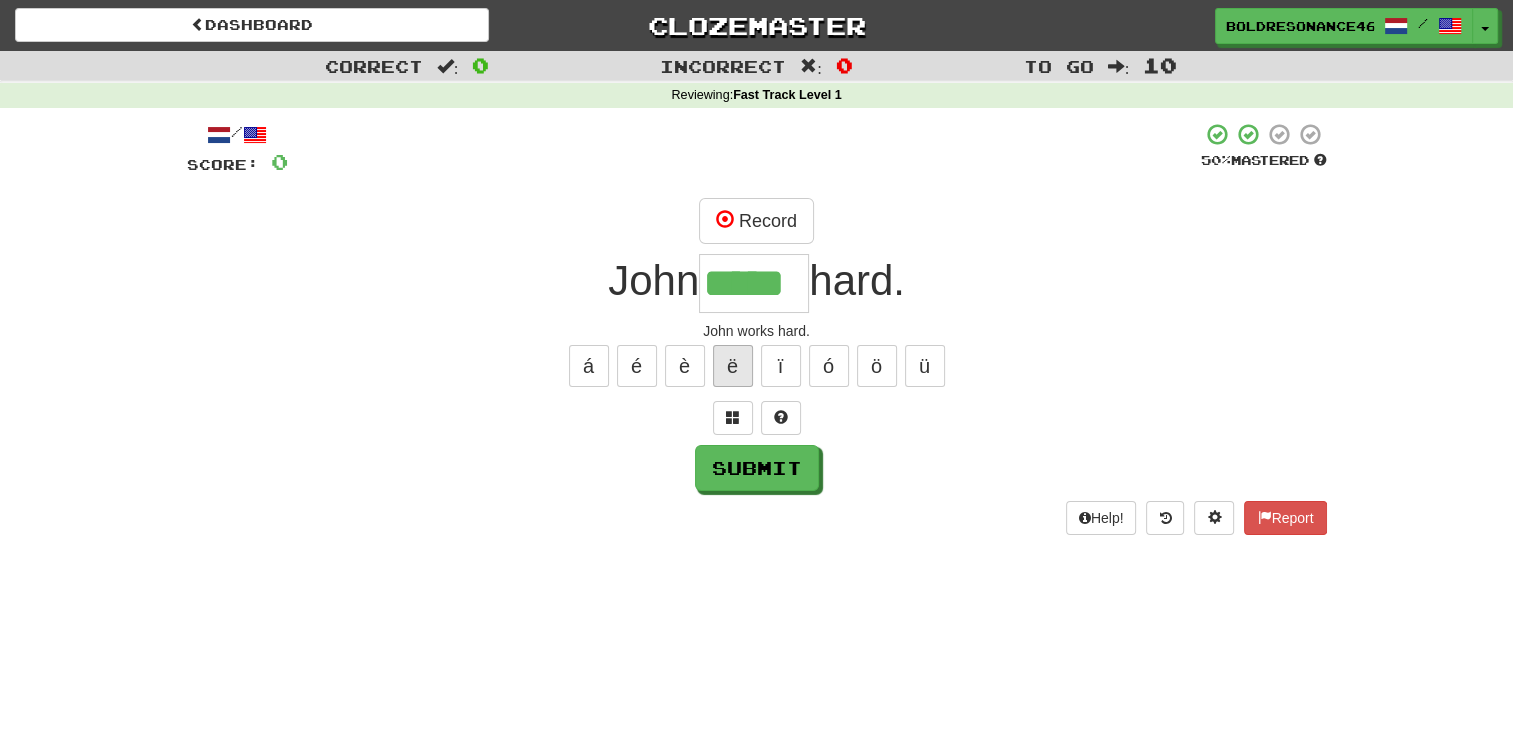 type on "*****" 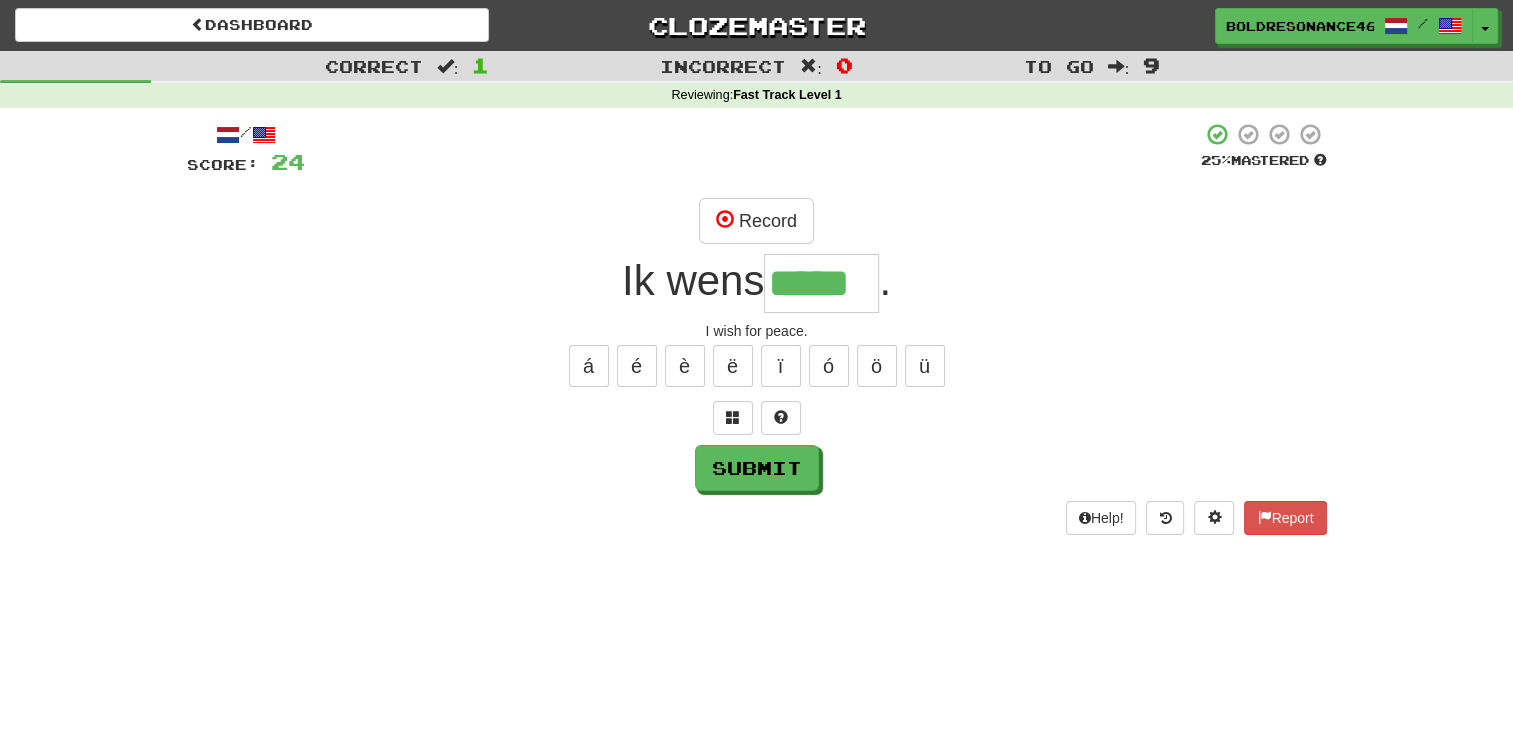 type on "*****" 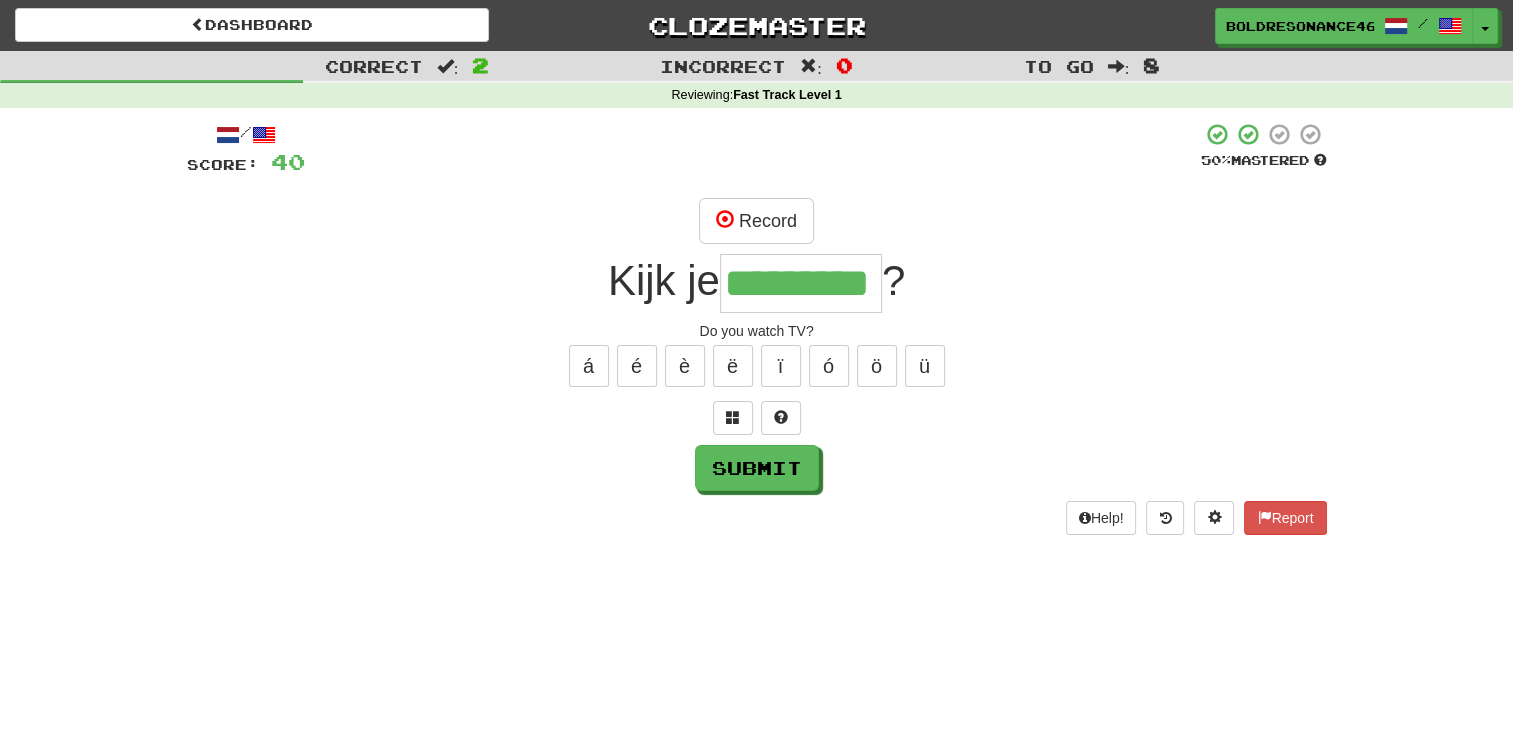 type on "*********" 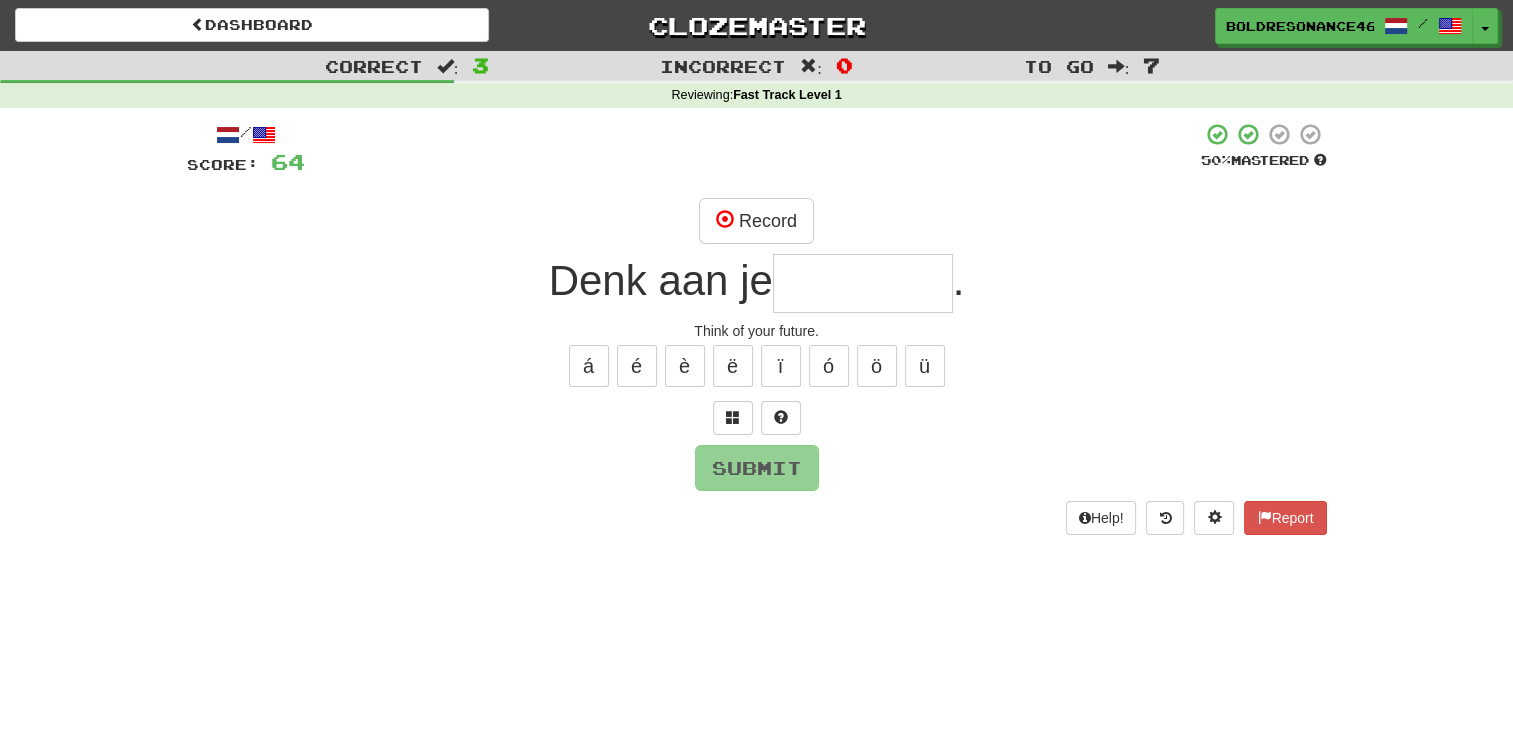 type on "*" 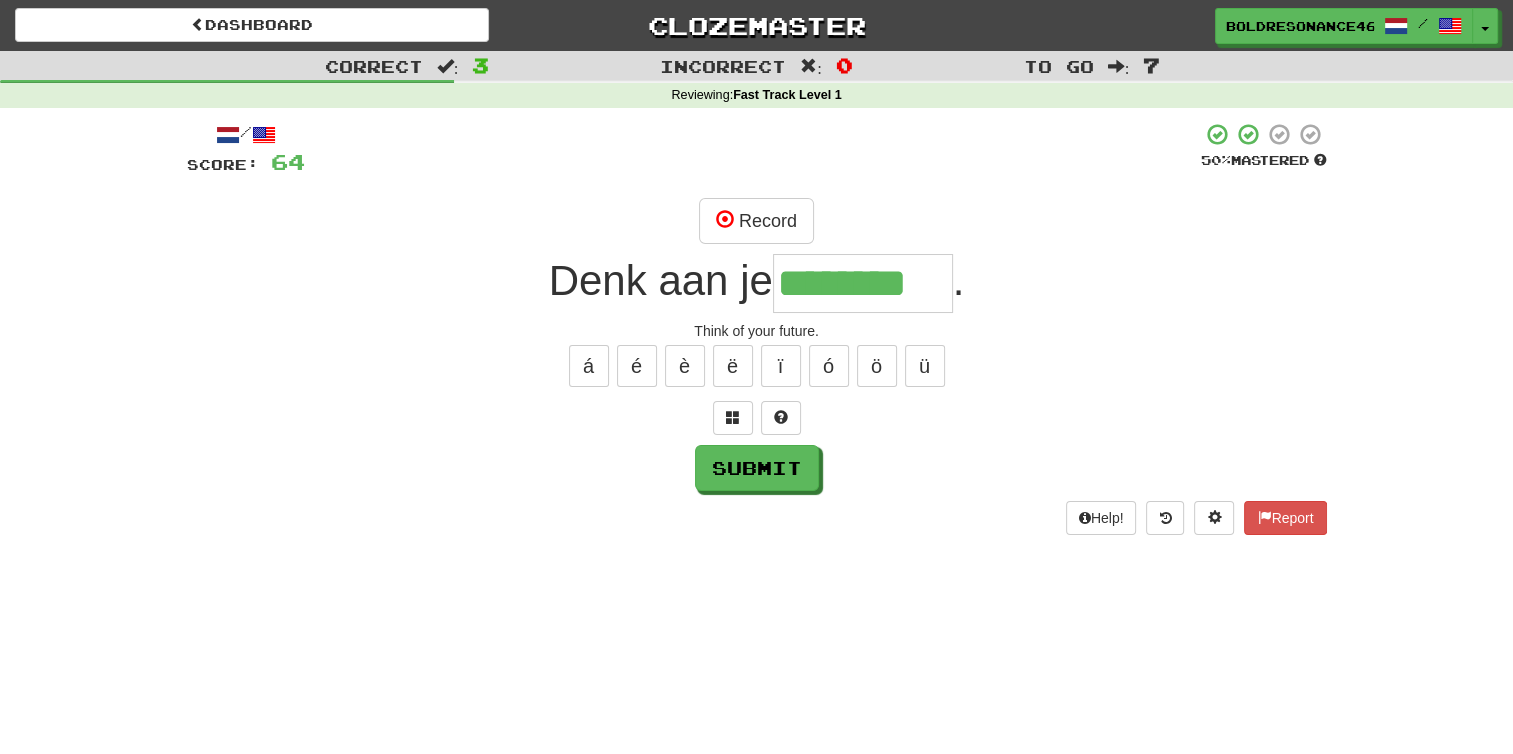 type on "********" 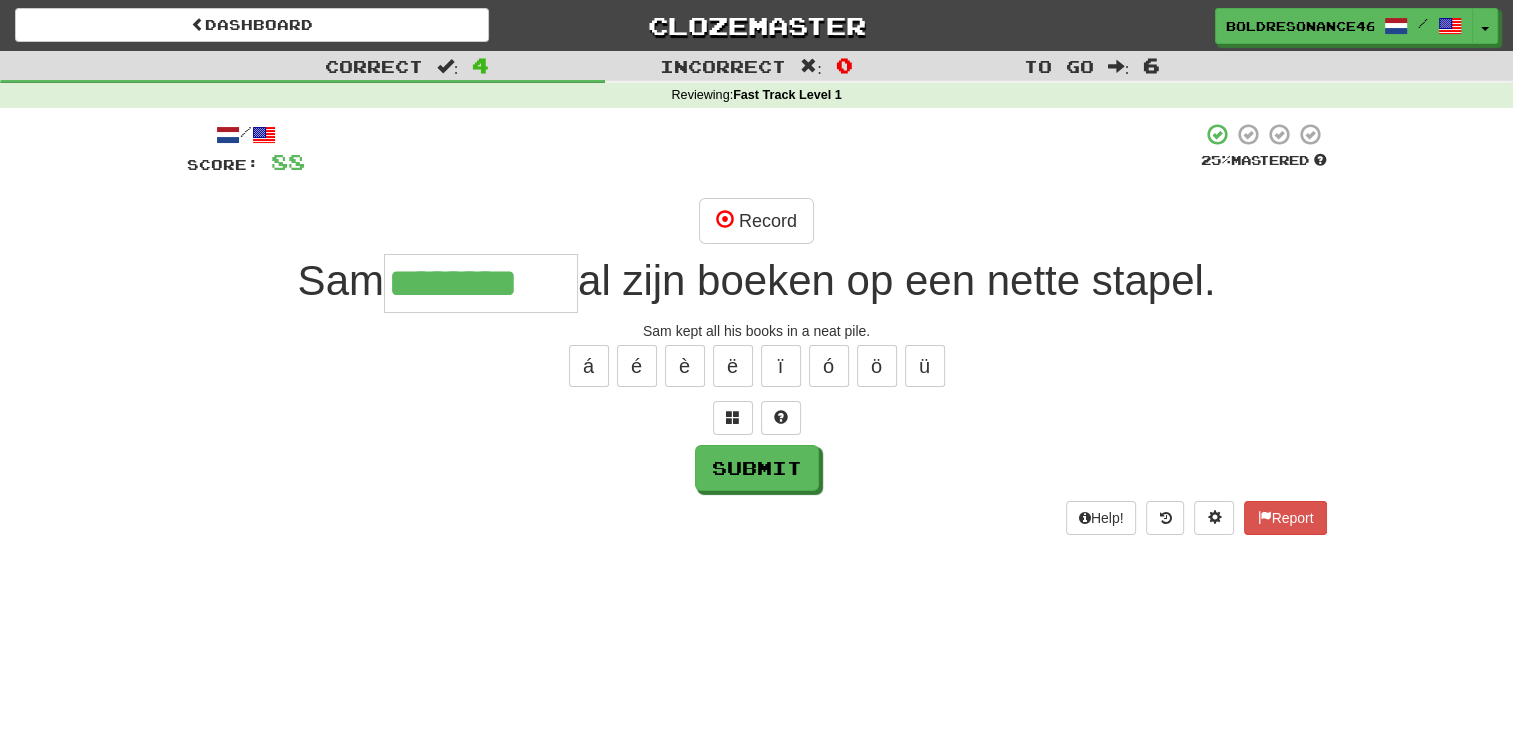 type on "********" 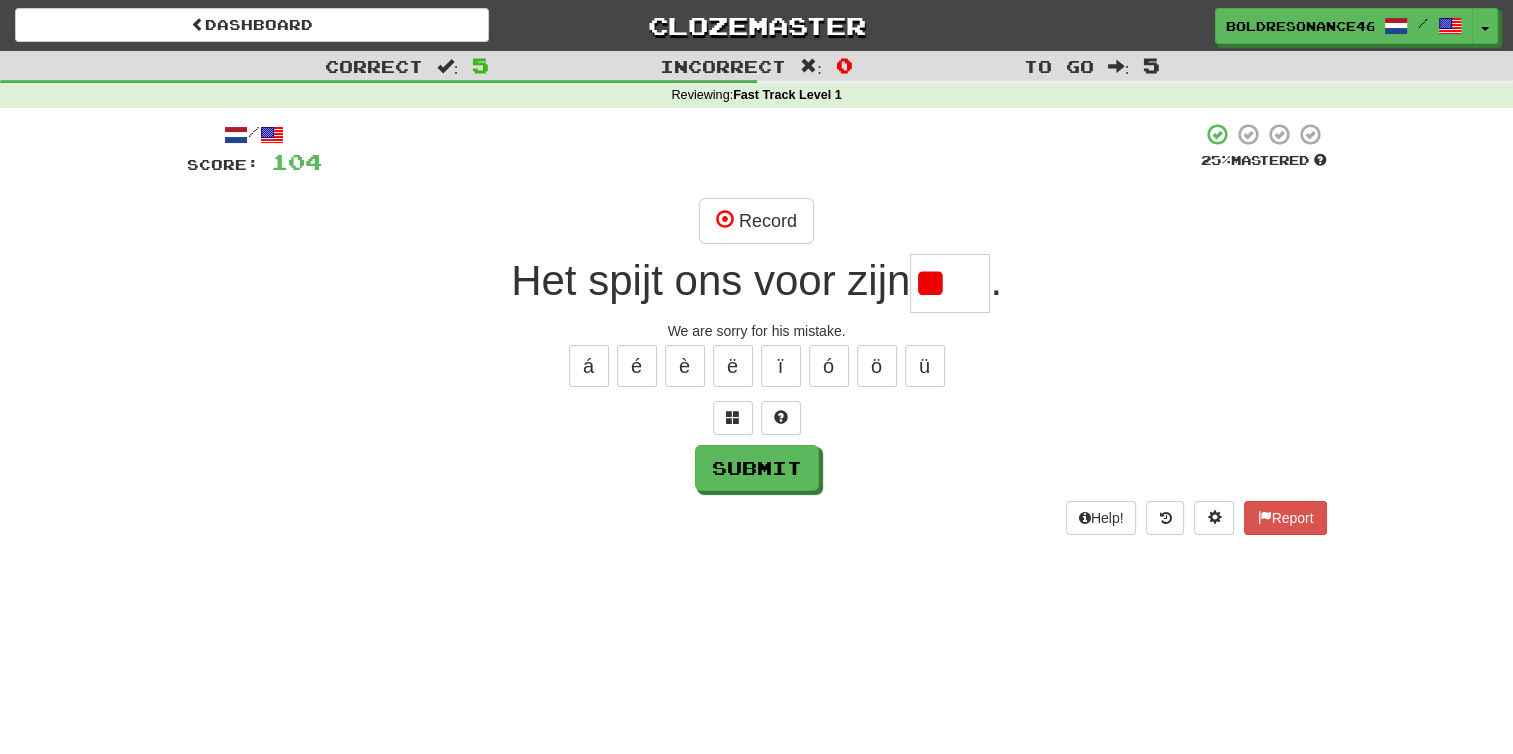 type on "*" 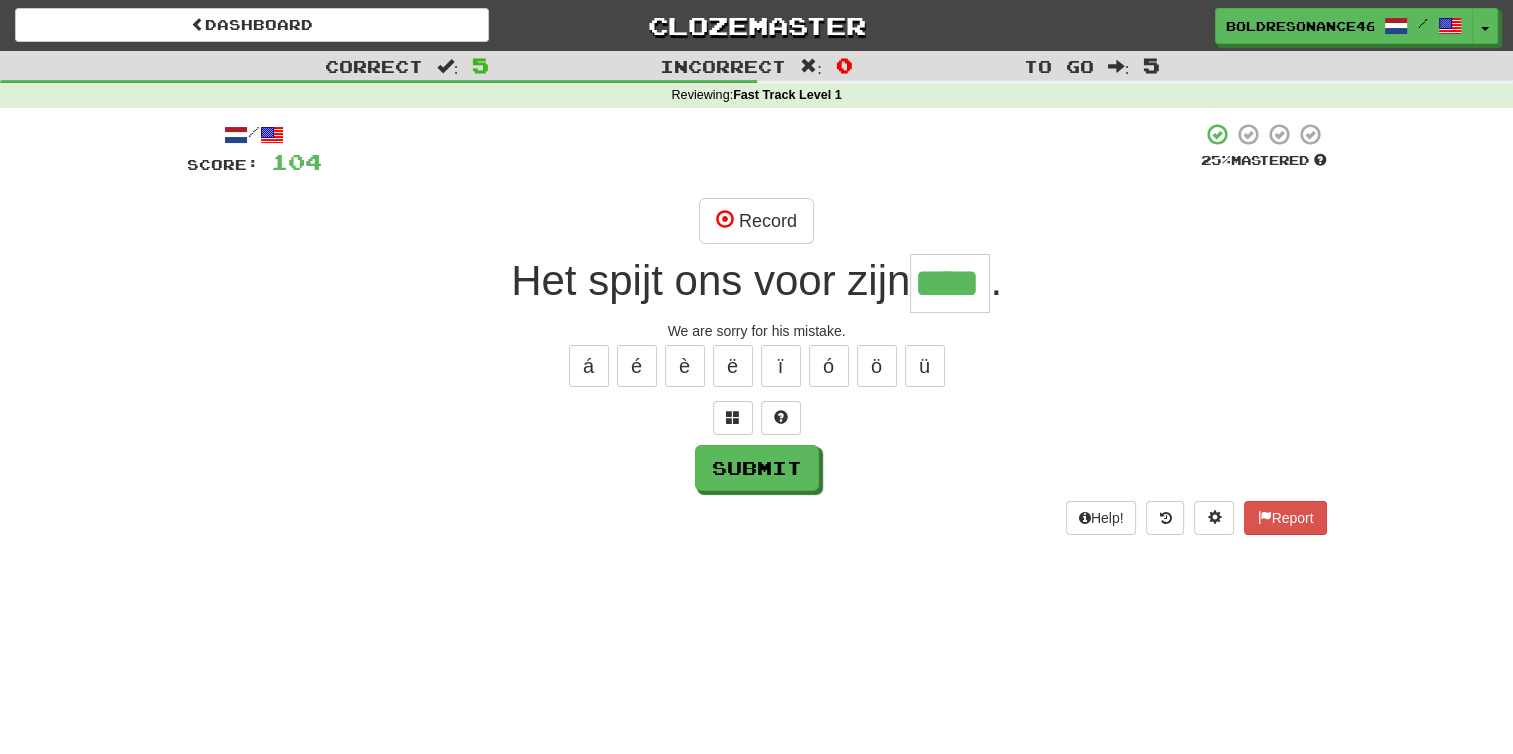 type on "****" 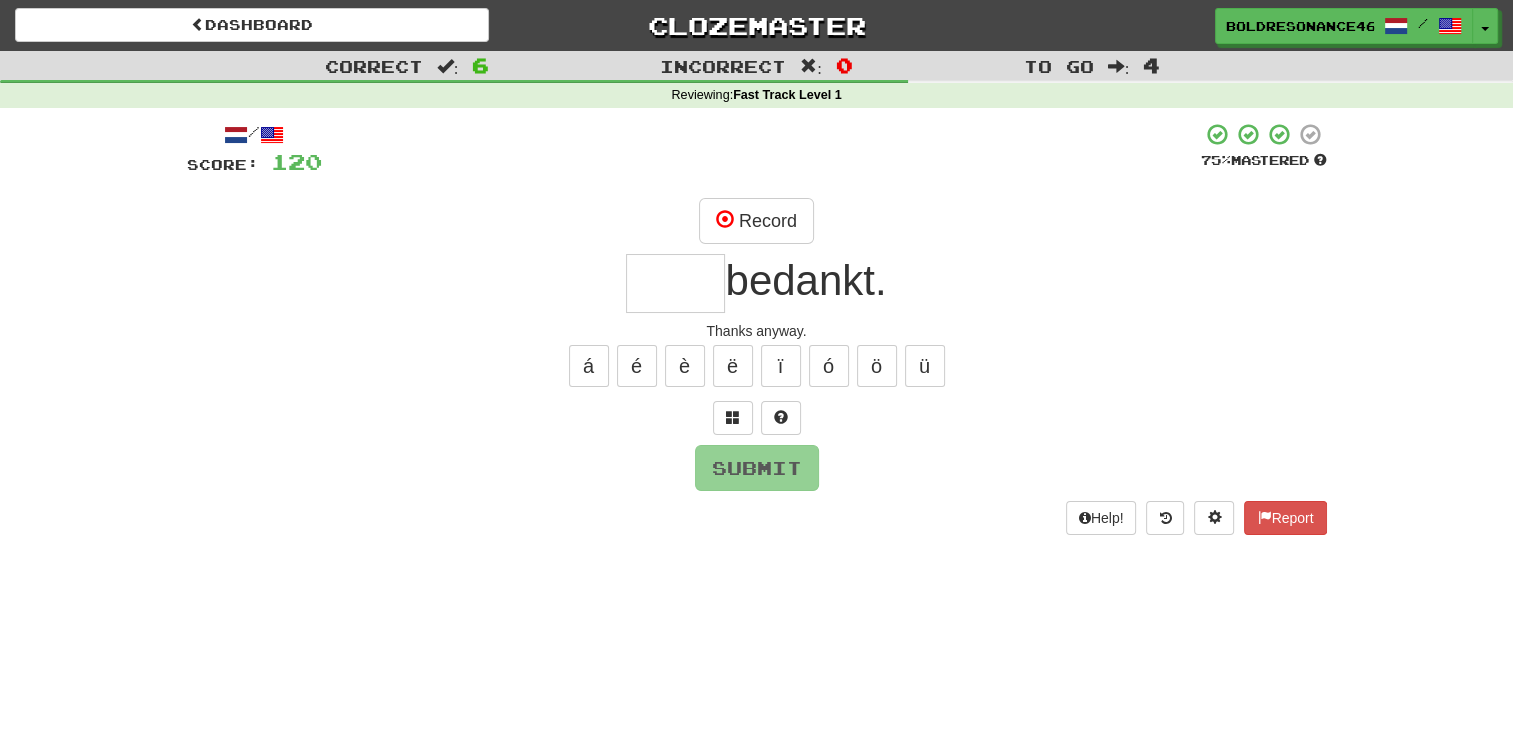 type on "*" 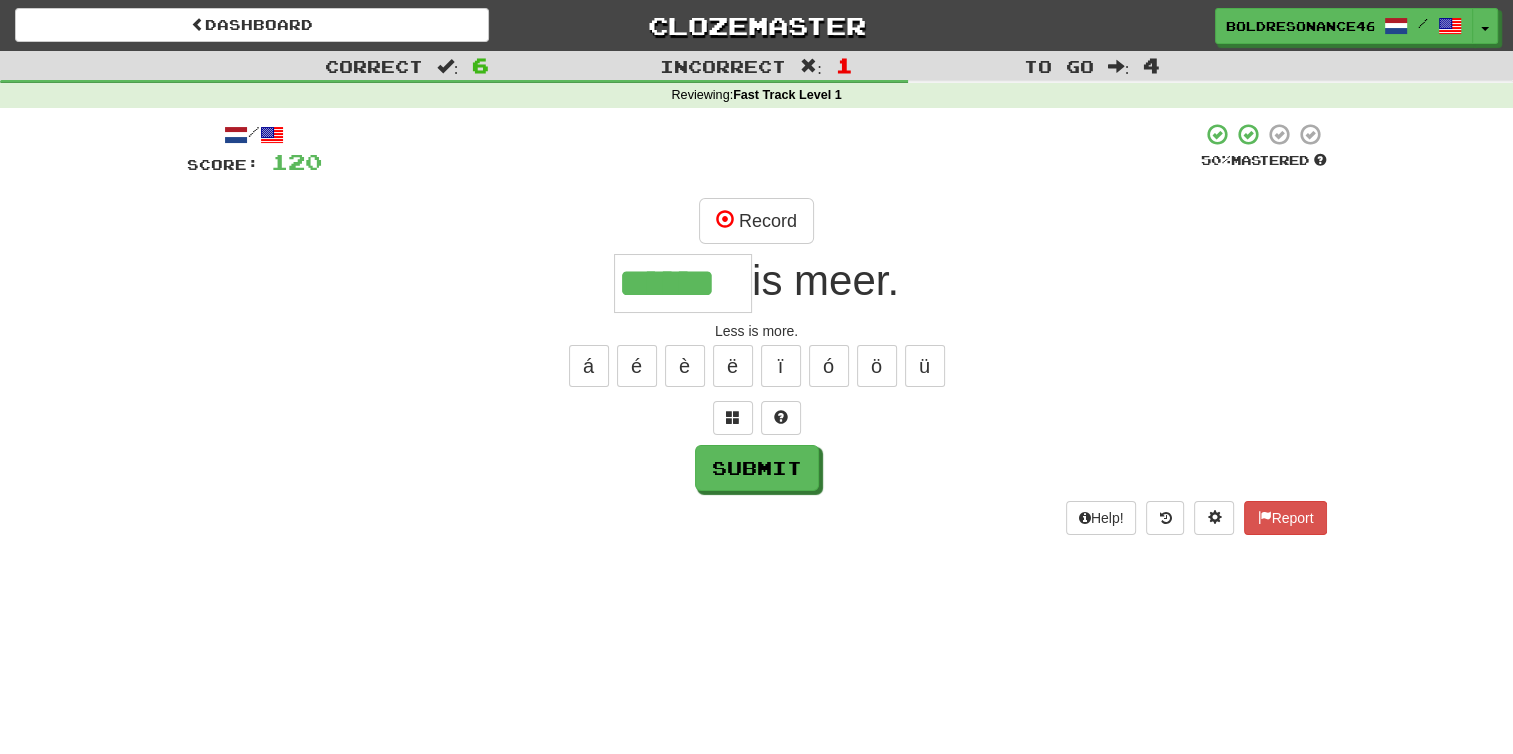 type on "******" 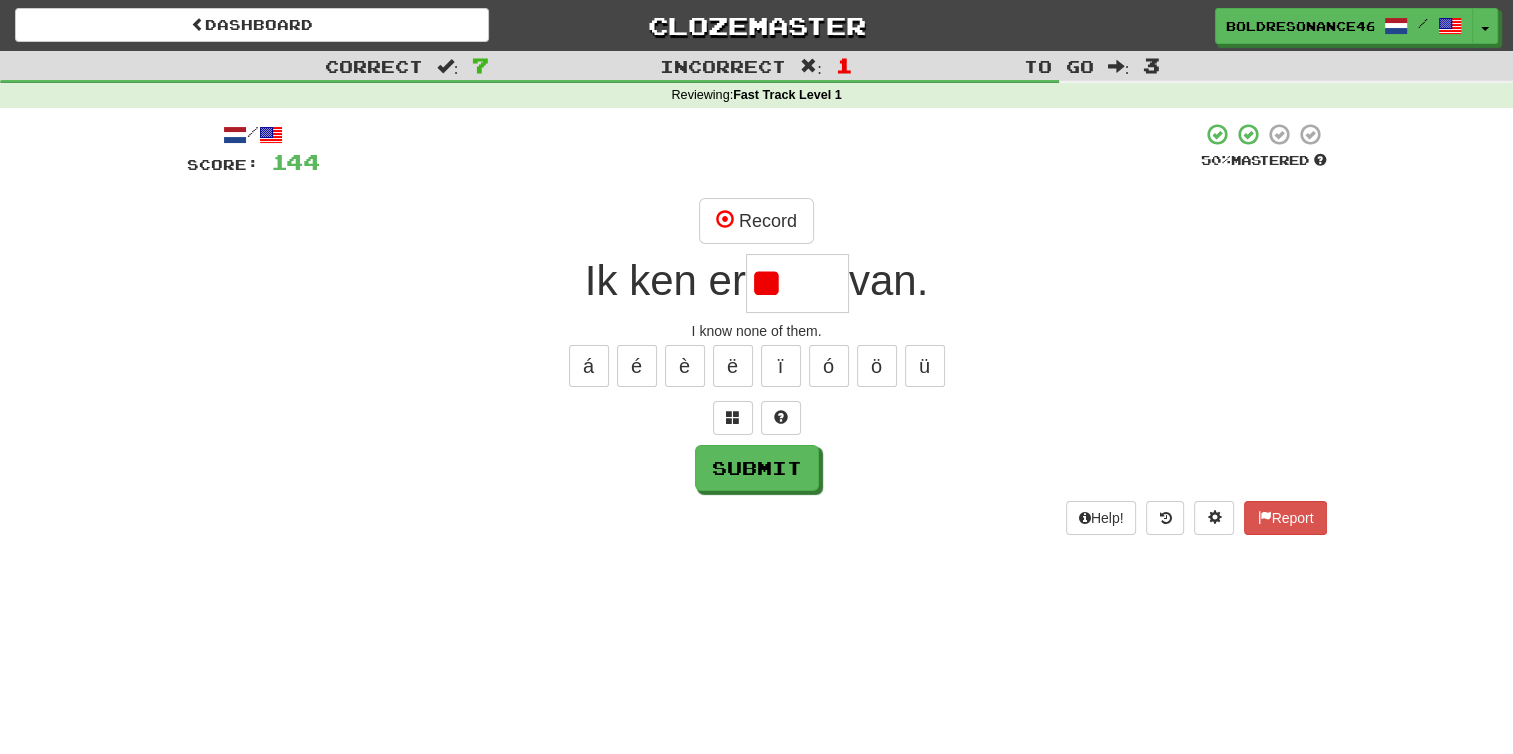 type on "*" 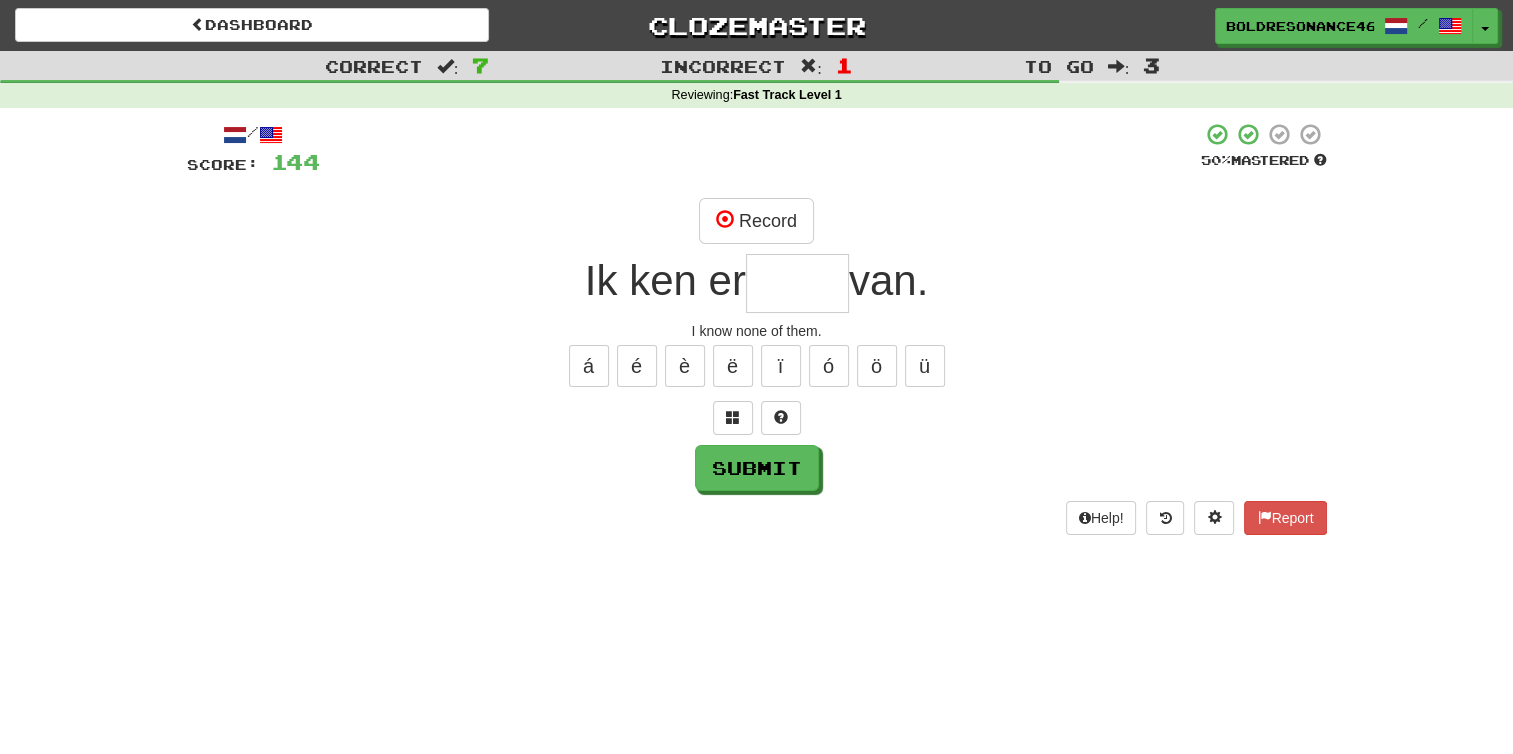 type on "*" 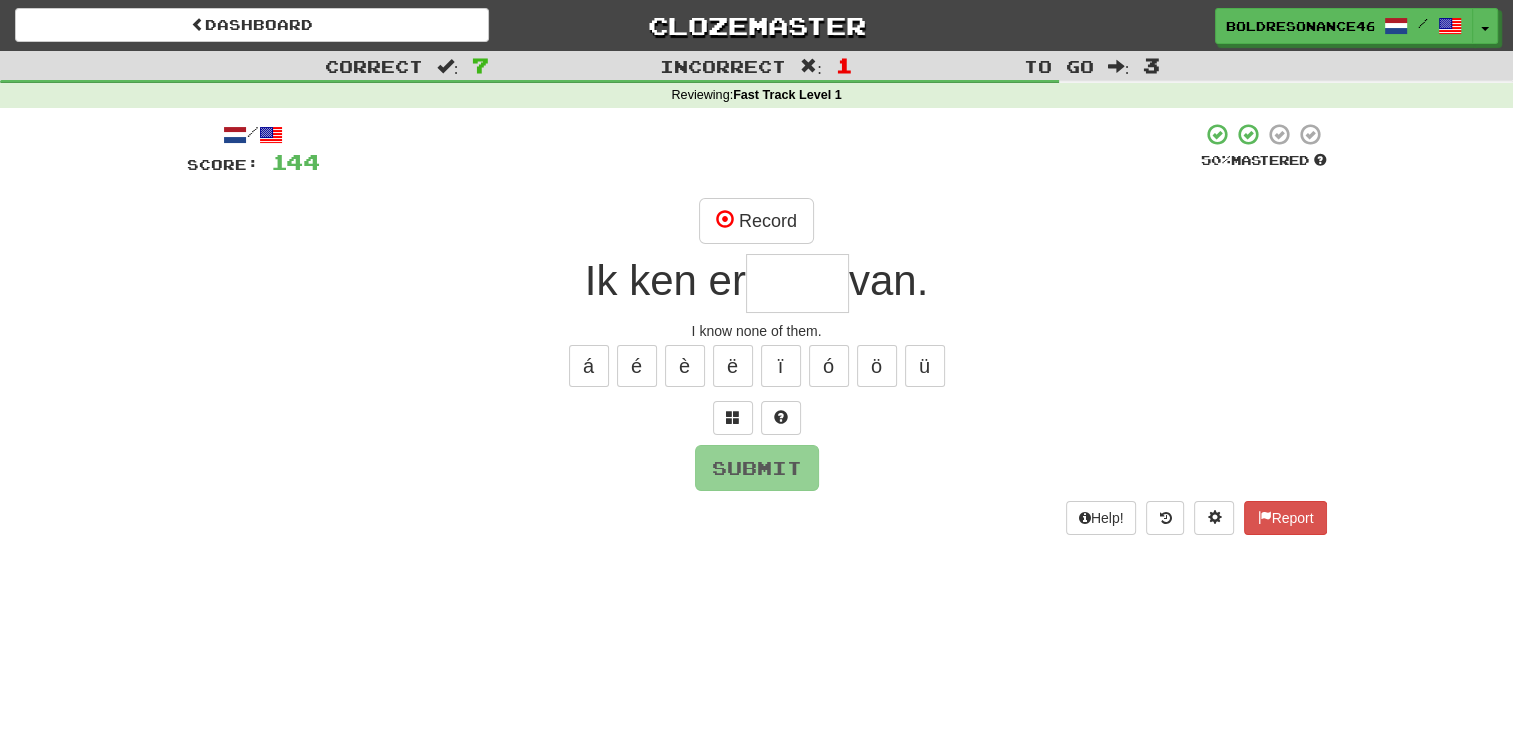type on "****" 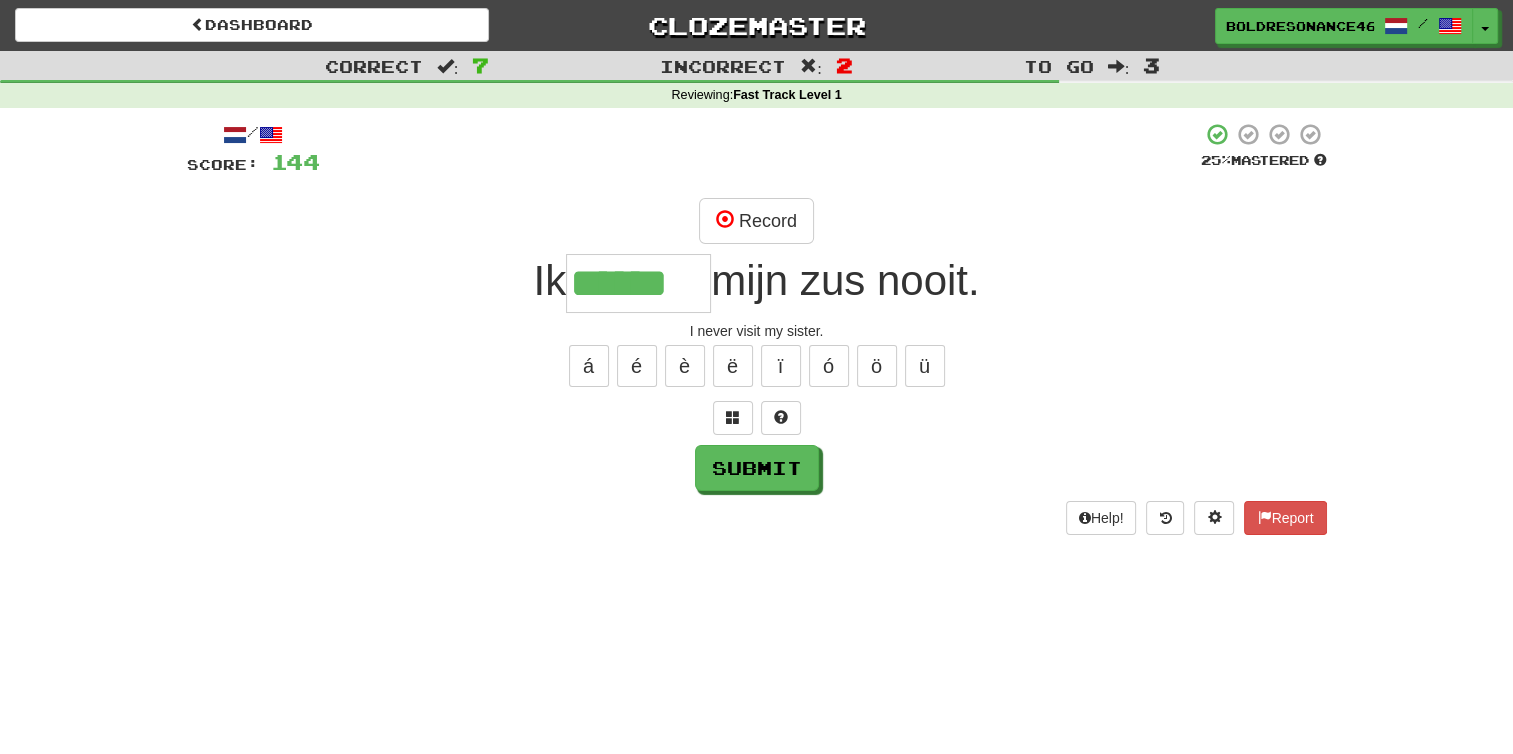 type on "******" 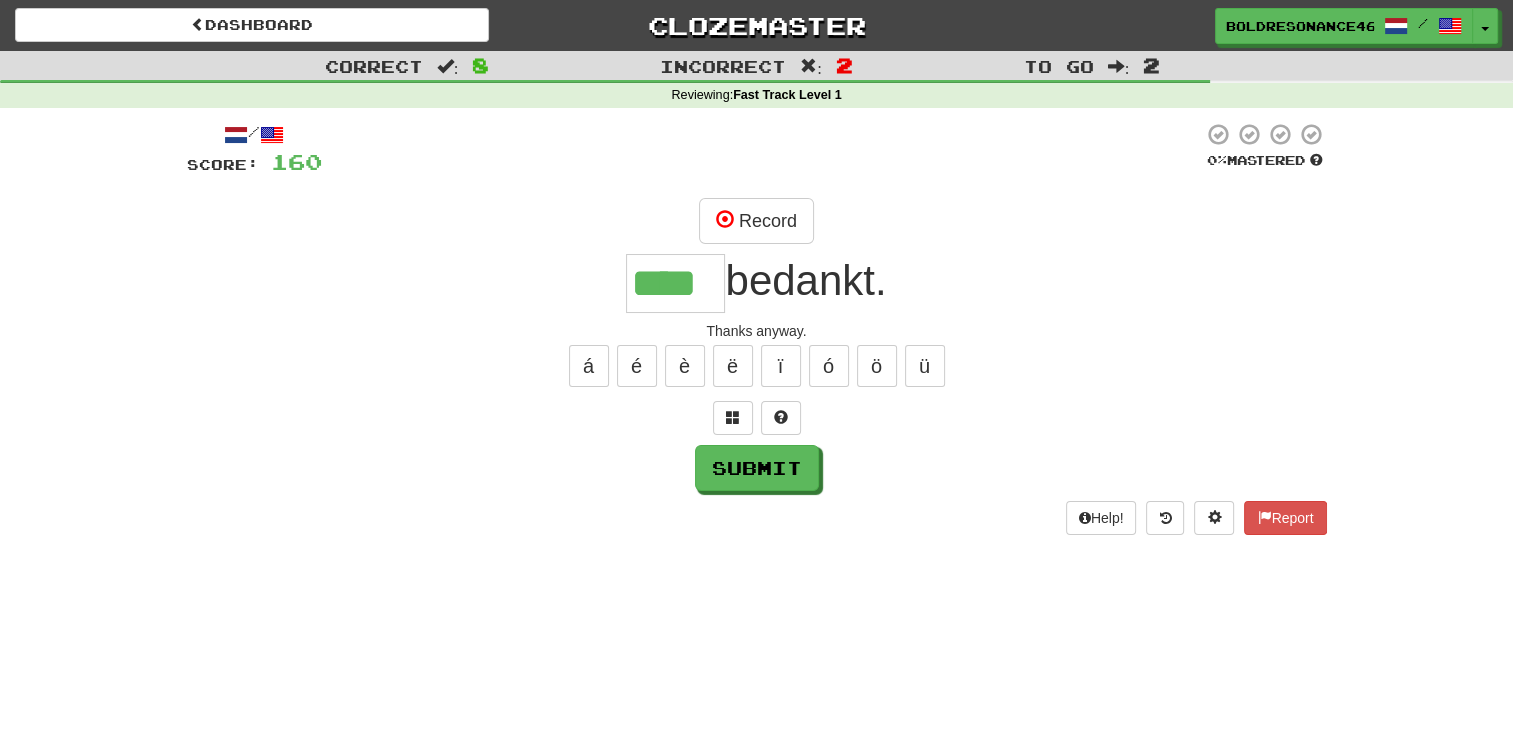 type on "****" 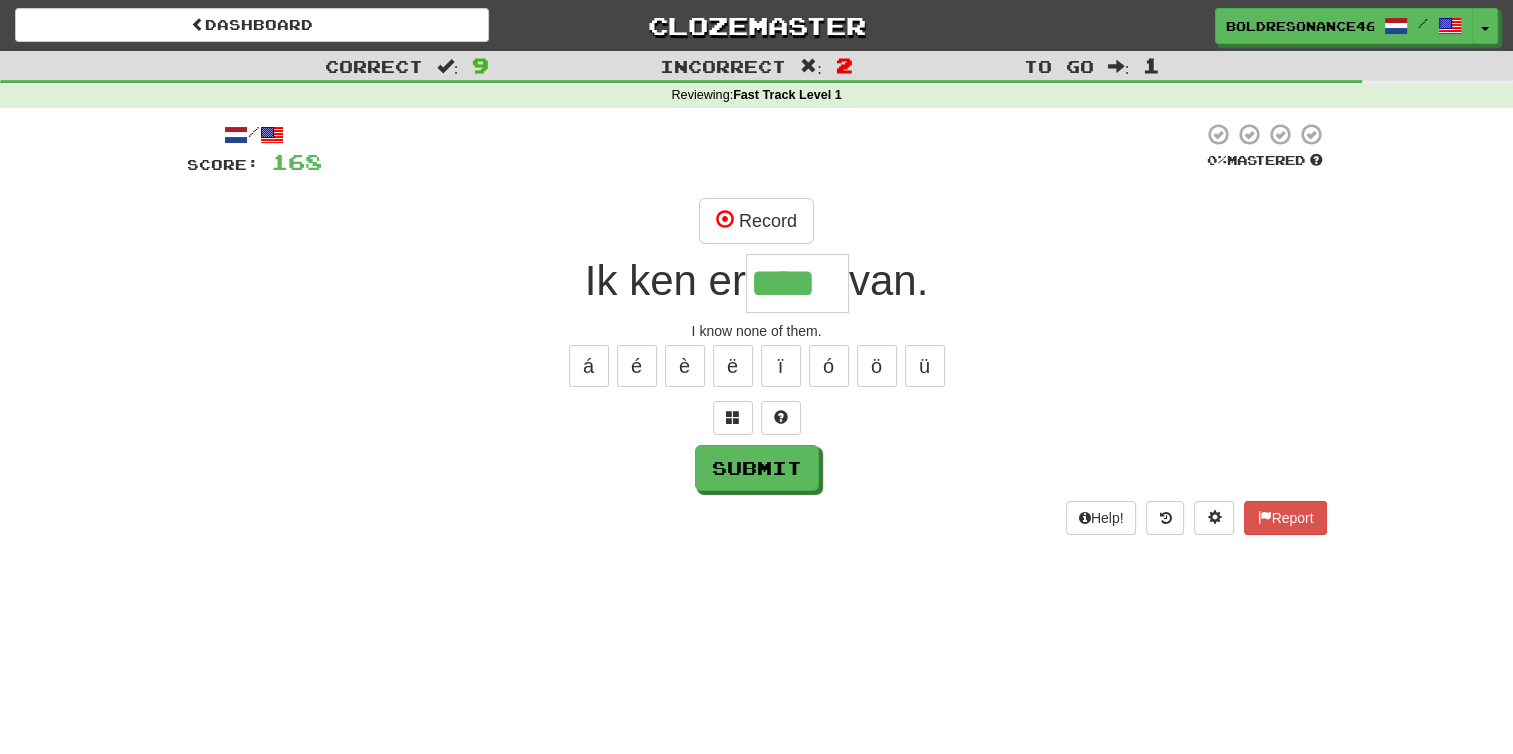 type on "****" 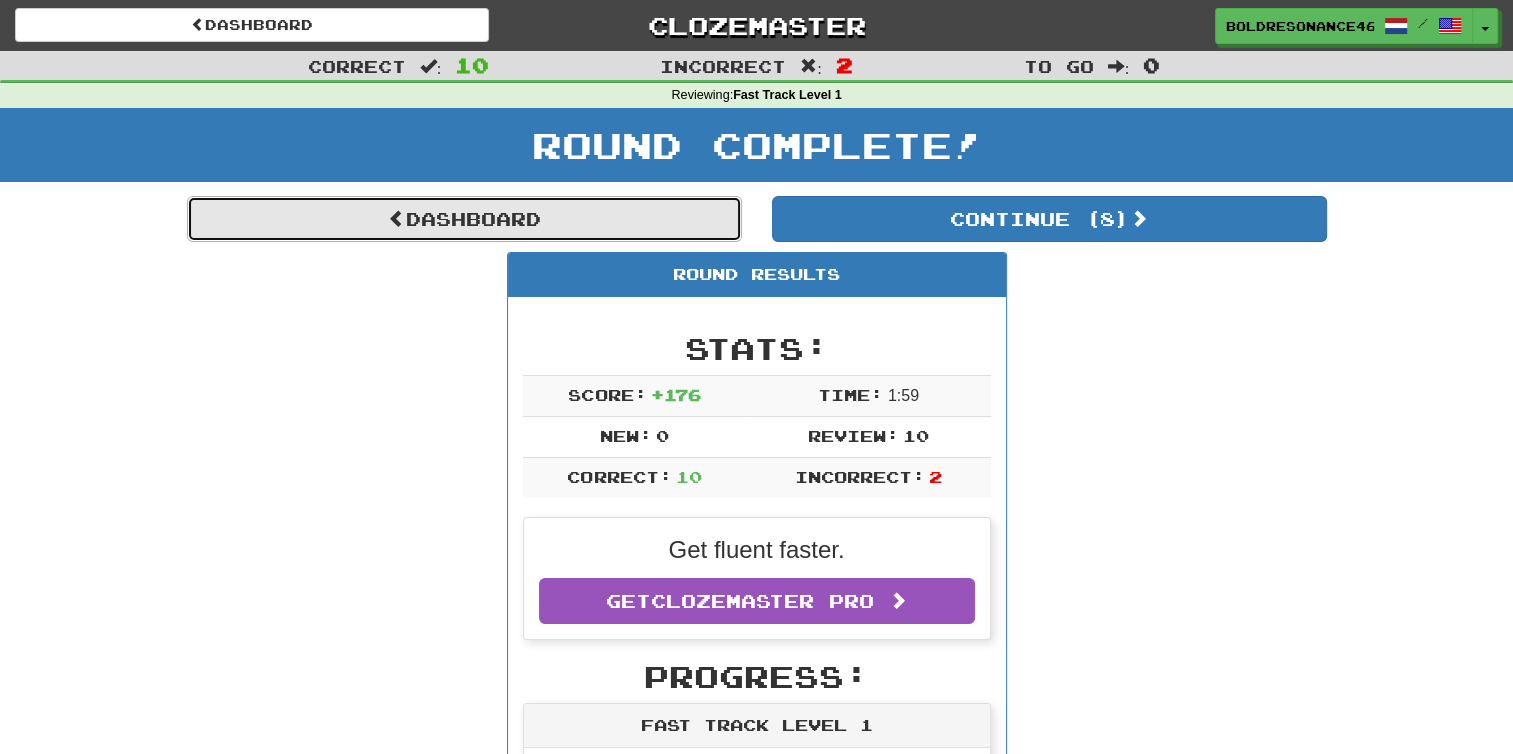 click on "Dashboard" at bounding box center [464, 219] 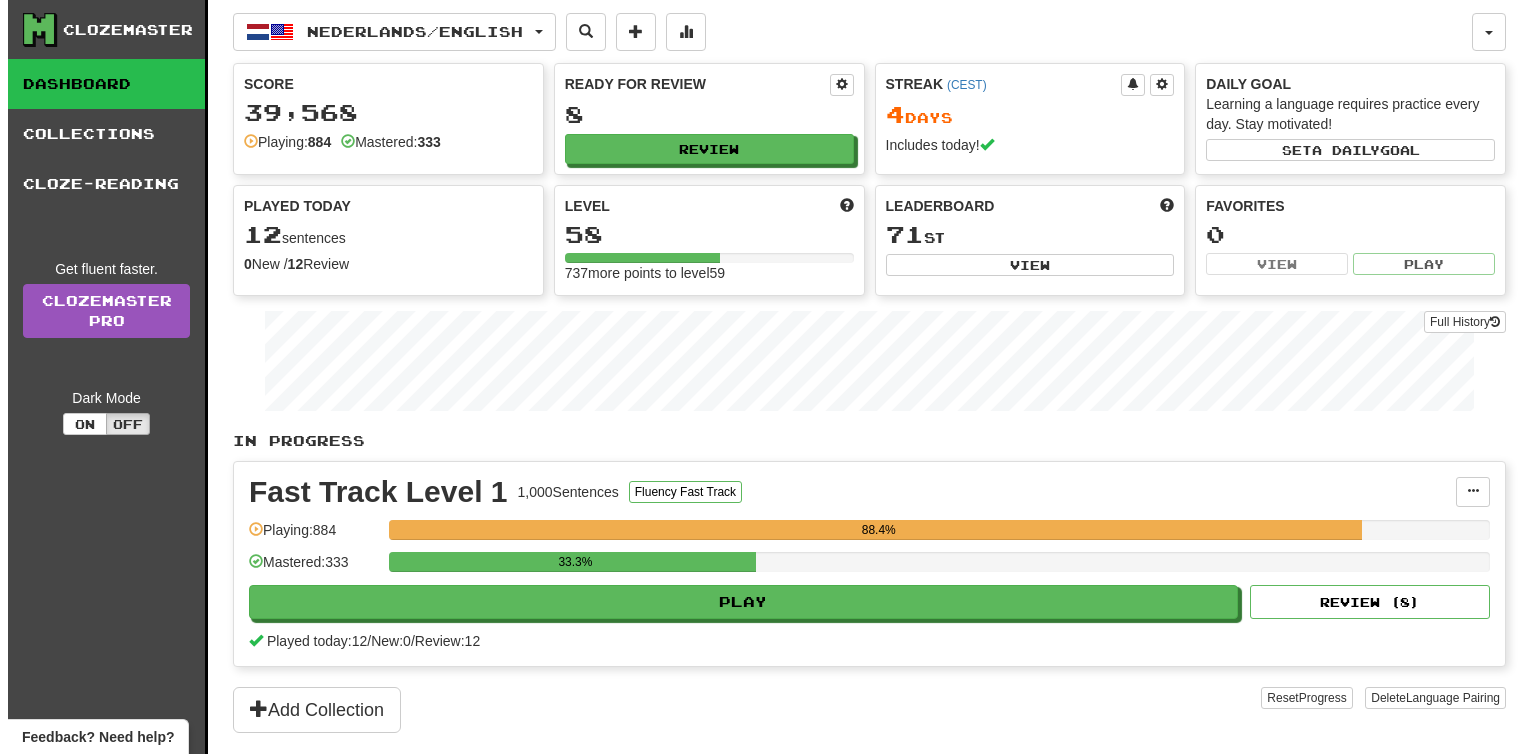 scroll, scrollTop: 0, scrollLeft: 0, axis: both 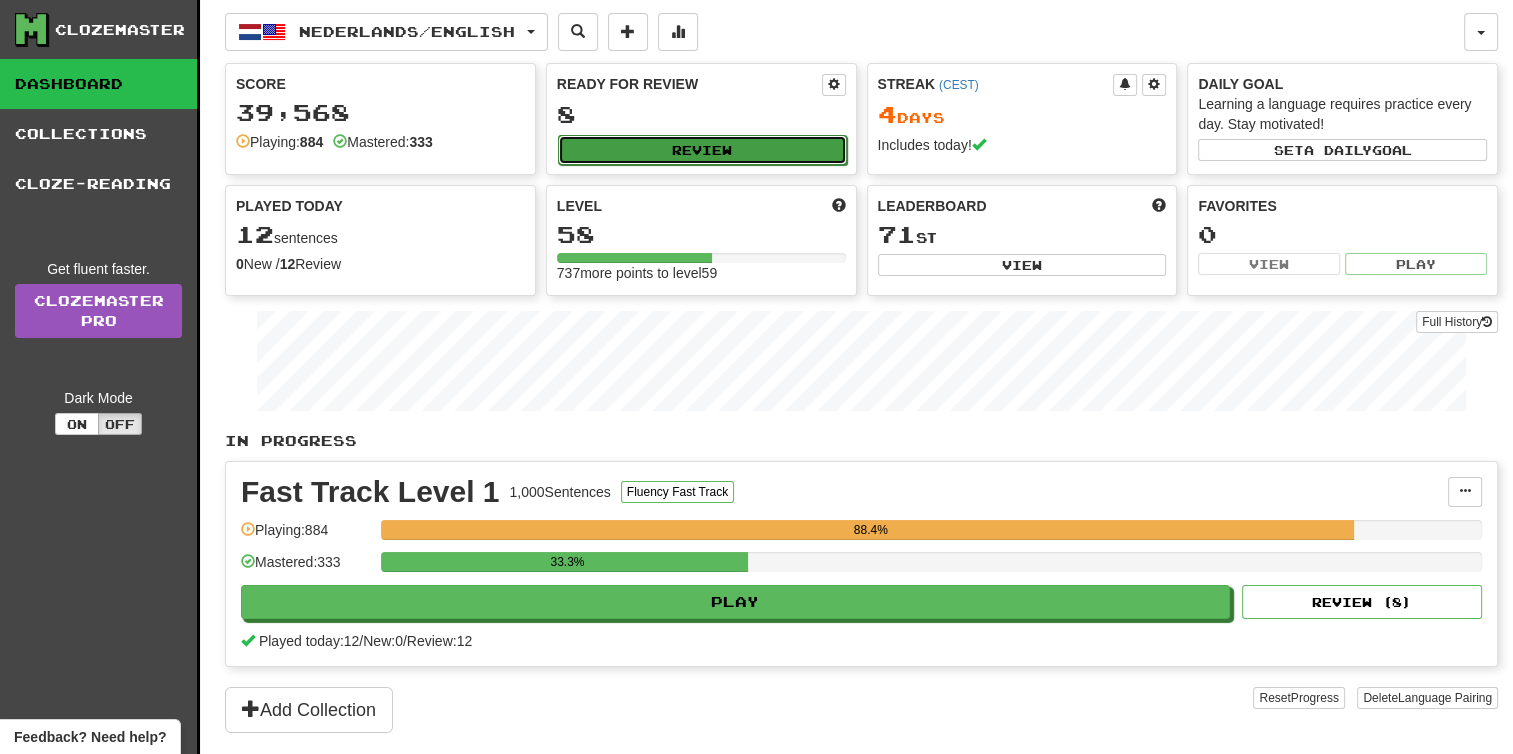 click on "Review" at bounding box center [702, 150] 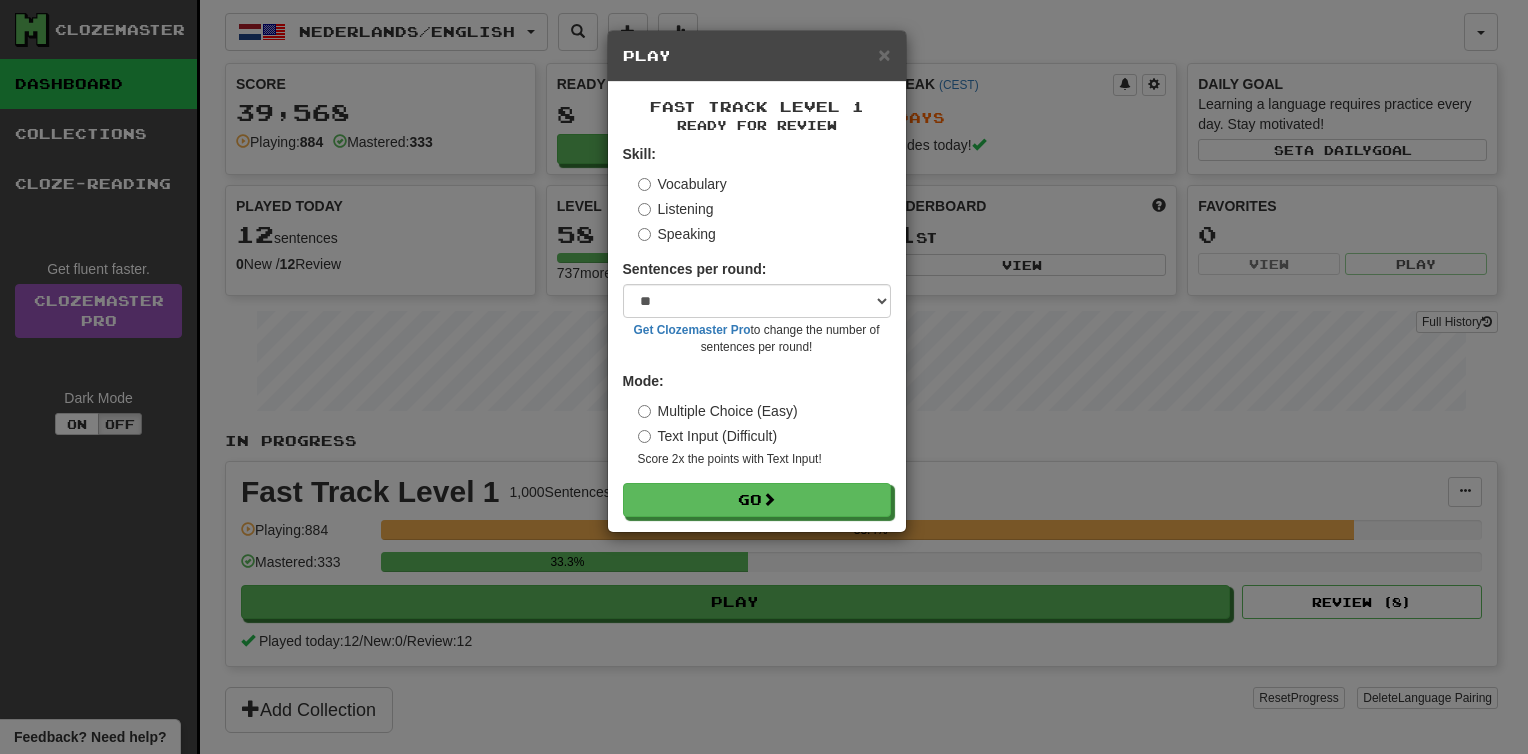 click on "Listening" at bounding box center (676, 209) 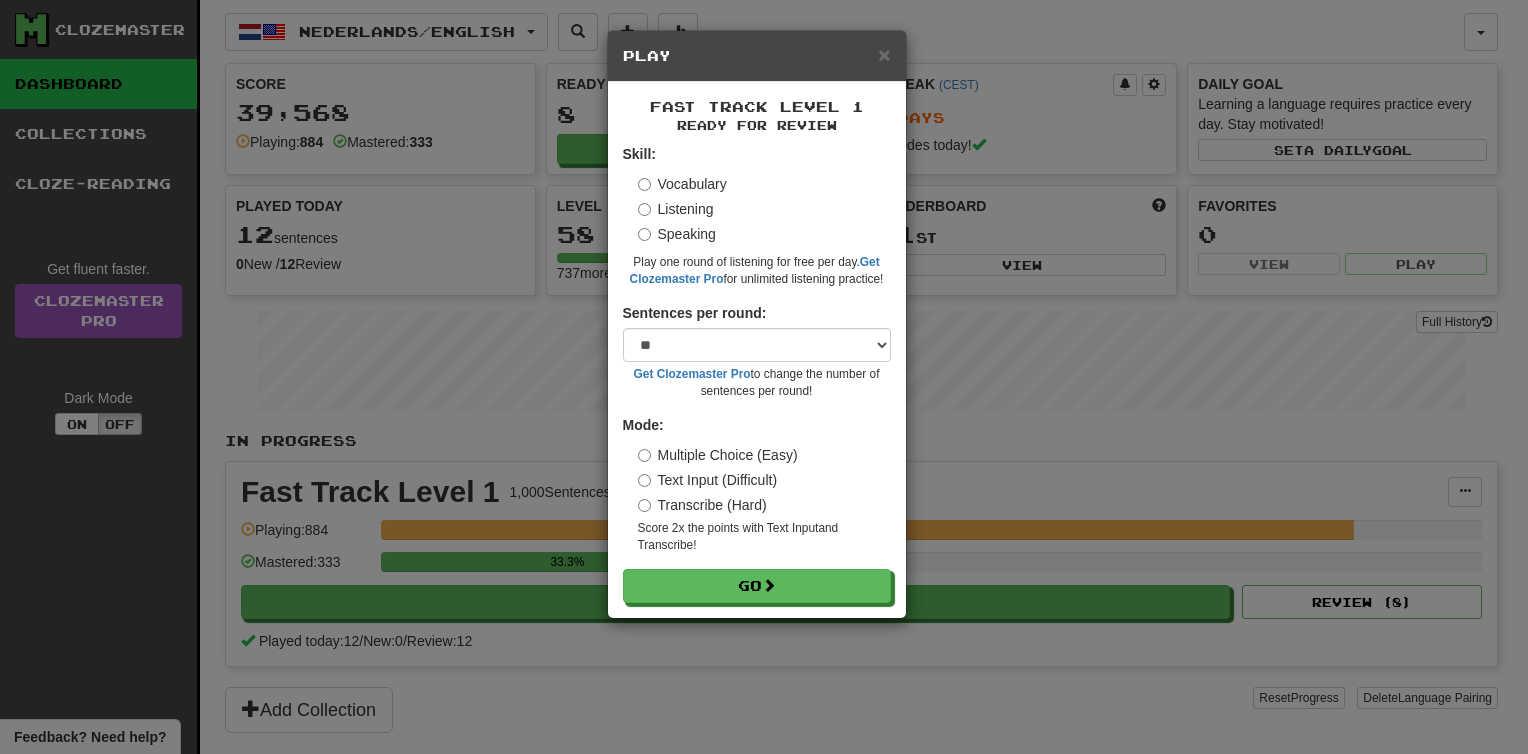 click on "Transcribe (Hard)" at bounding box center [702, 505] 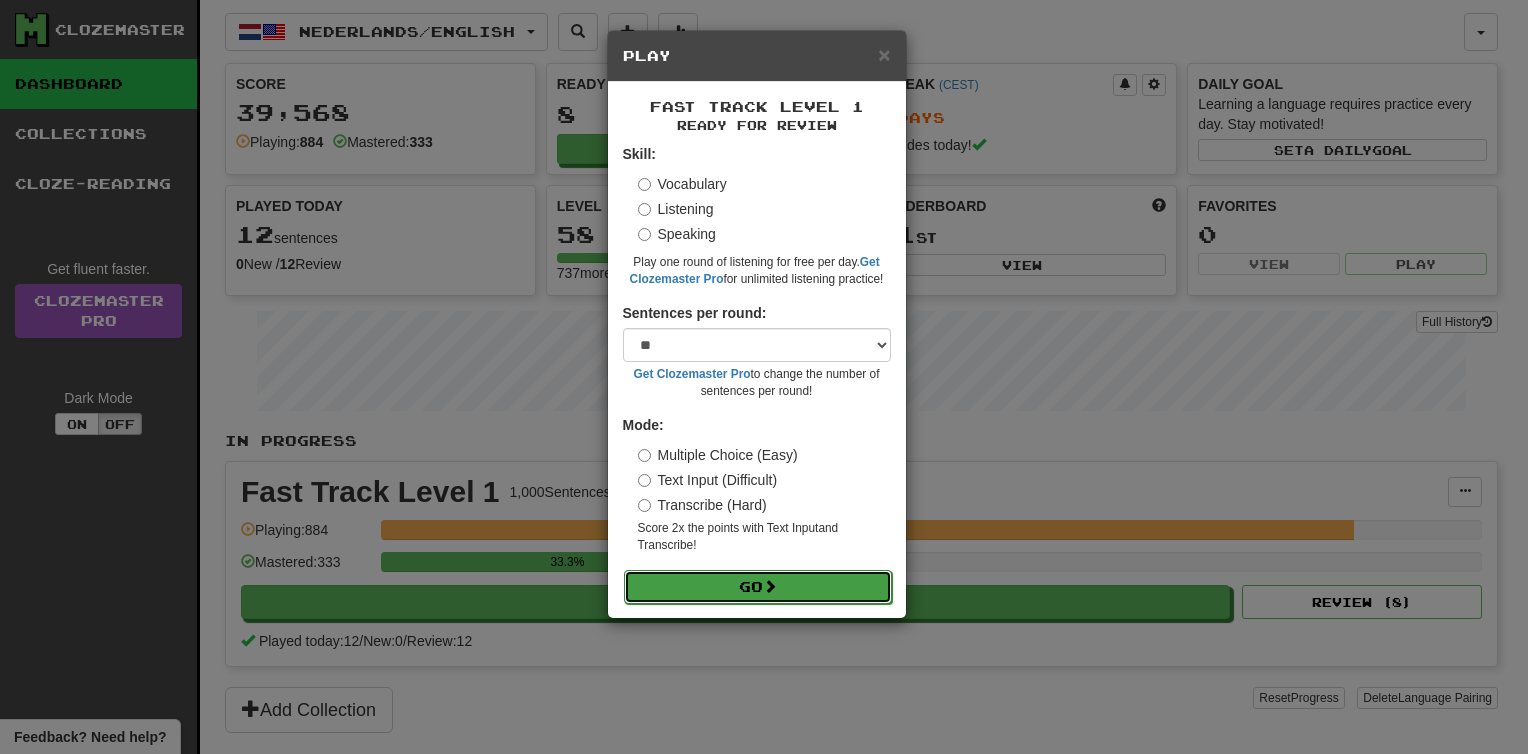click on "Go" at bounding box center [758, 587] 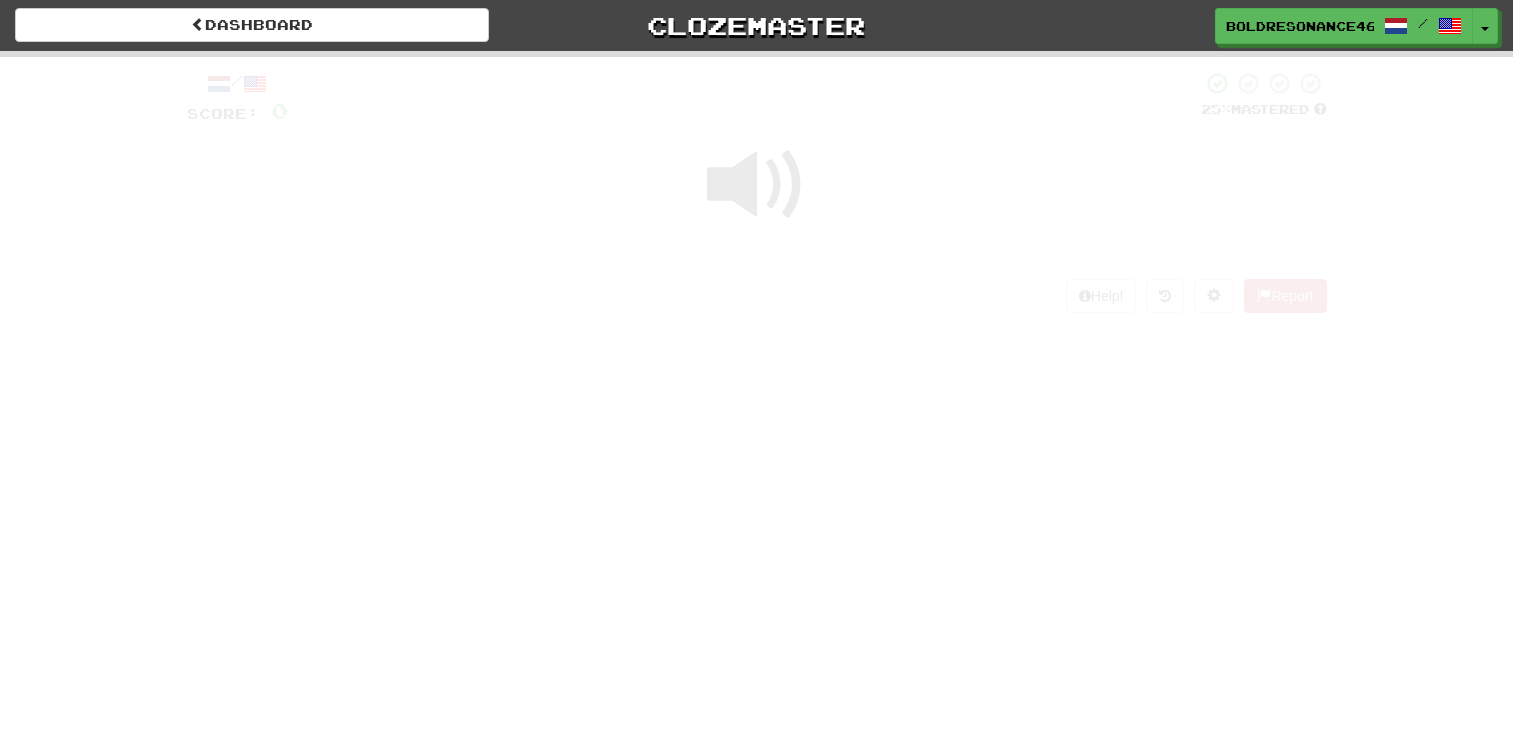 scroll, scrollTop: 0, scrollLeft: 0, axis: both 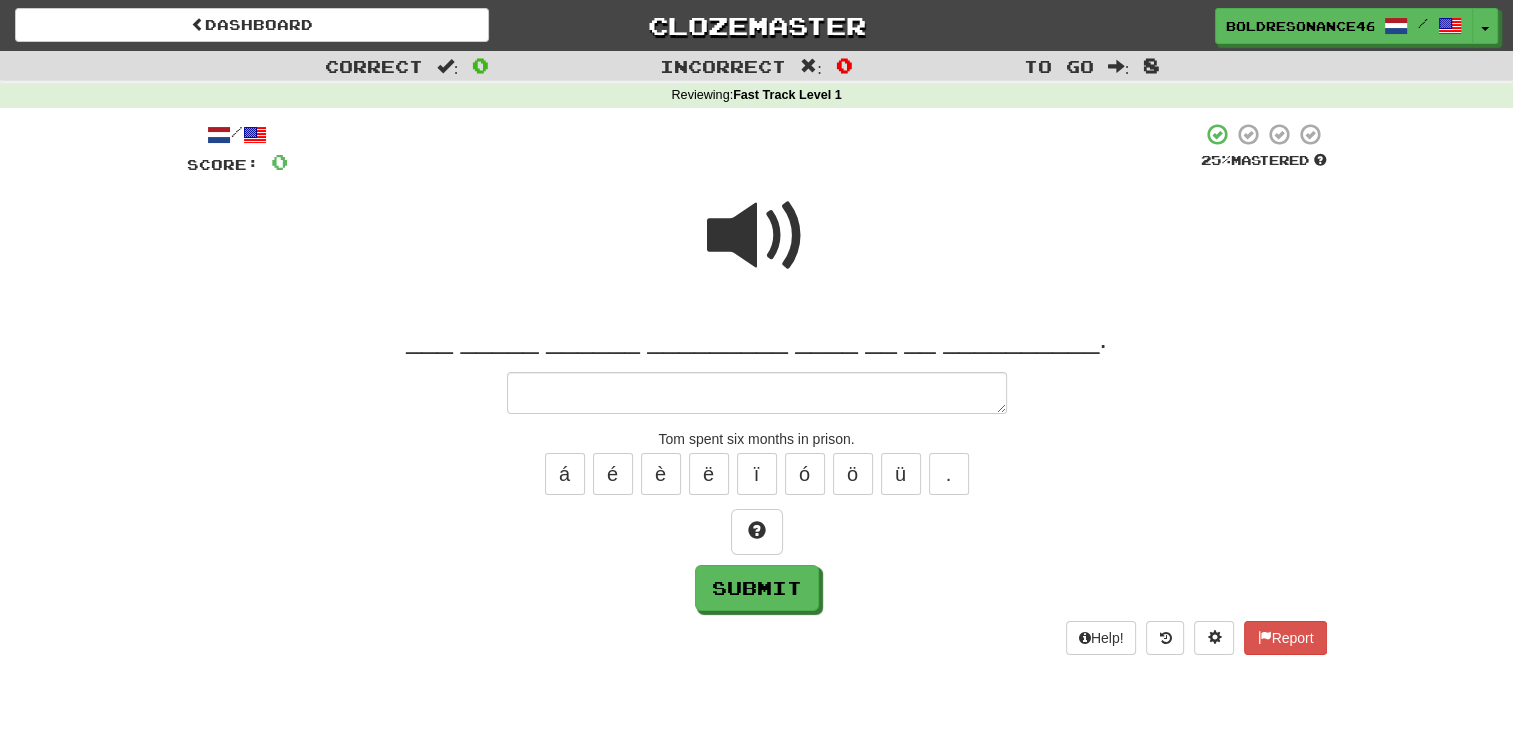 type on "*" 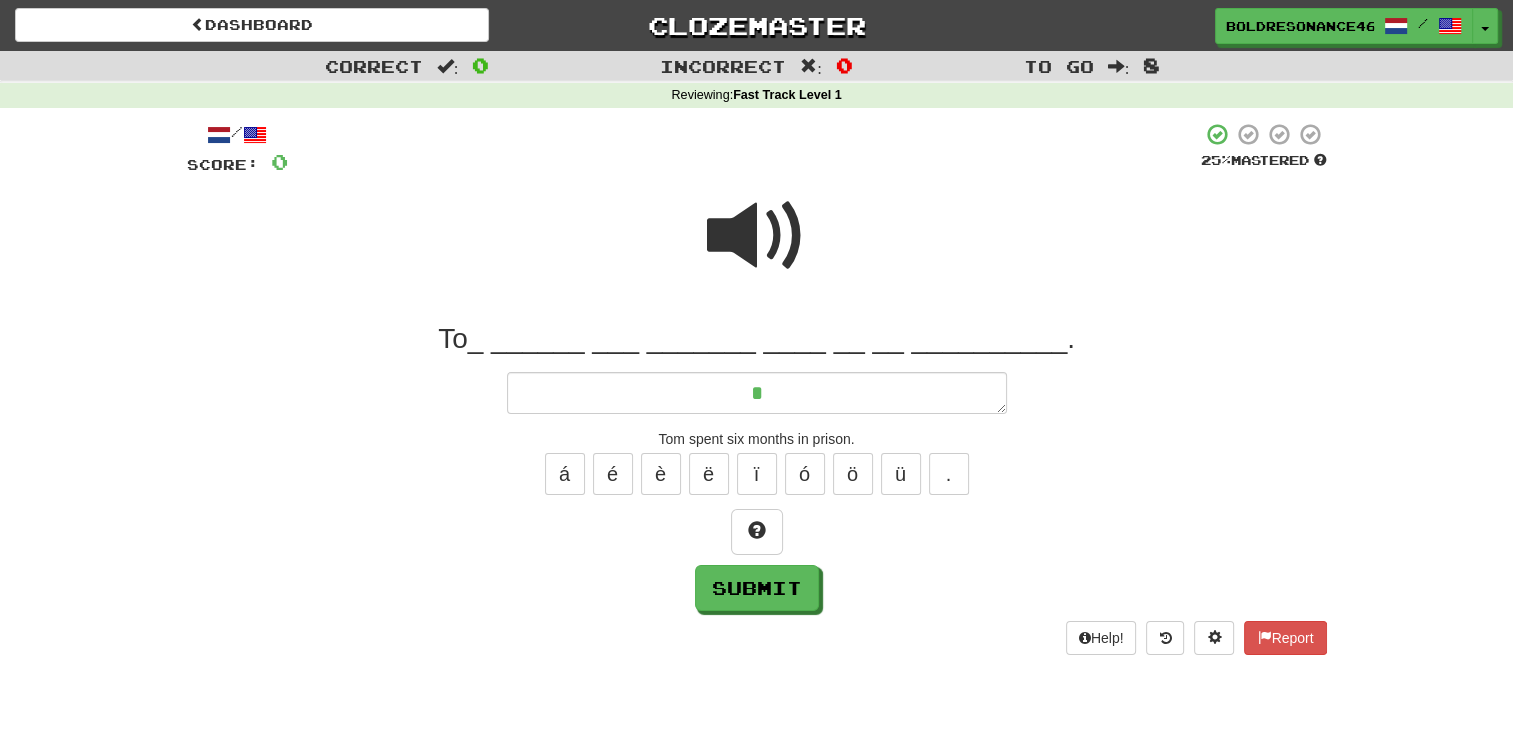 type on "*" 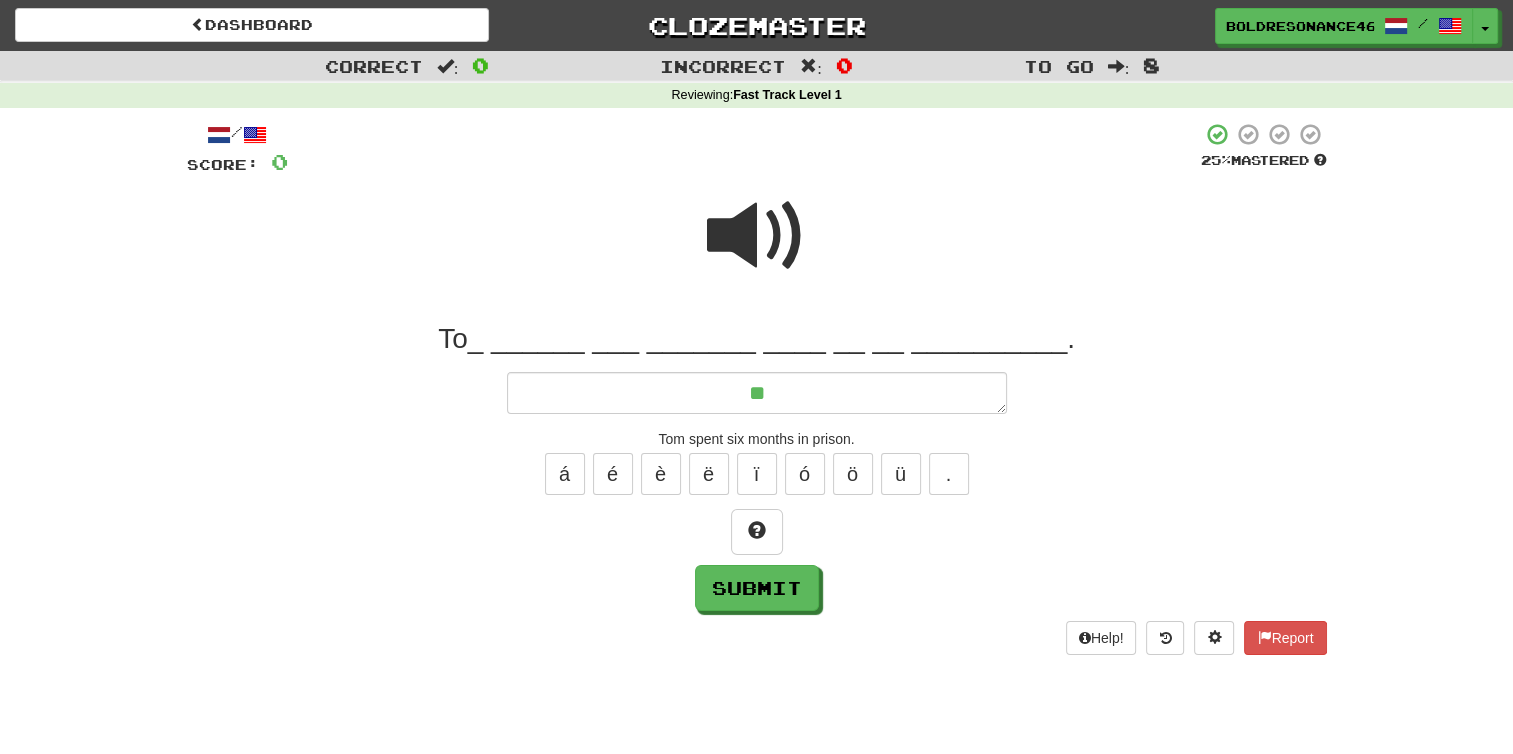 type on "*" 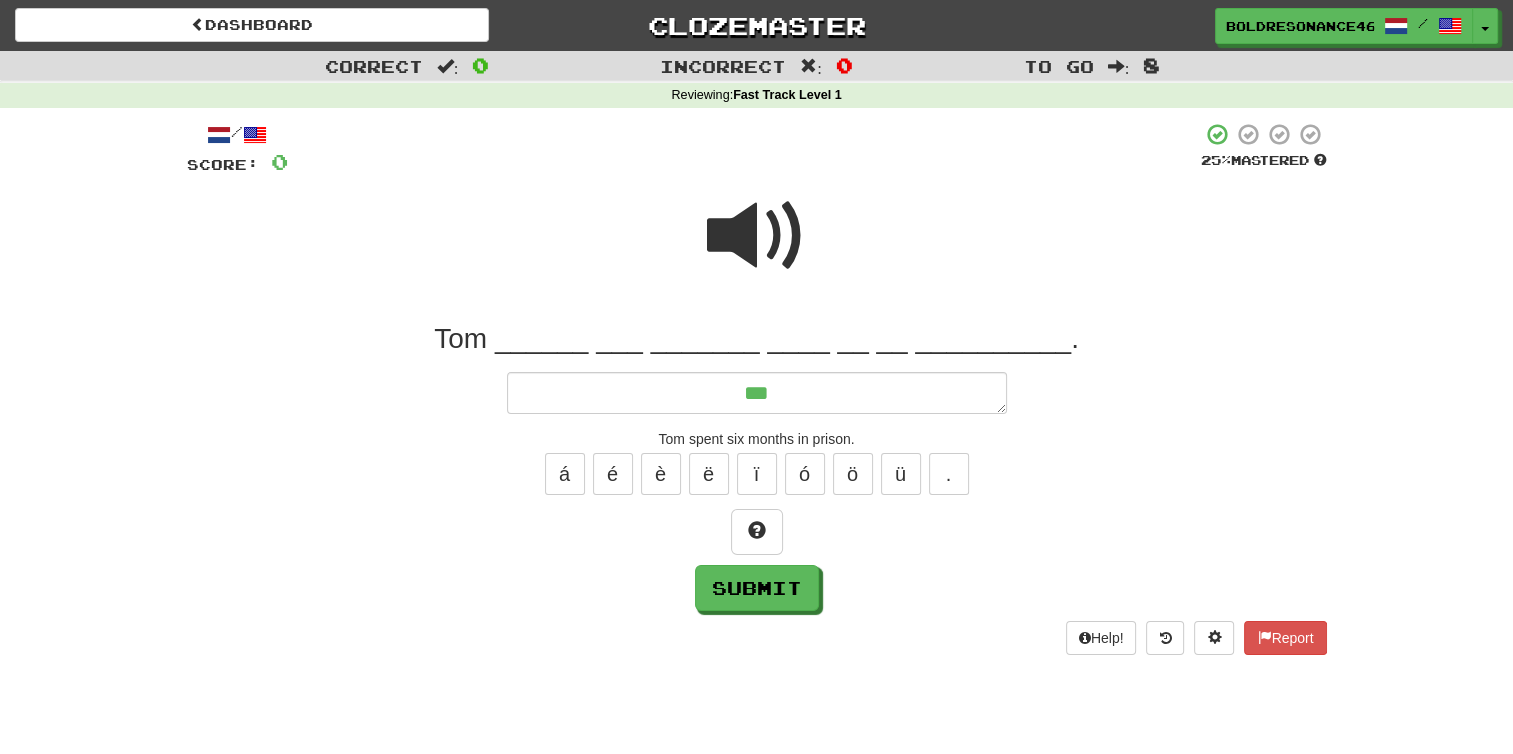 type on "*" 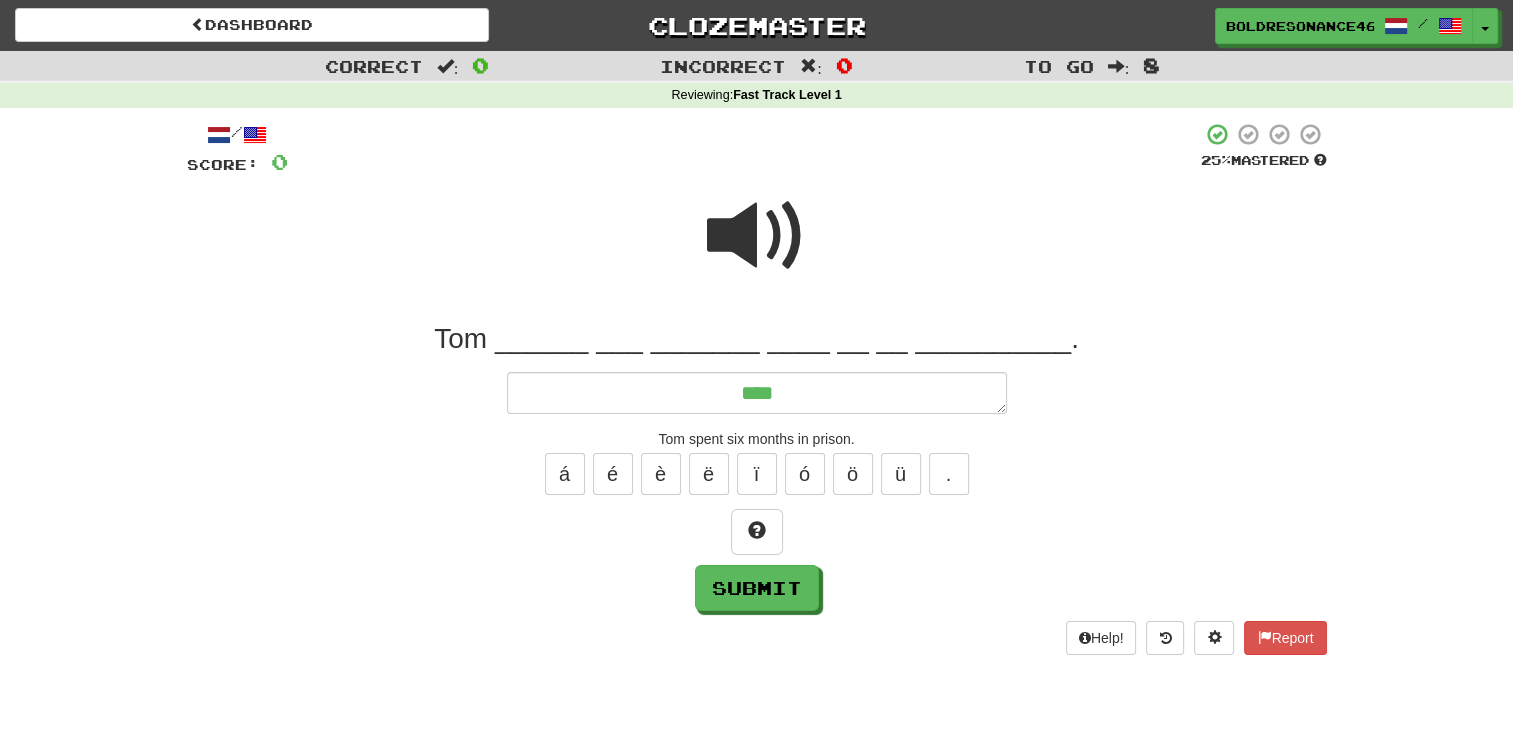 type on "*" 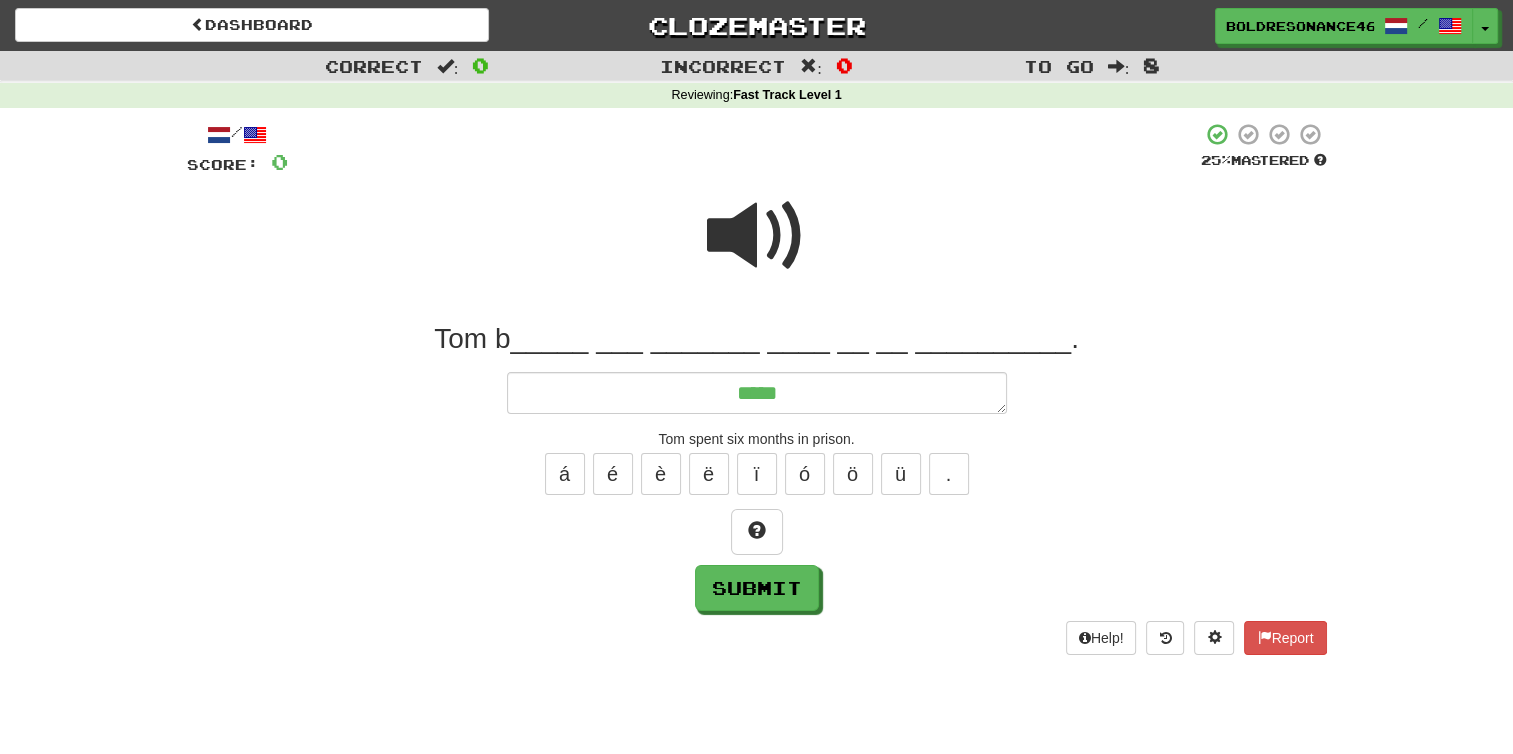 type on "*" 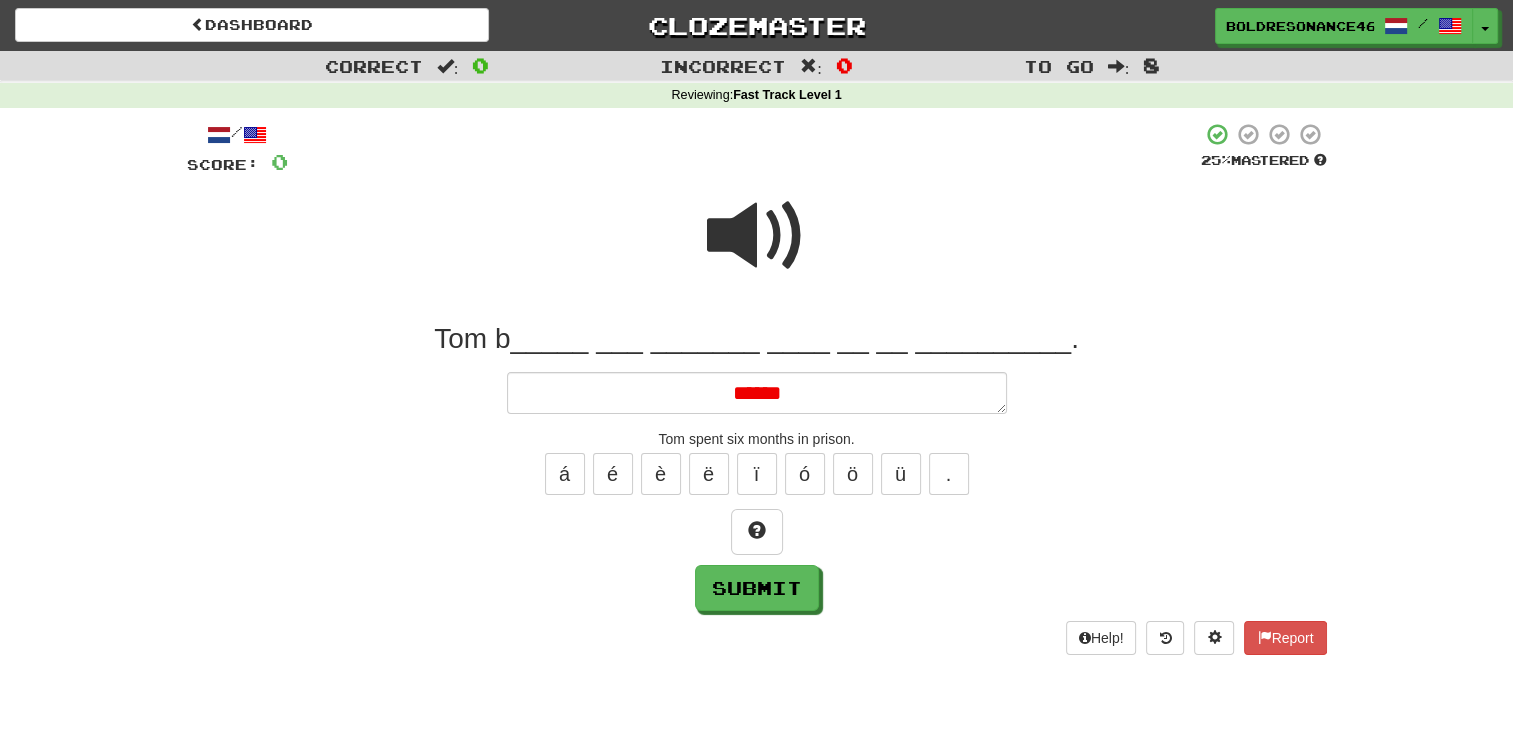 type on "*" 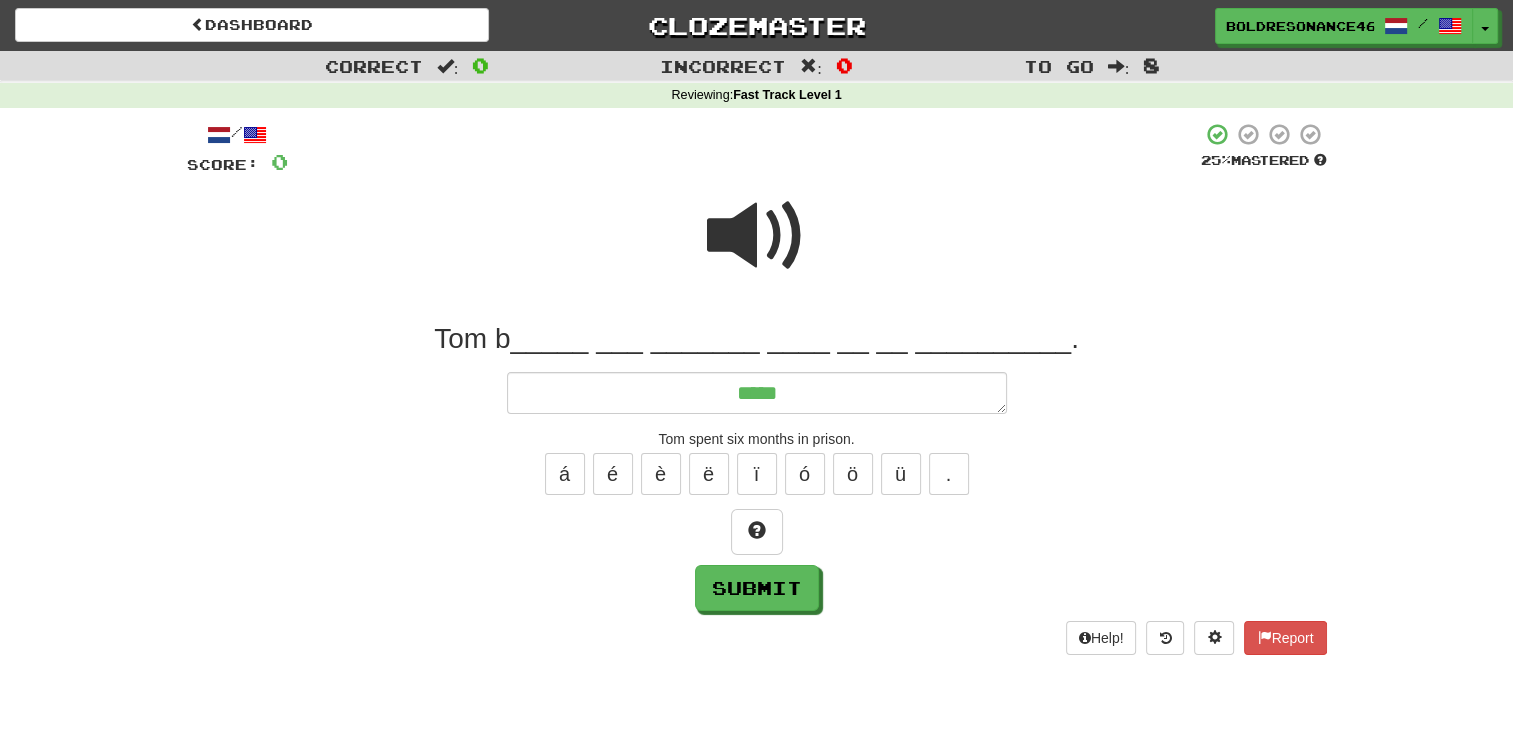 type on "*****" 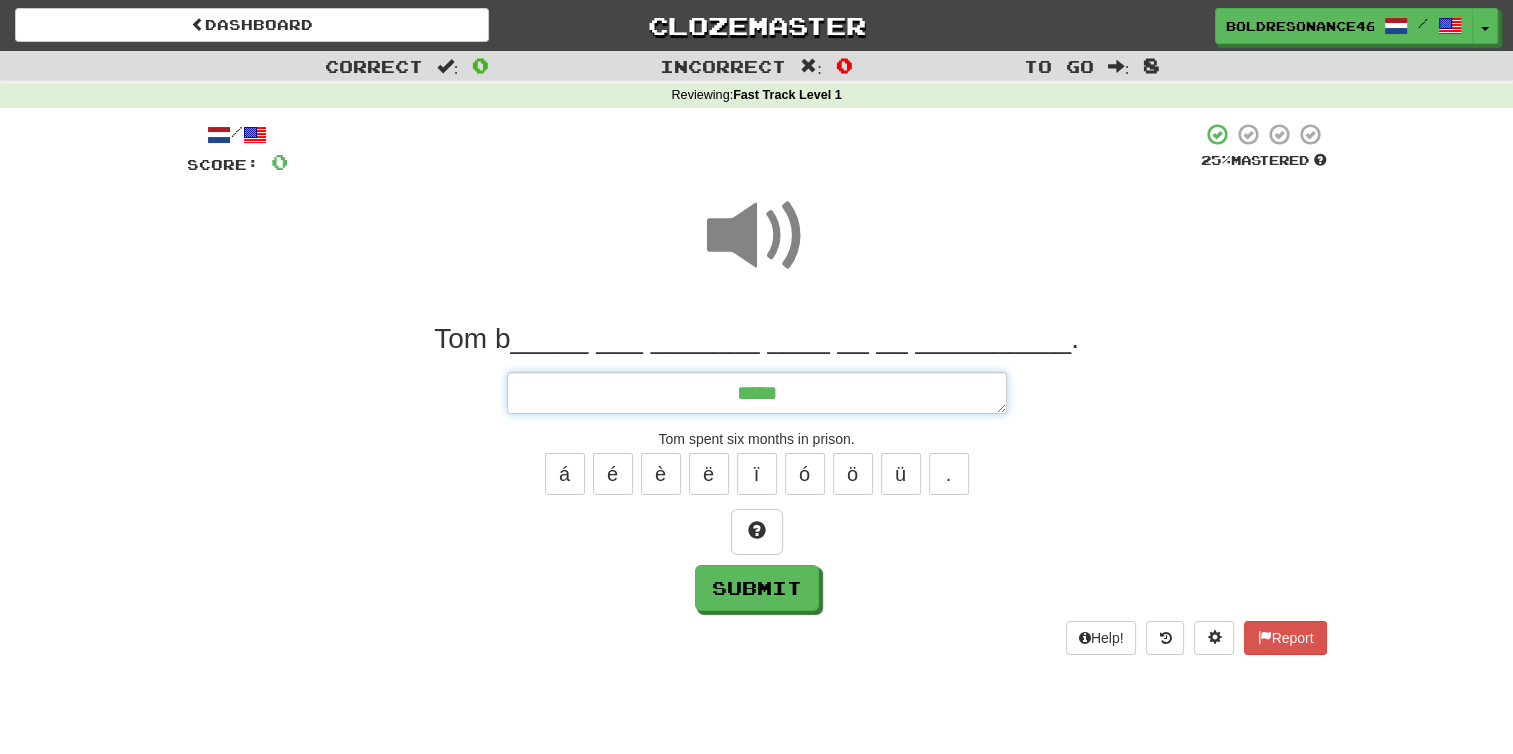 click on "*****" at bounding box center (757, 393) 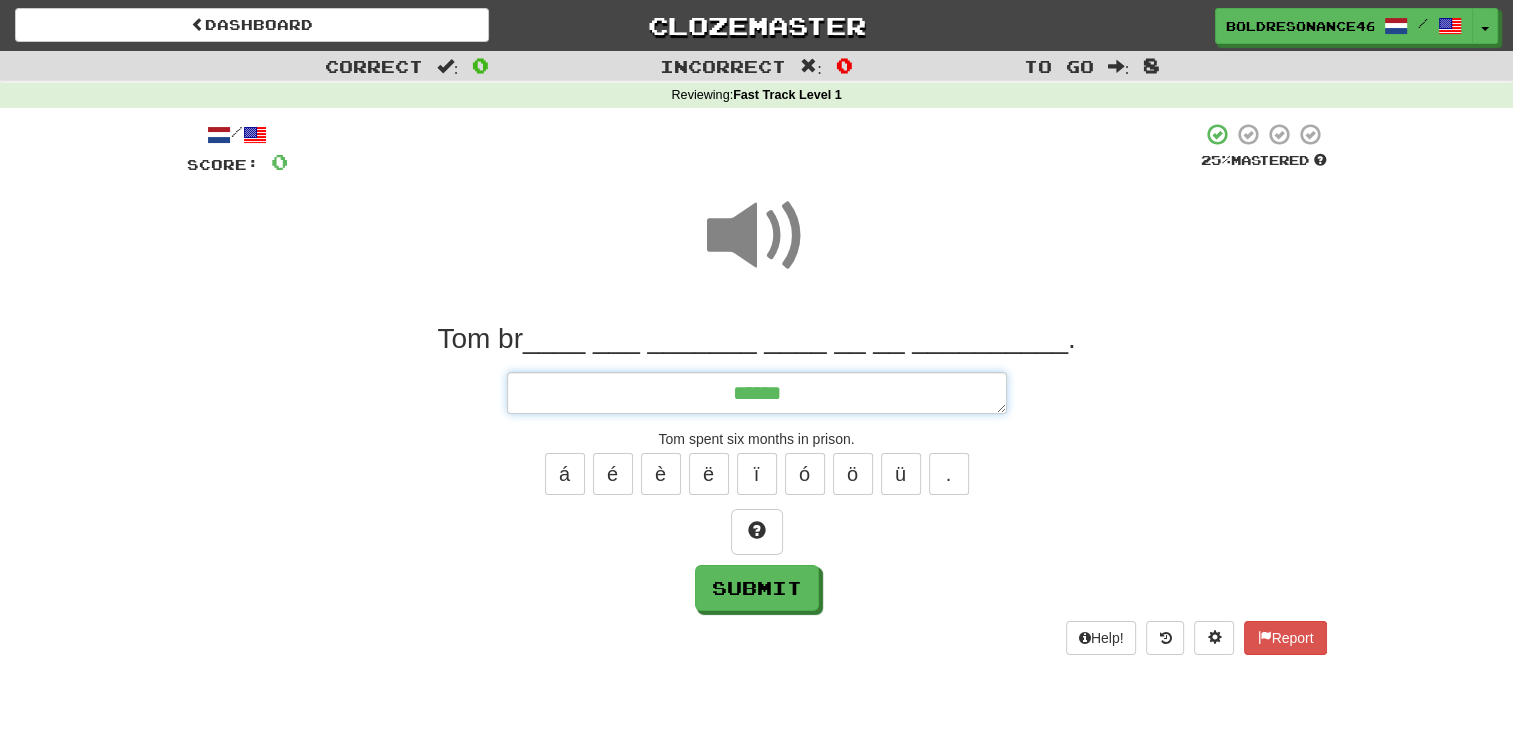 type on "*" 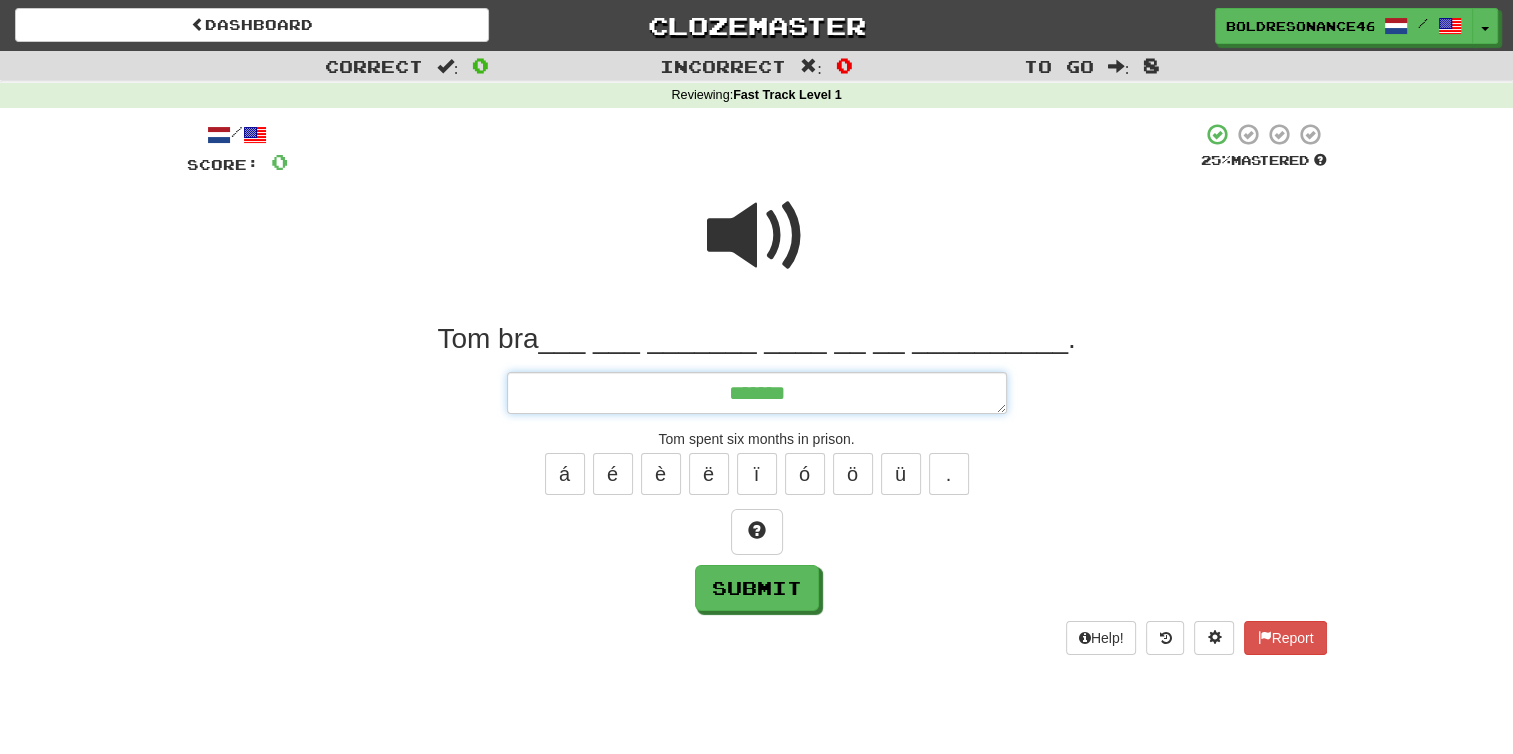 type on "*" 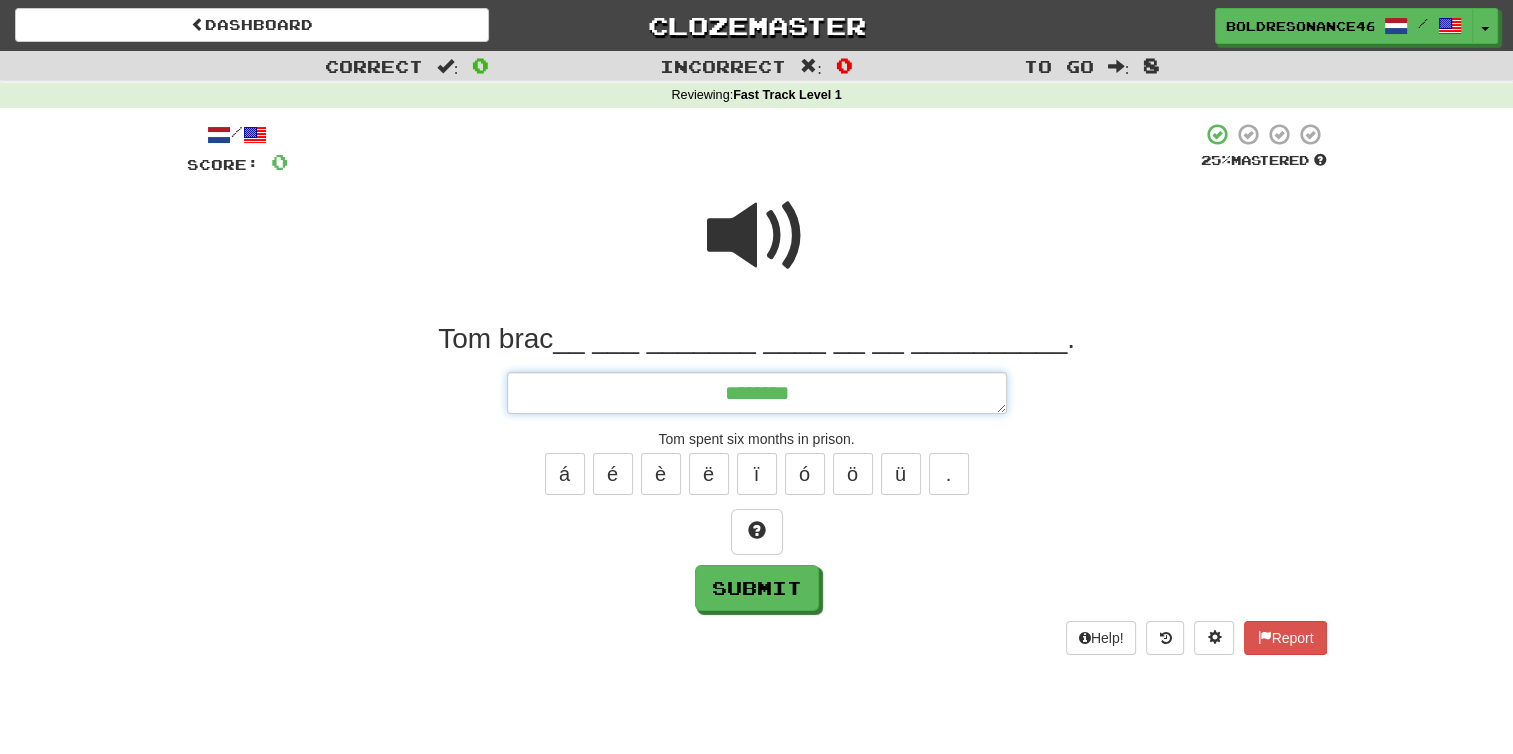 type on "*" 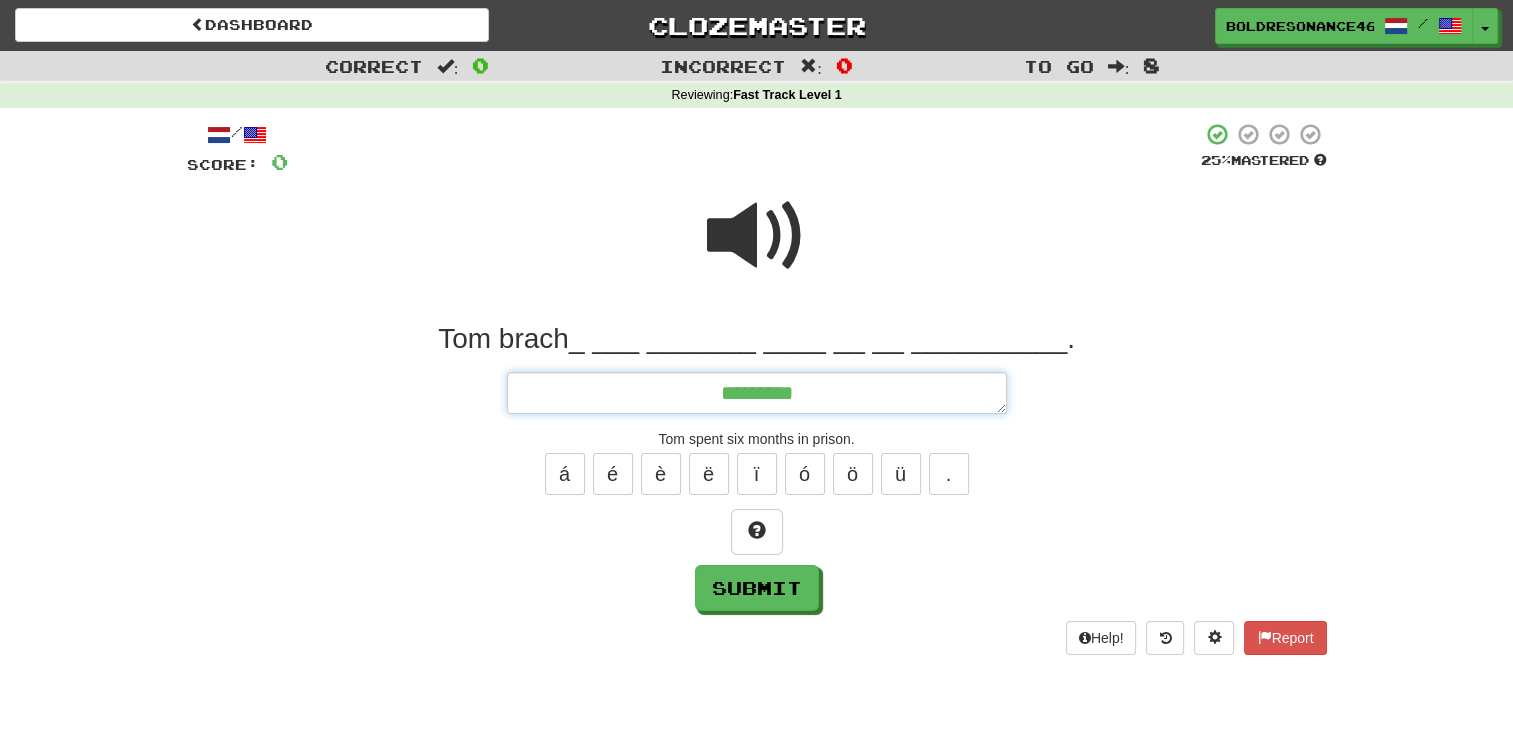 type on "*" 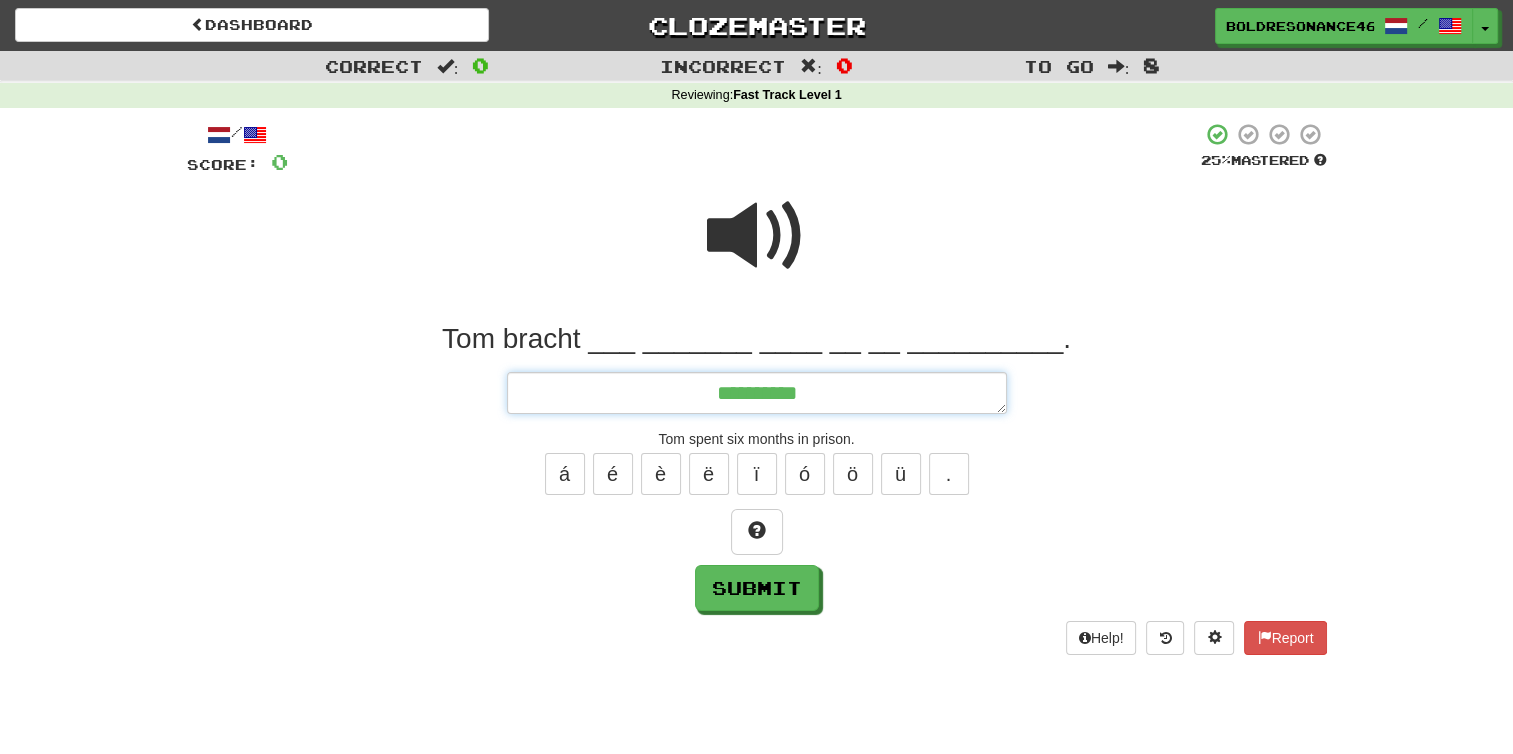 type on "*" 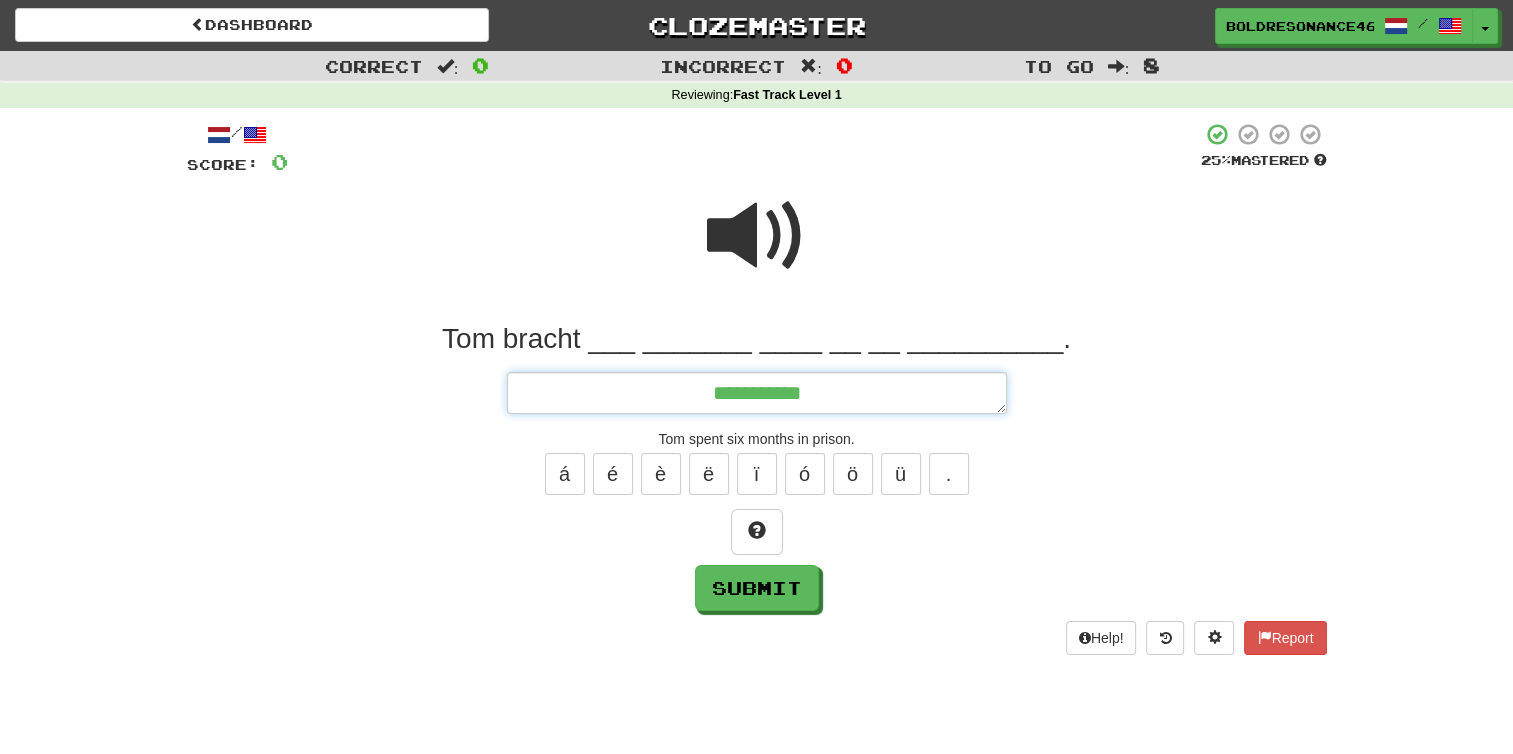 type on "*" 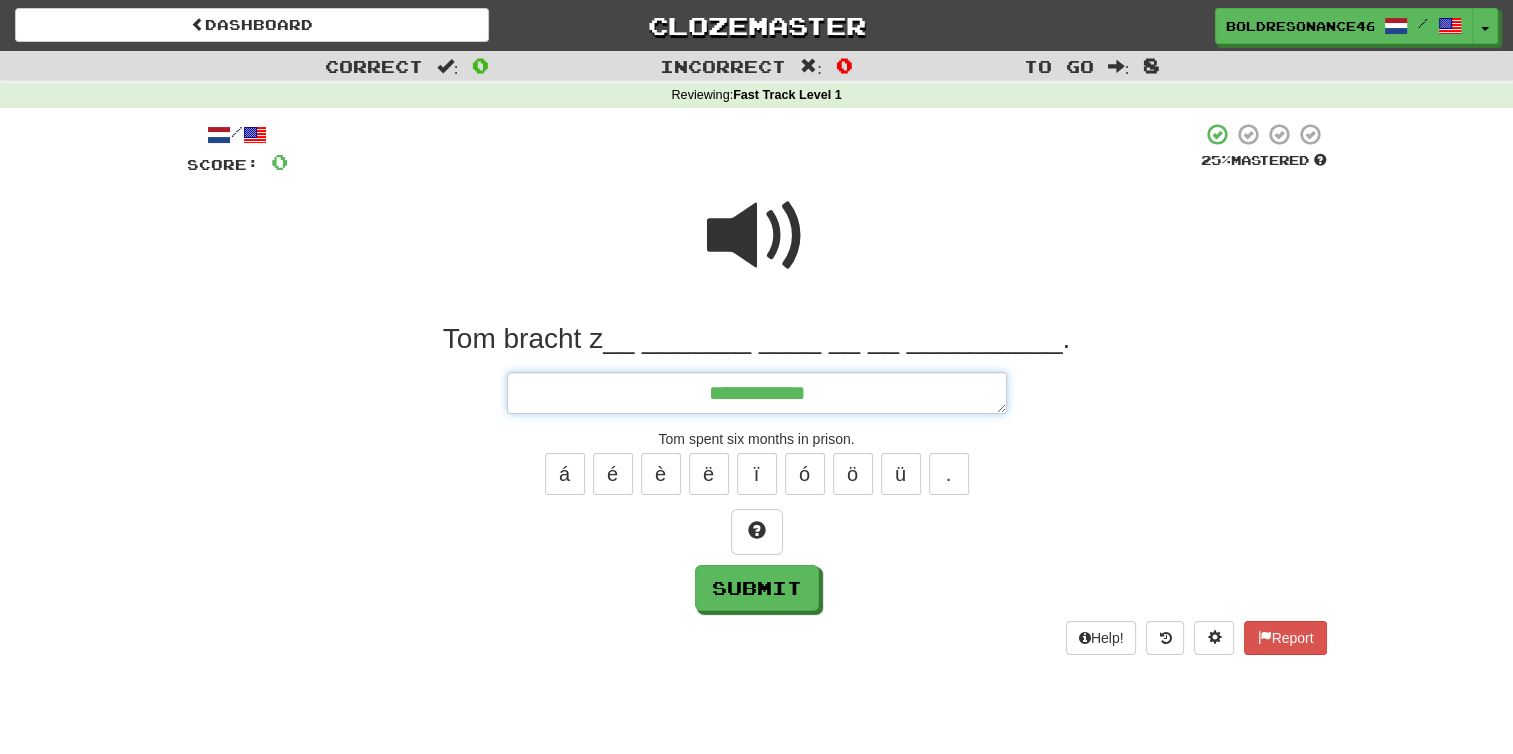 type on "*" 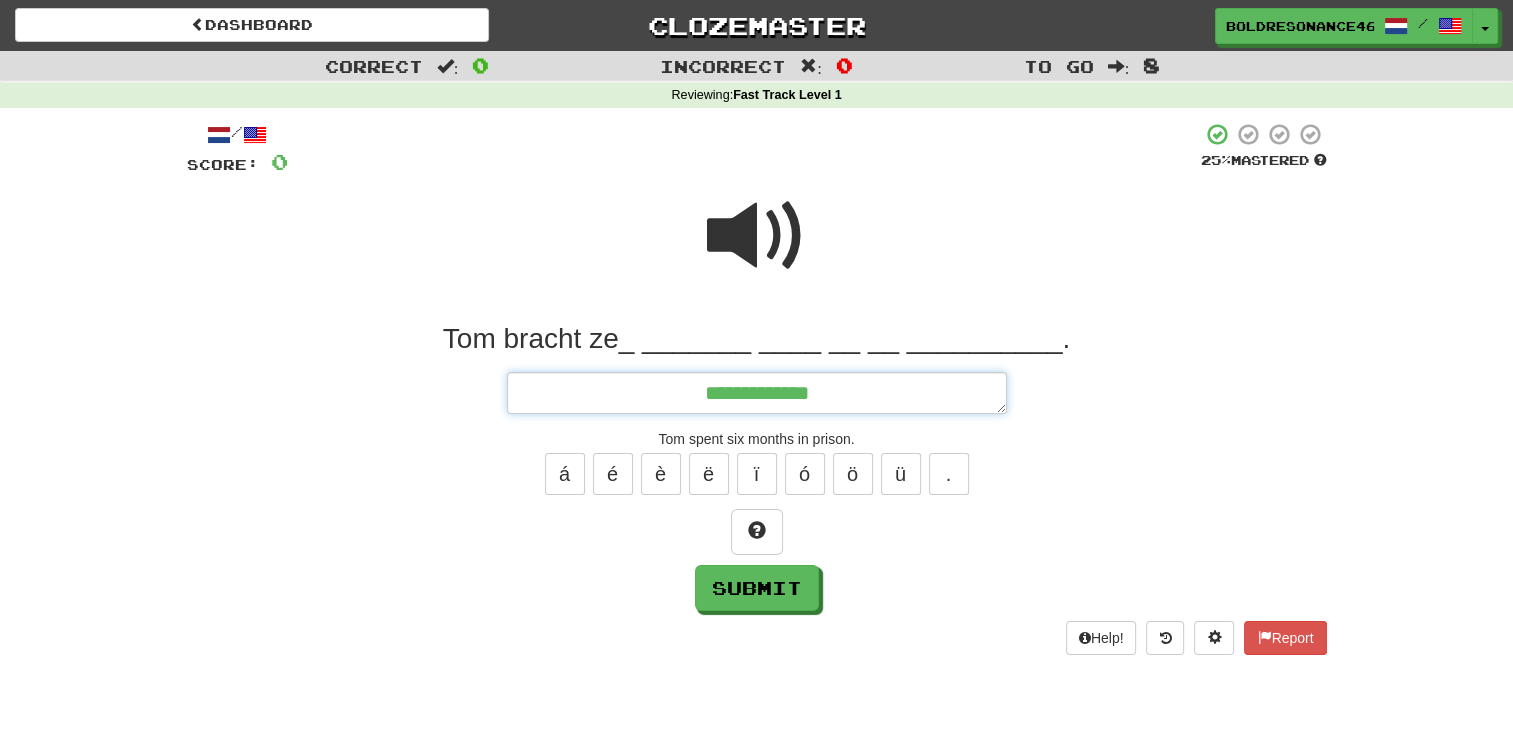 type on "*" 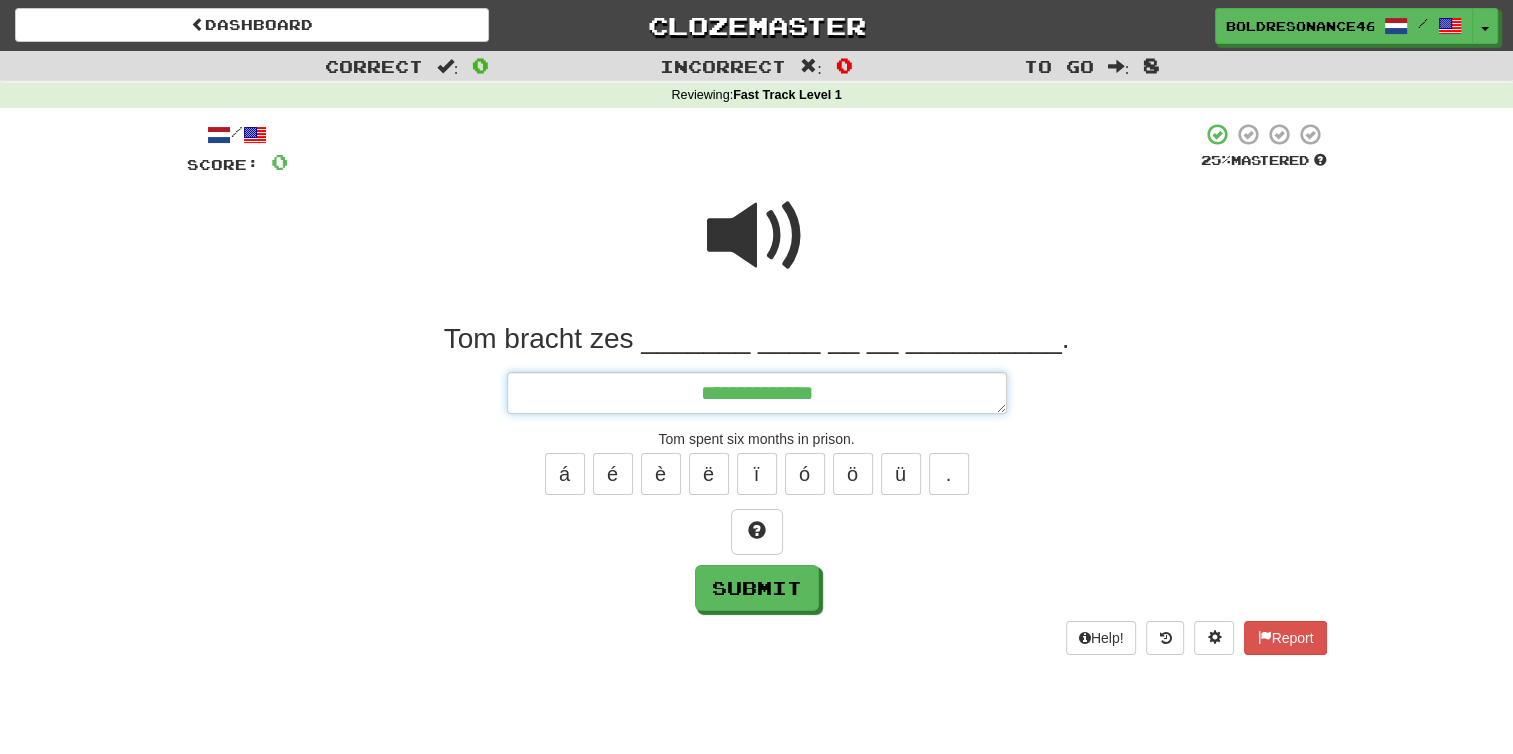 type on "*" 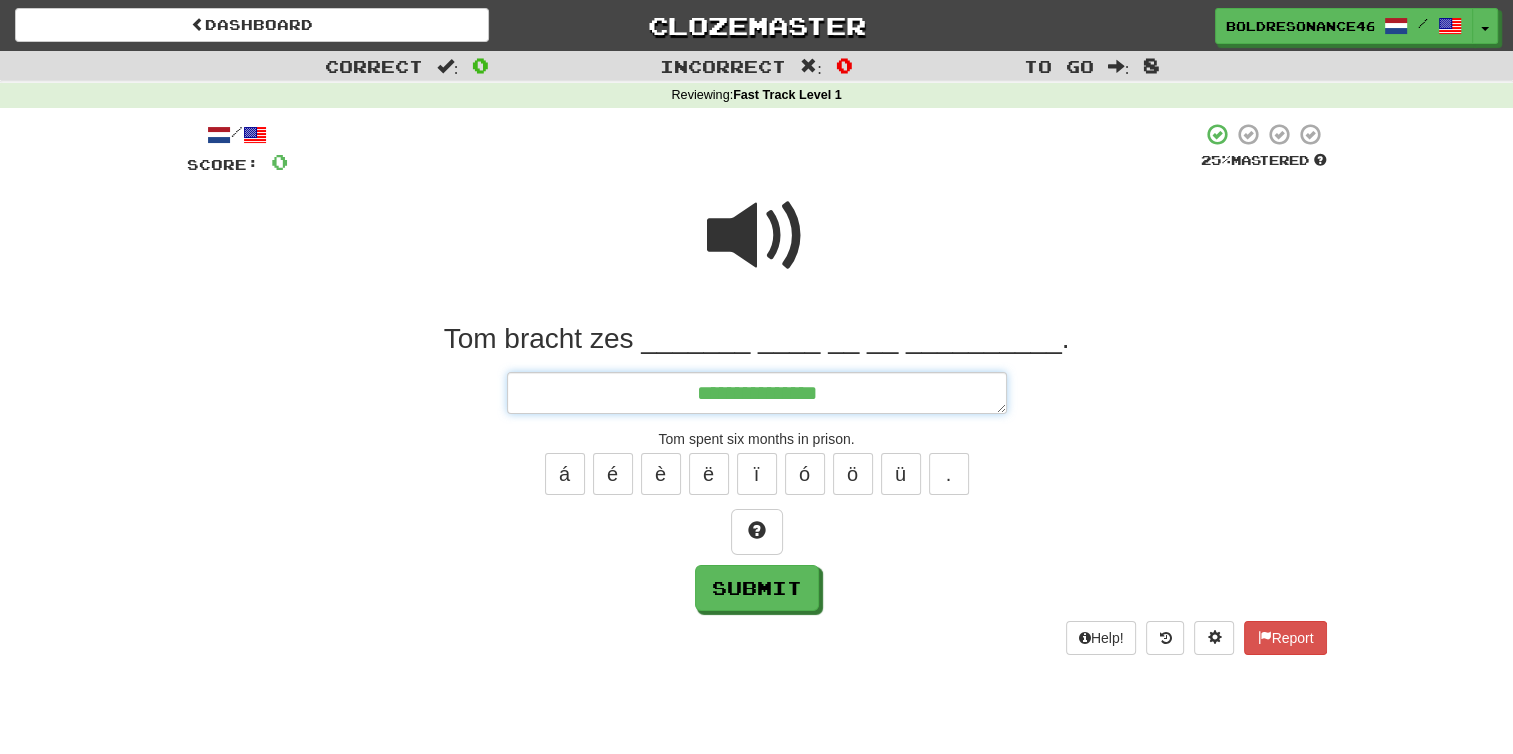 type on "*" 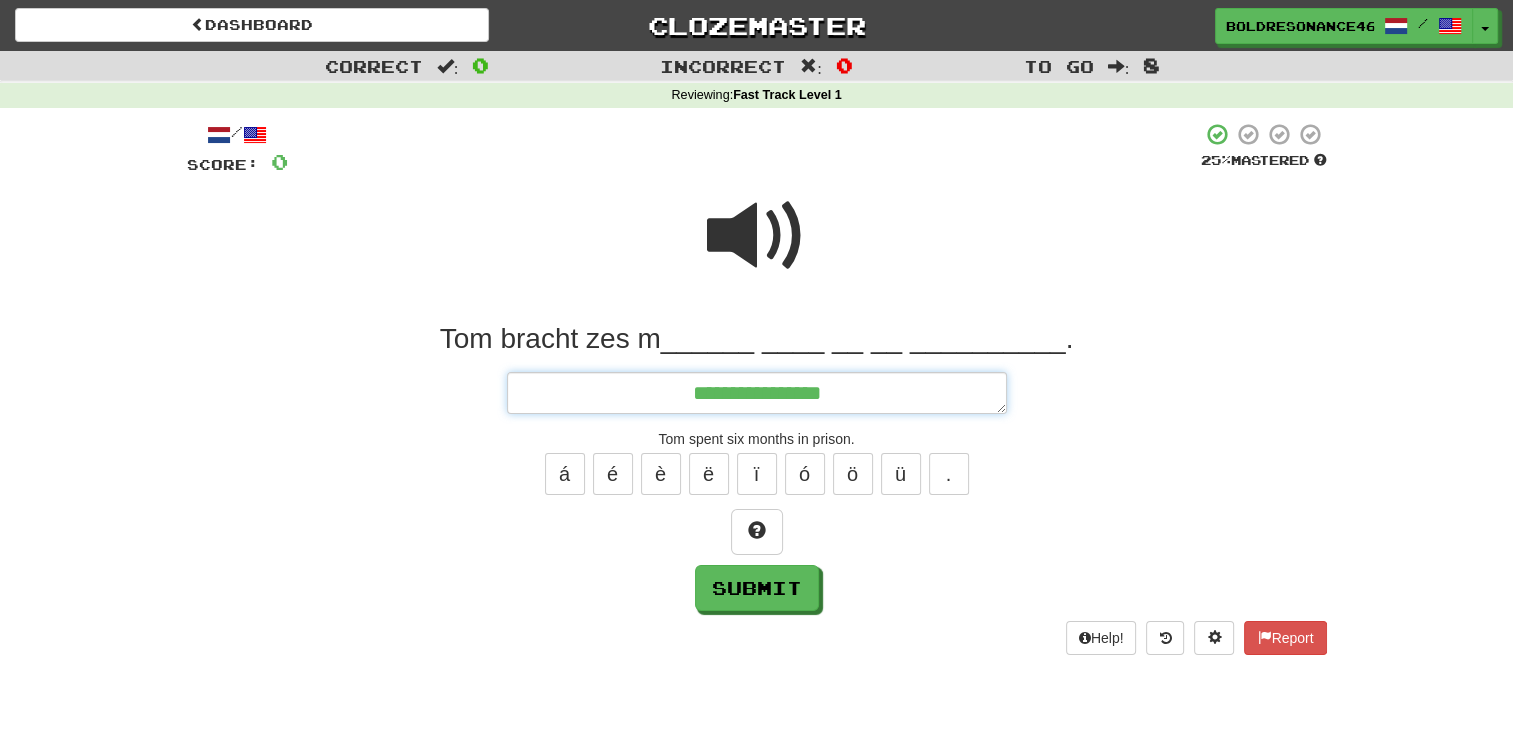 type on "*" 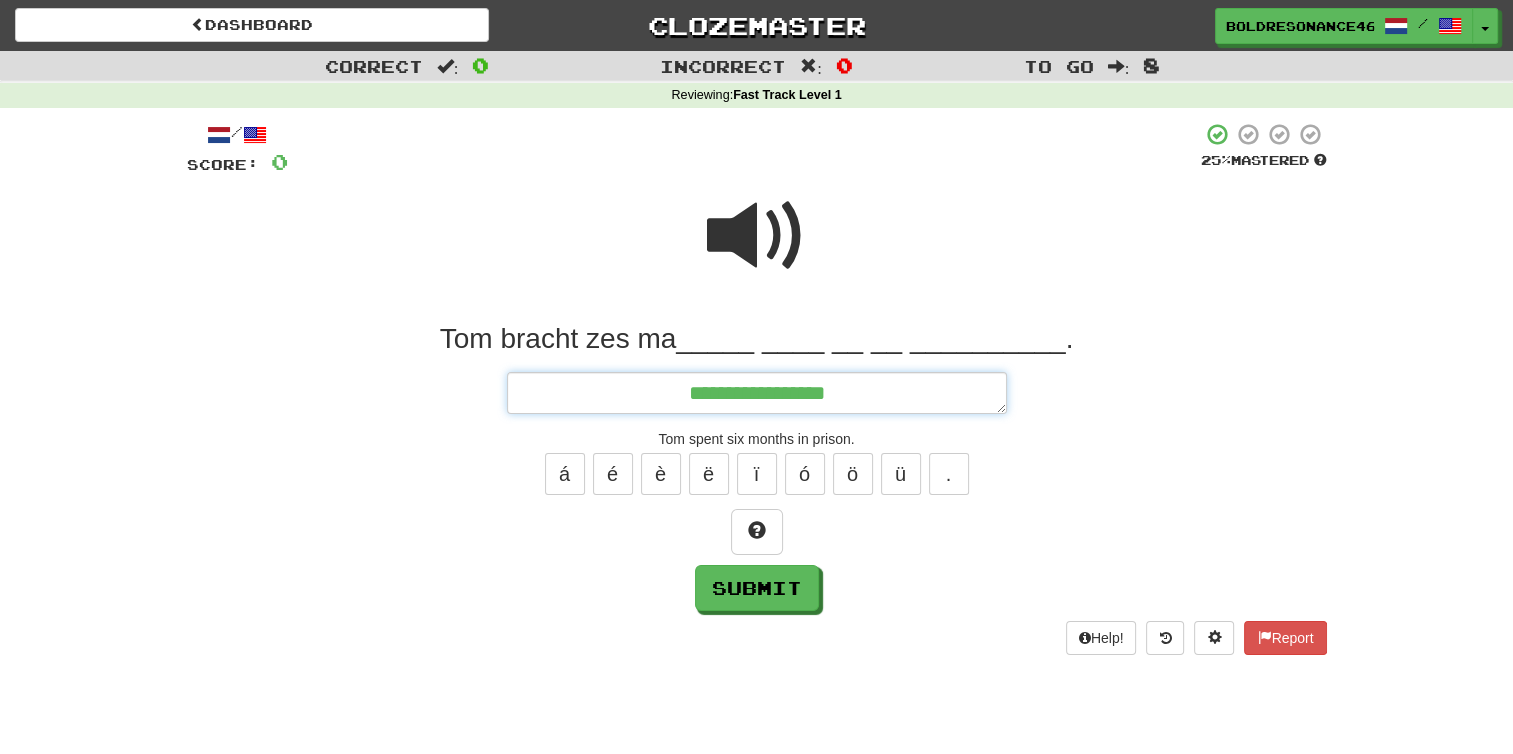 type on "*" 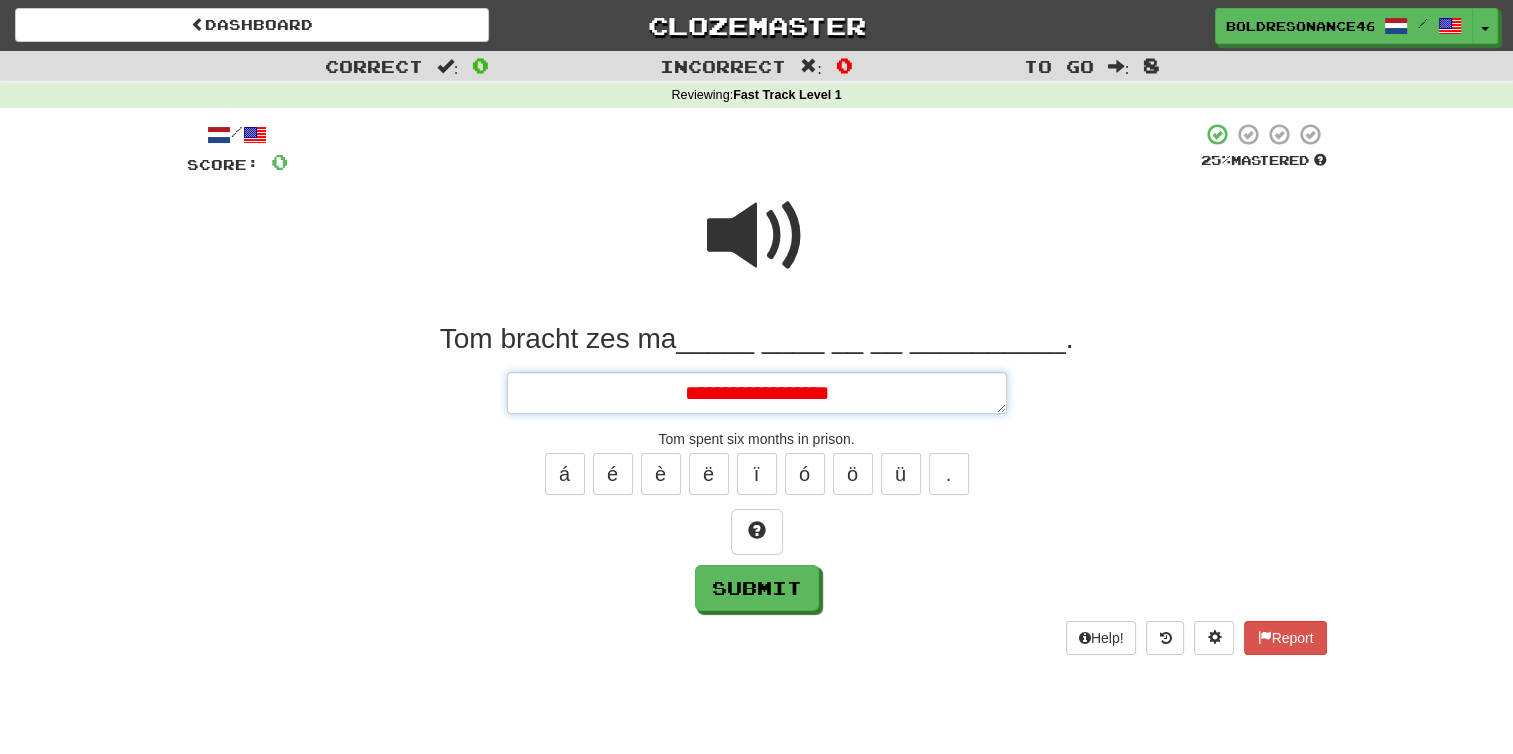 type on "*" 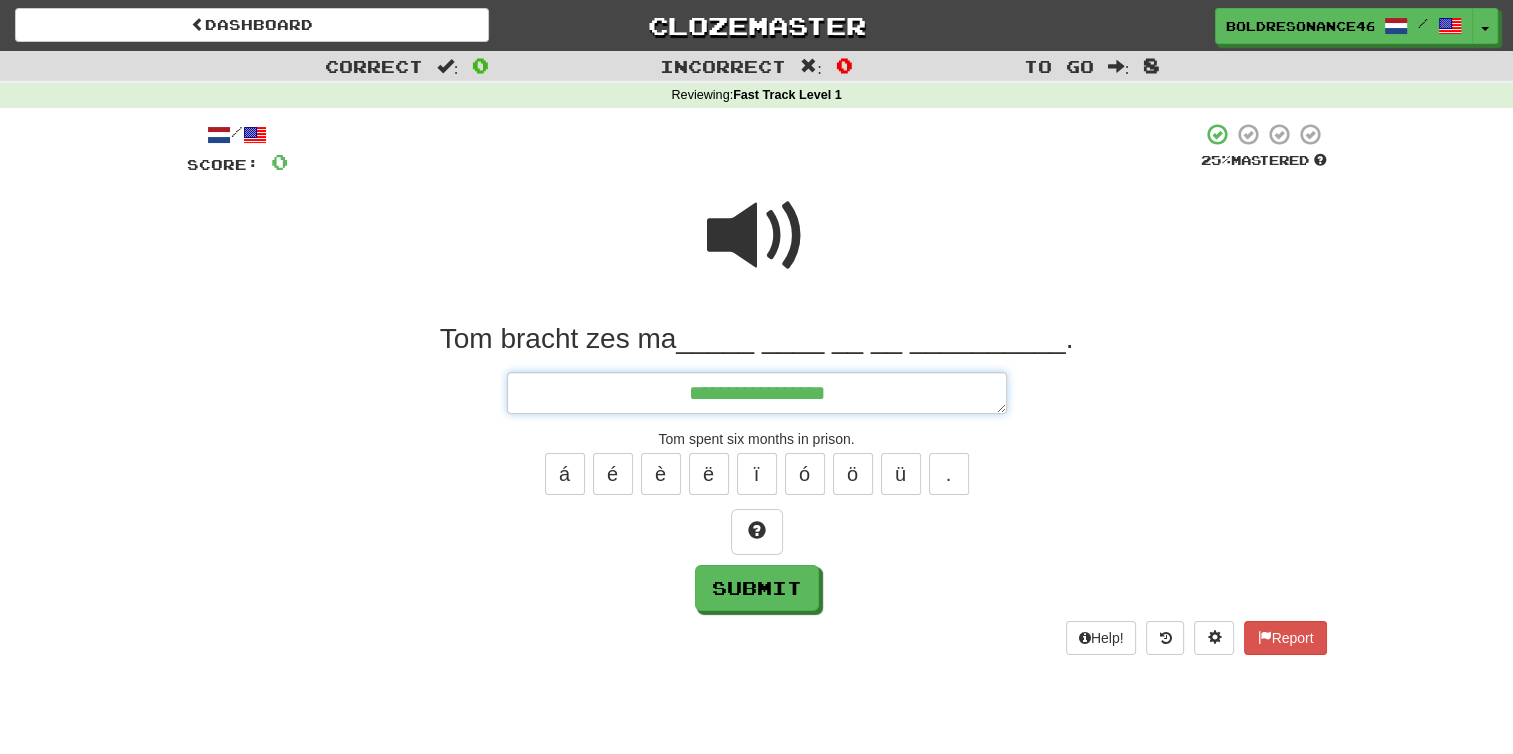 type on "*" 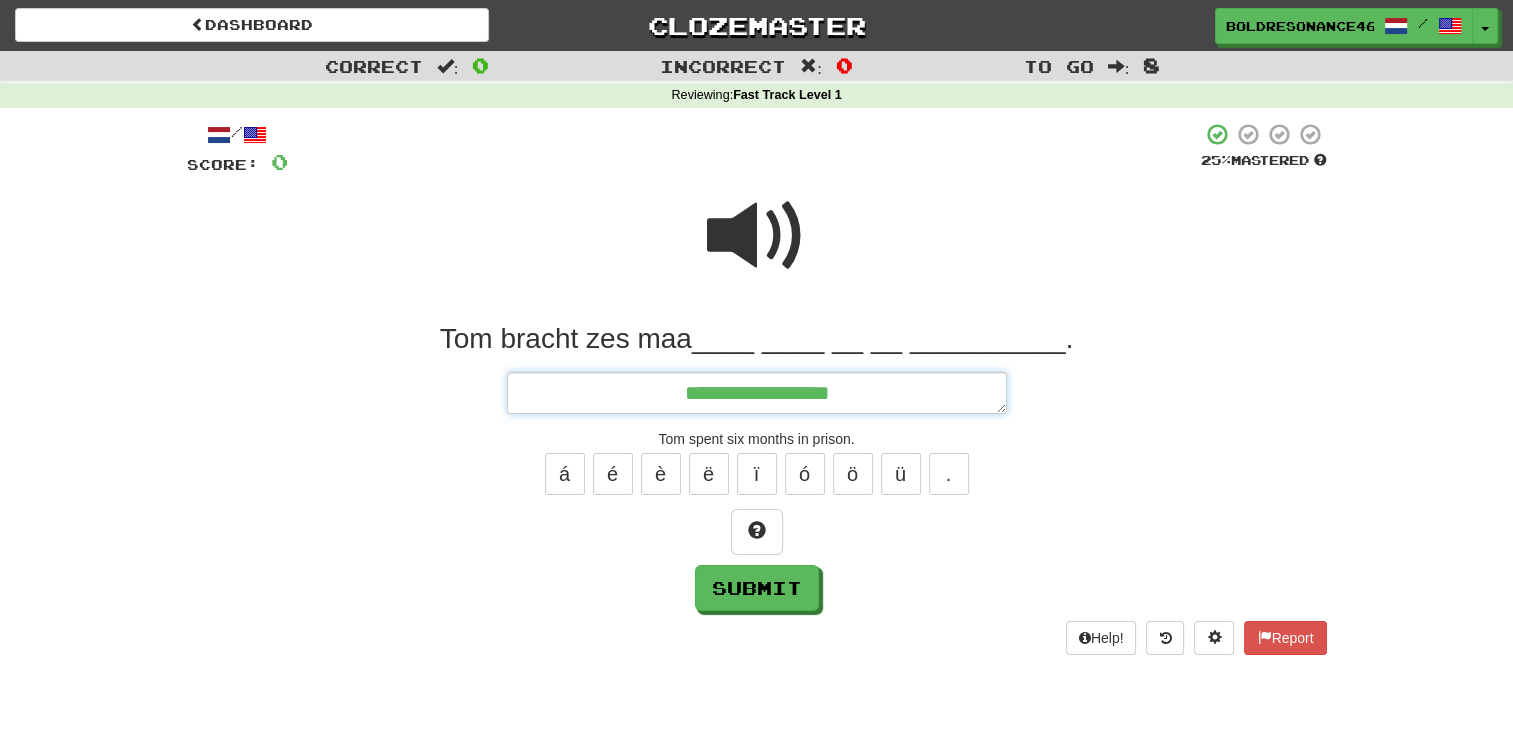 type on "*" 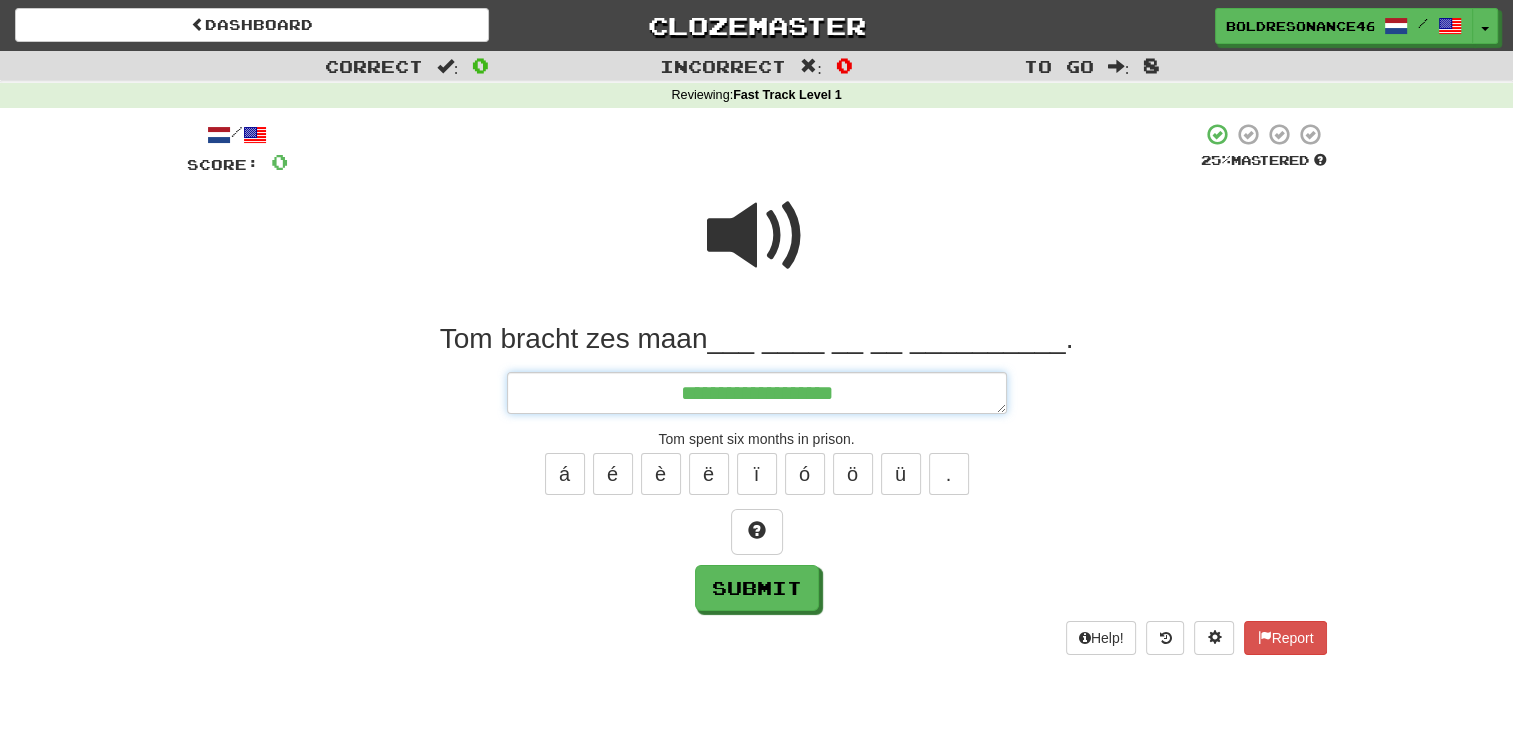 type on "*" 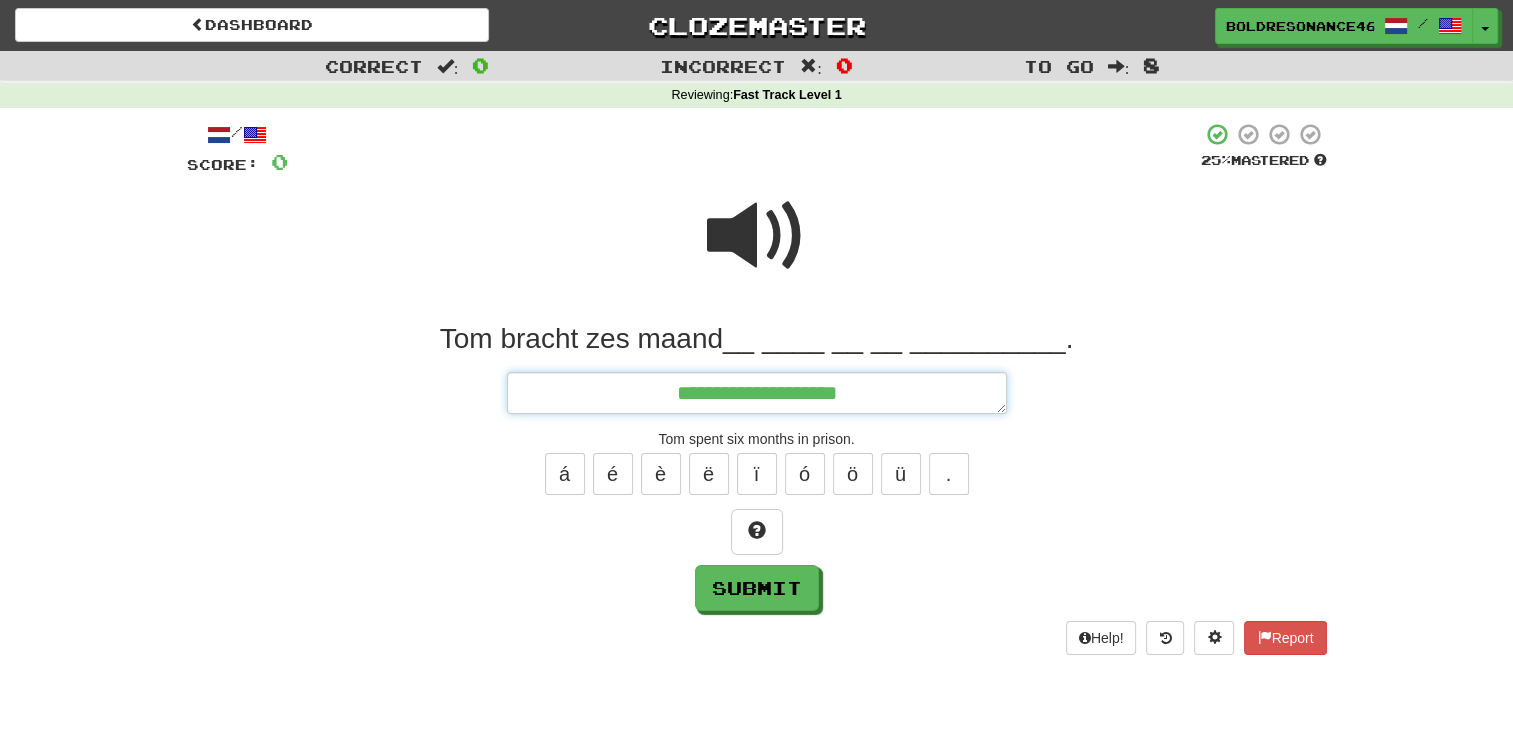 type on "*" 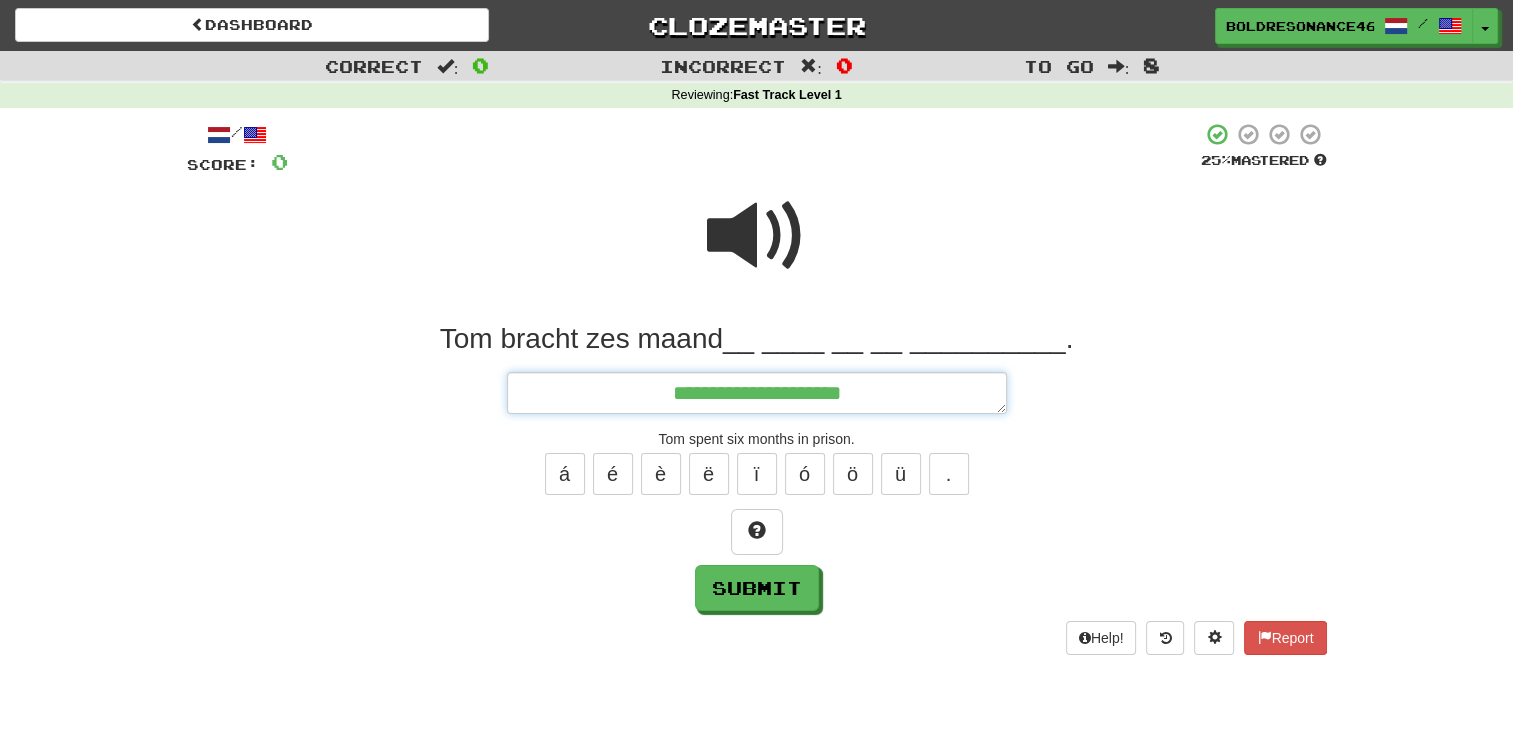 type on "*" 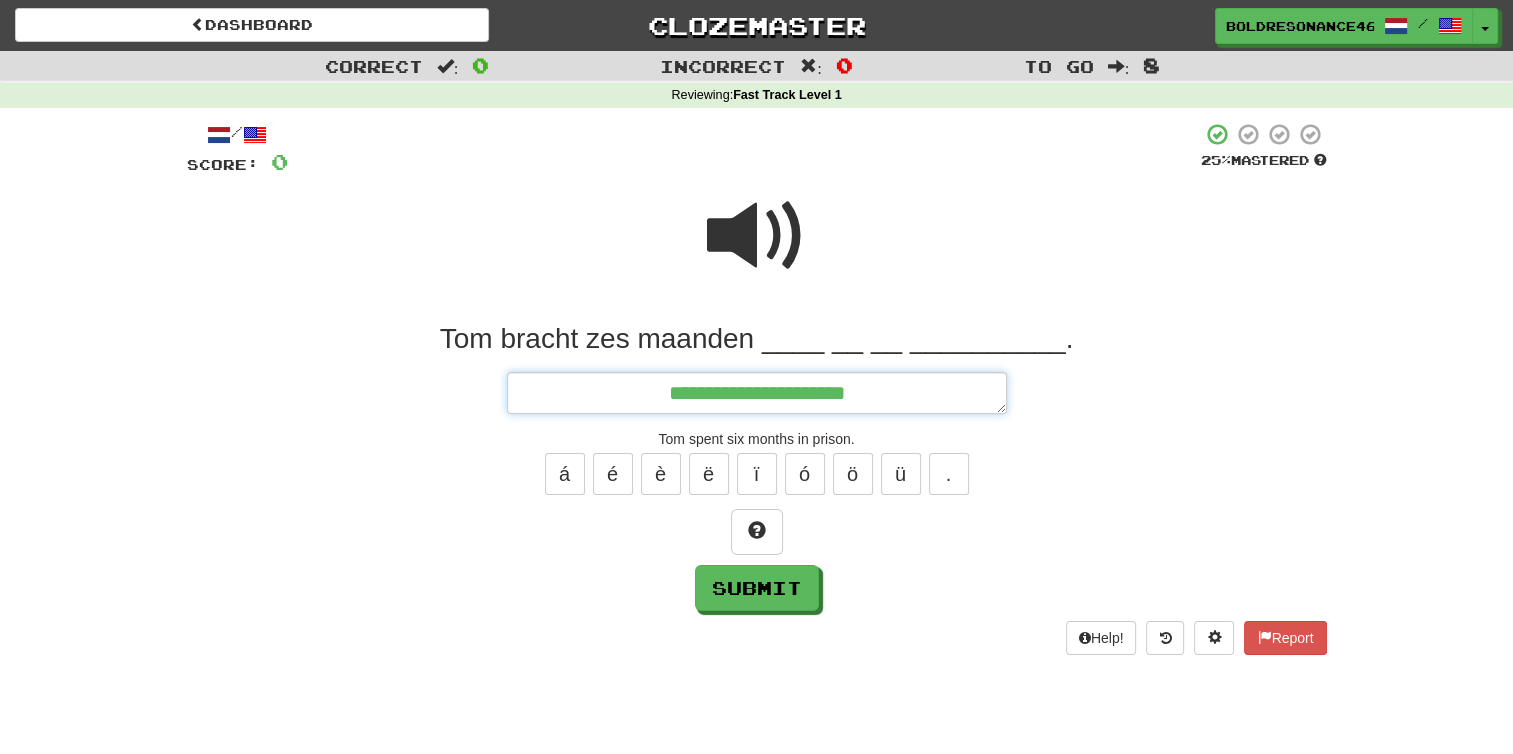 type on "*" 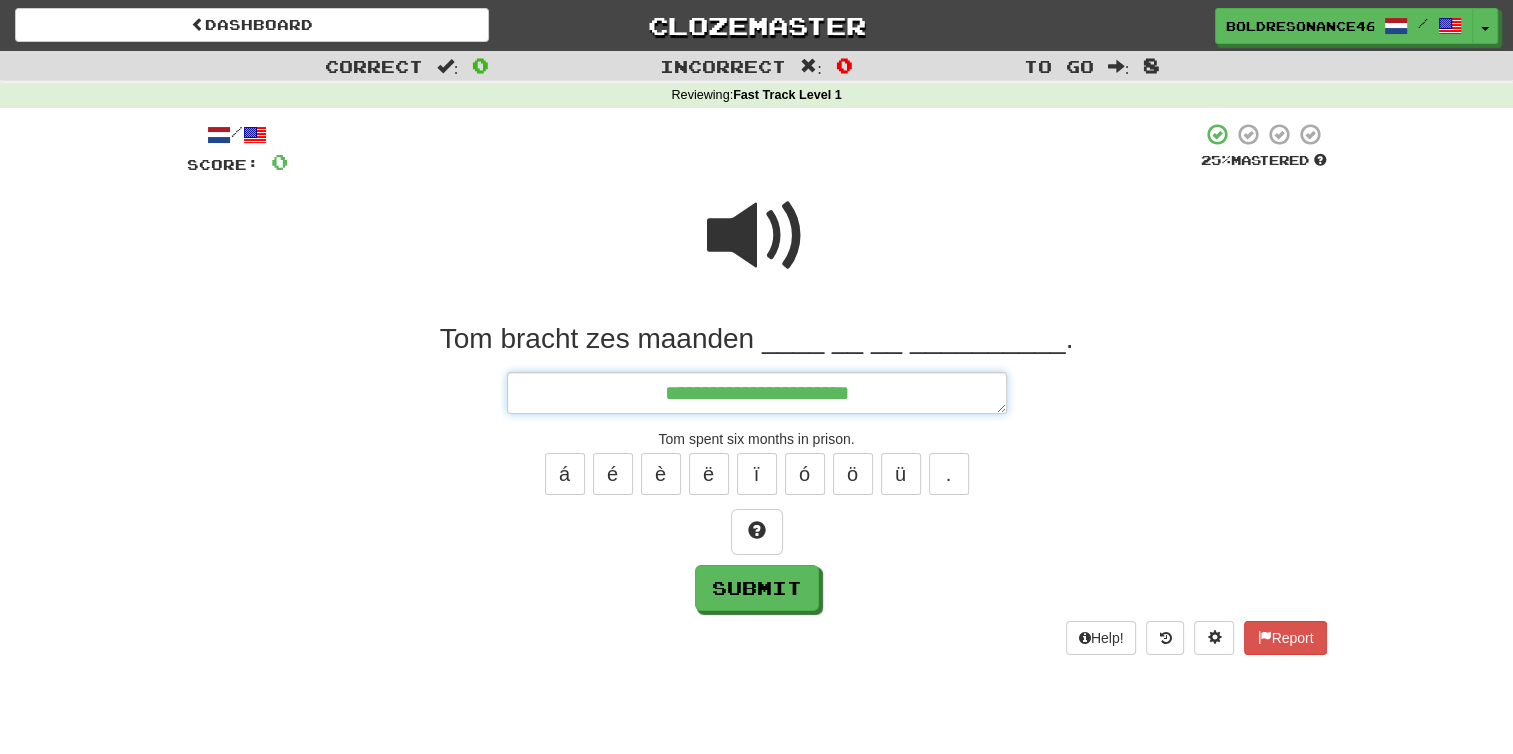 type on "*" 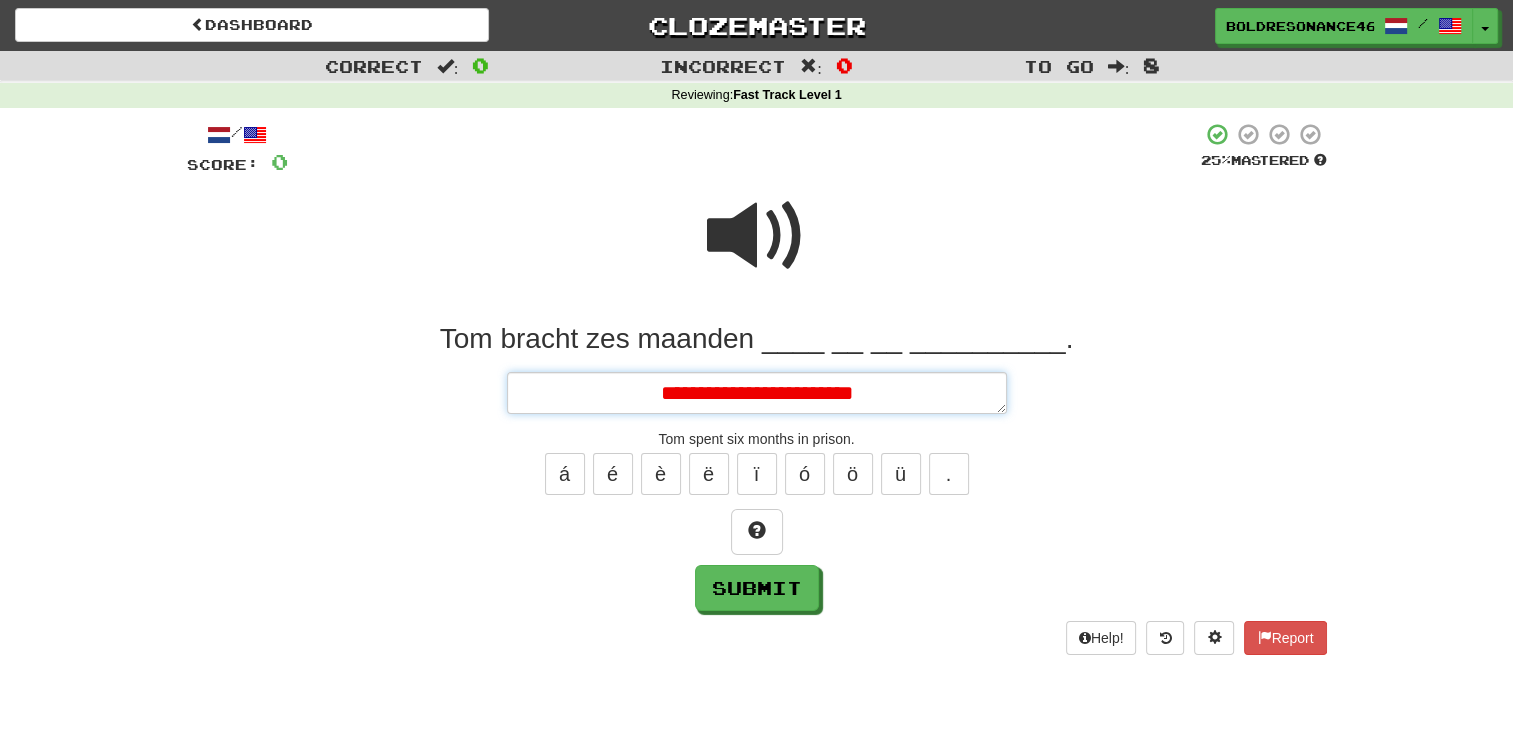 type on "*" 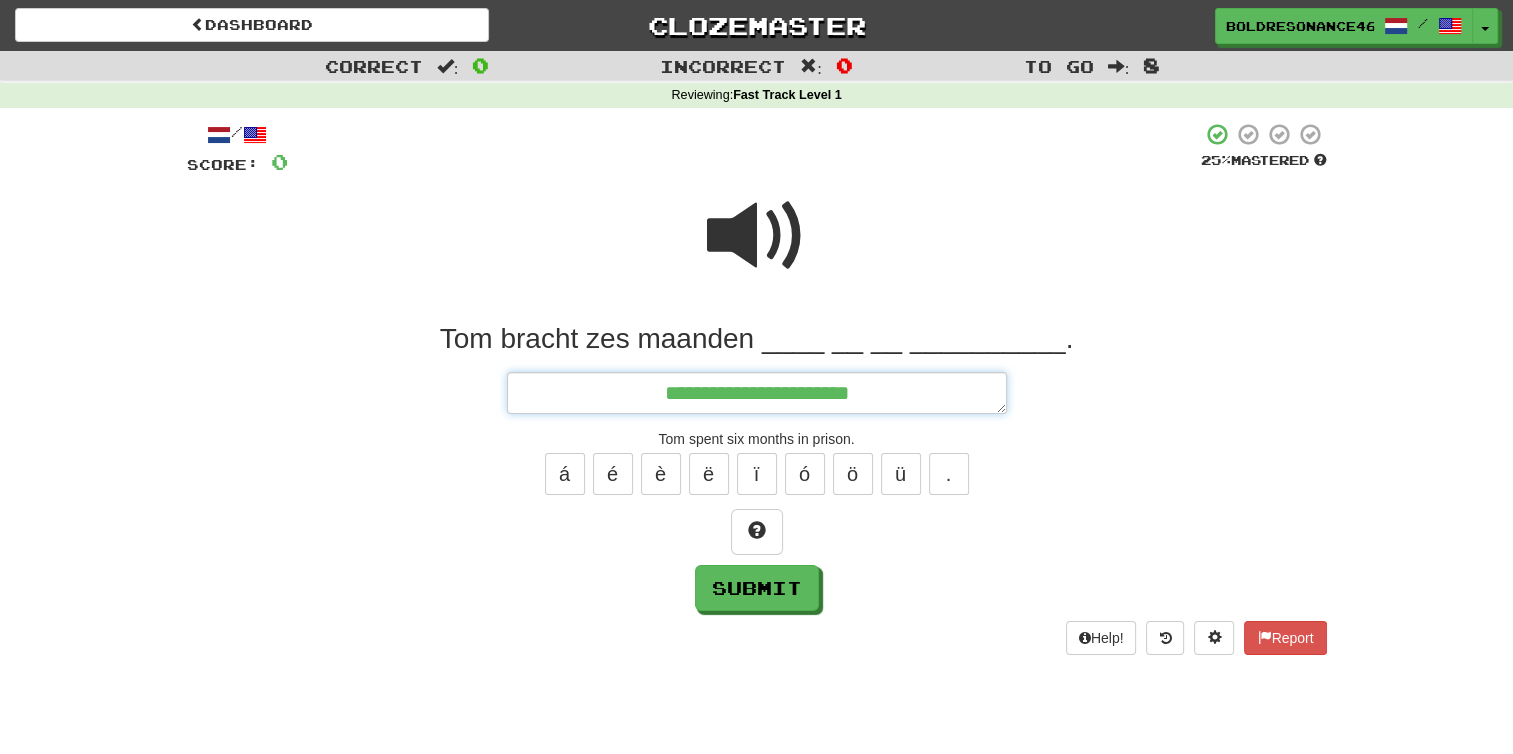 type on "**********" 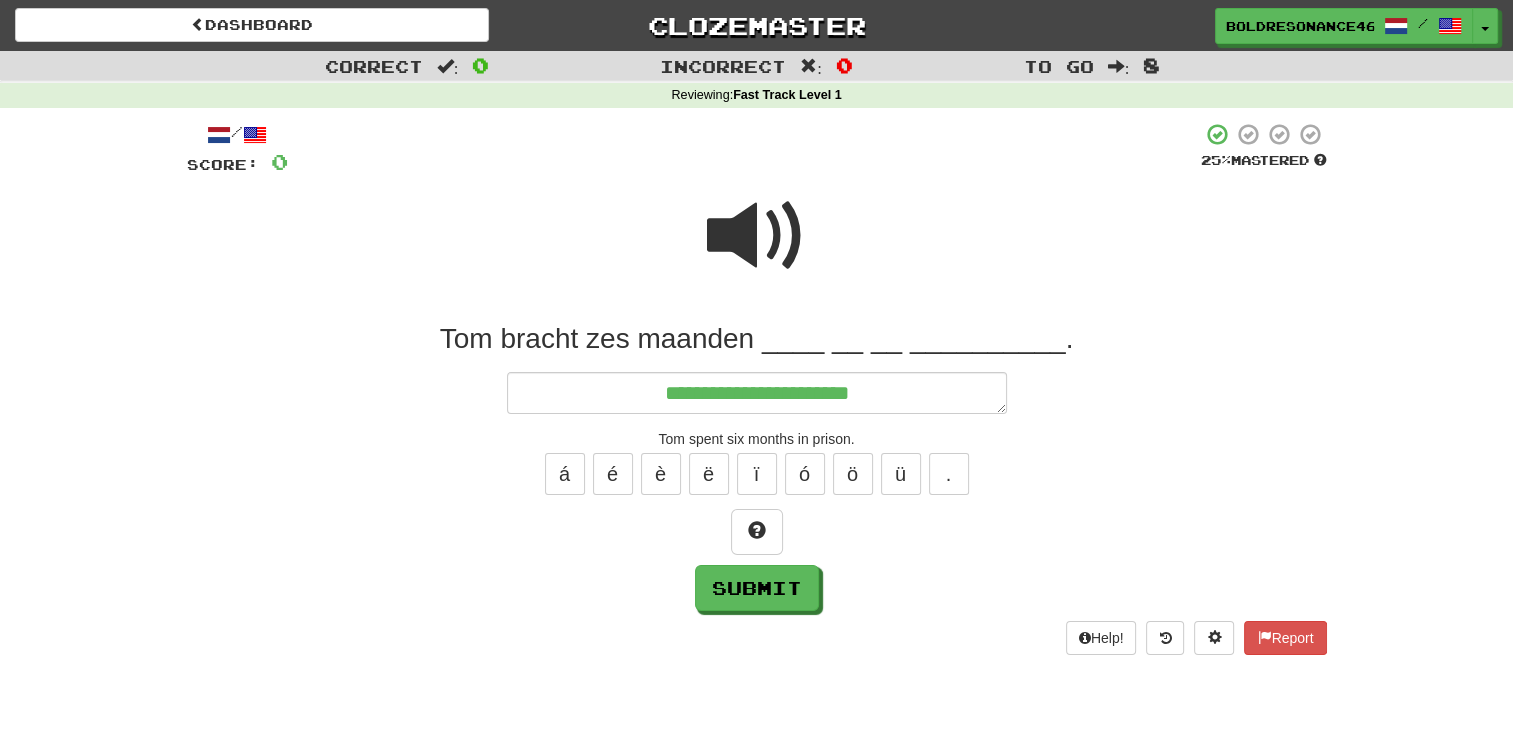 click at bounding box center (757, 236) 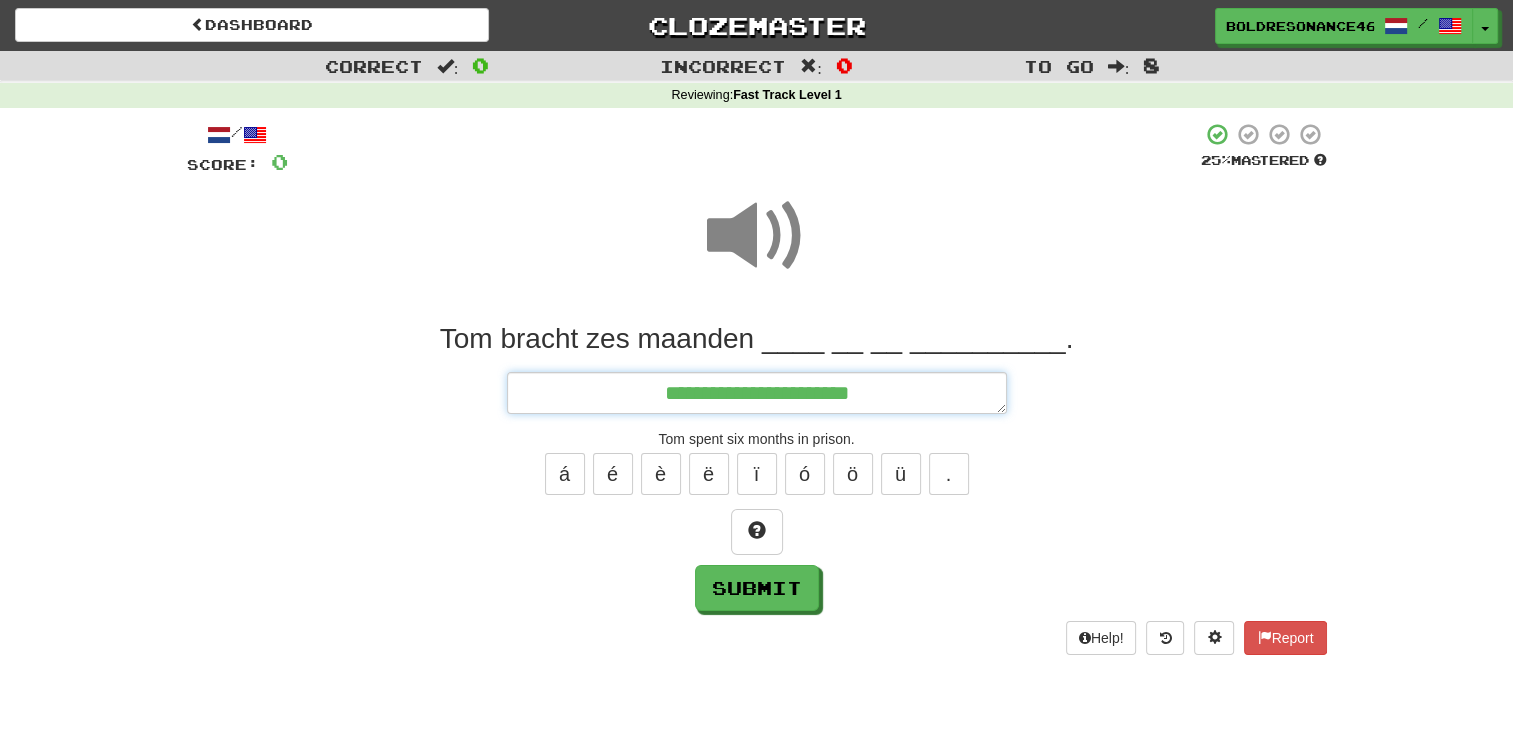 click on "**********" at bounding box center (757, 393) 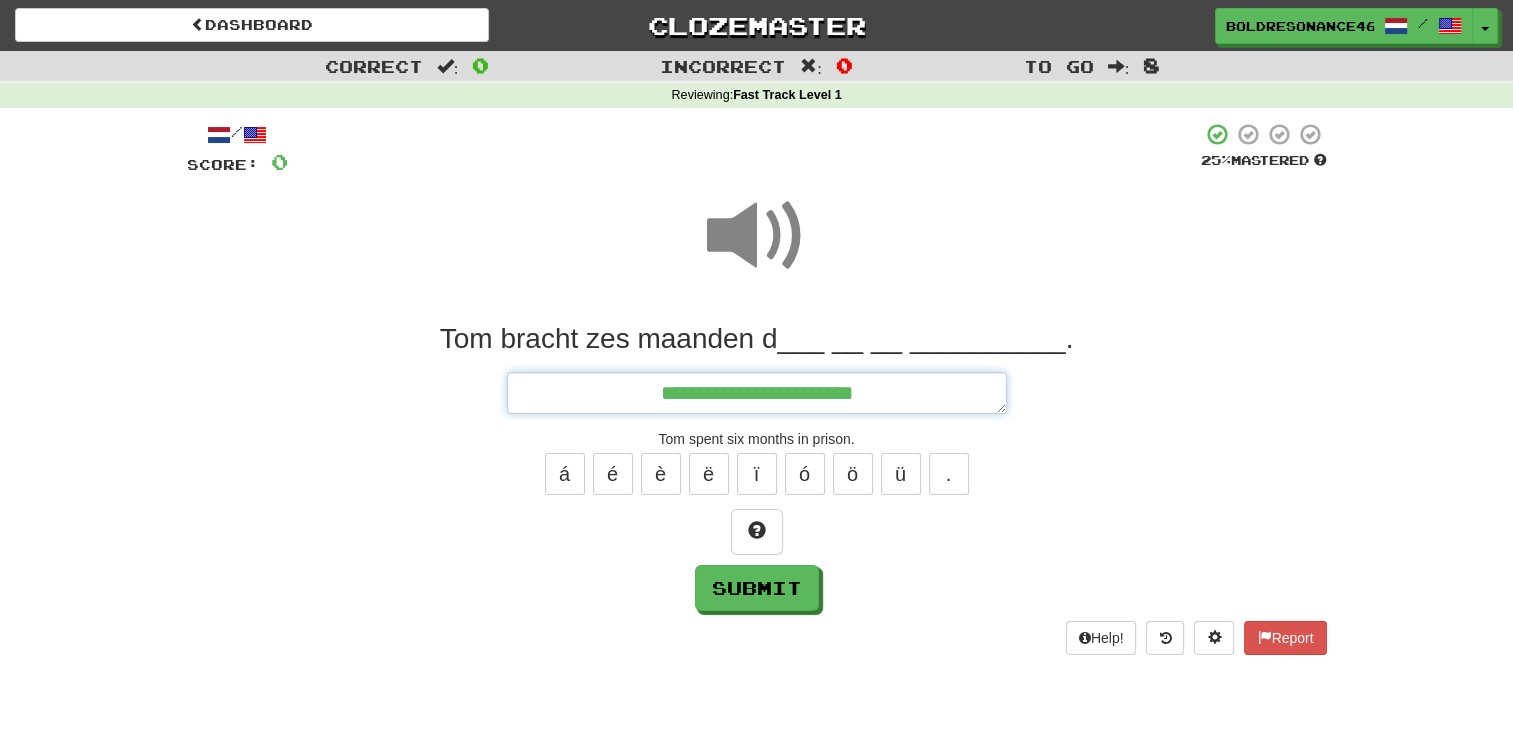 type on "*" 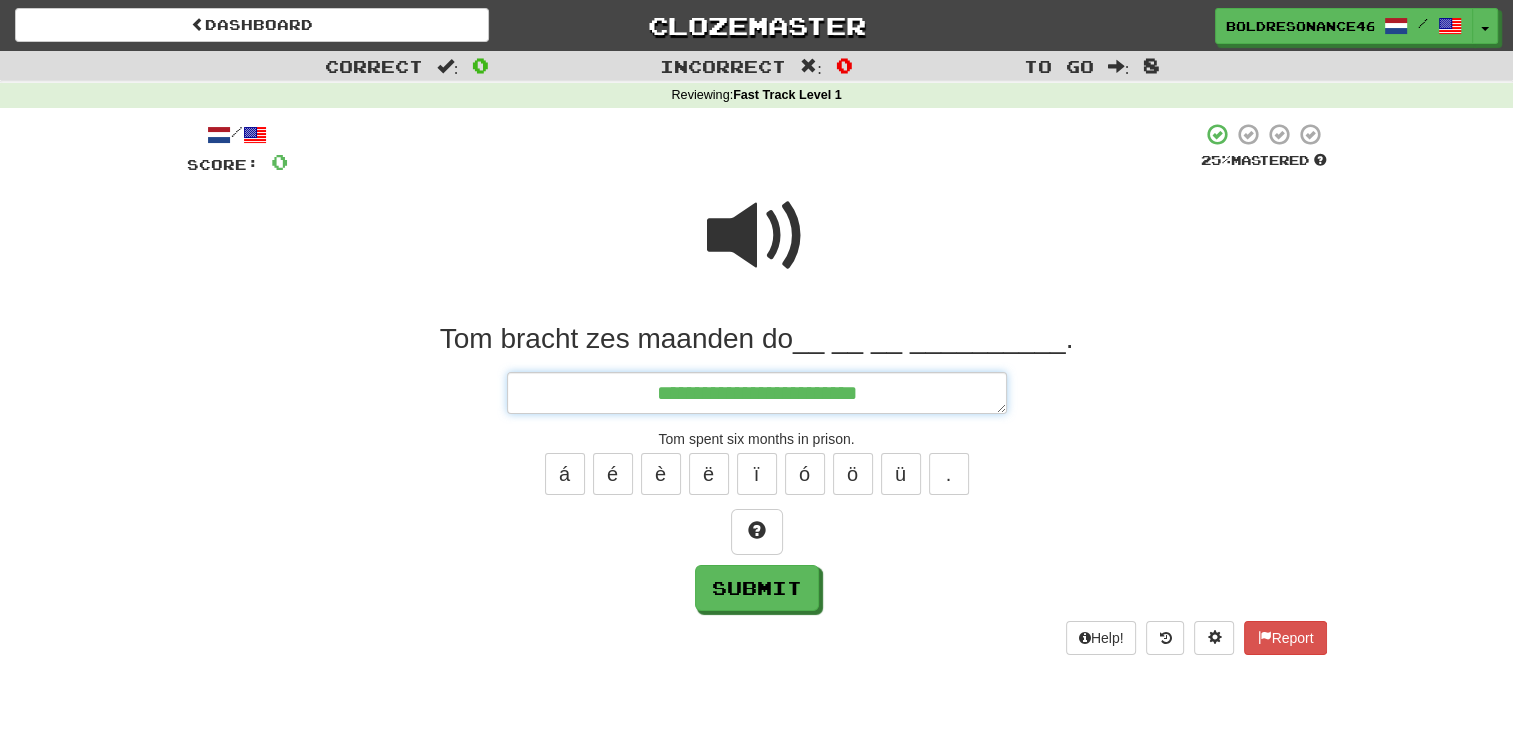 type on "*" 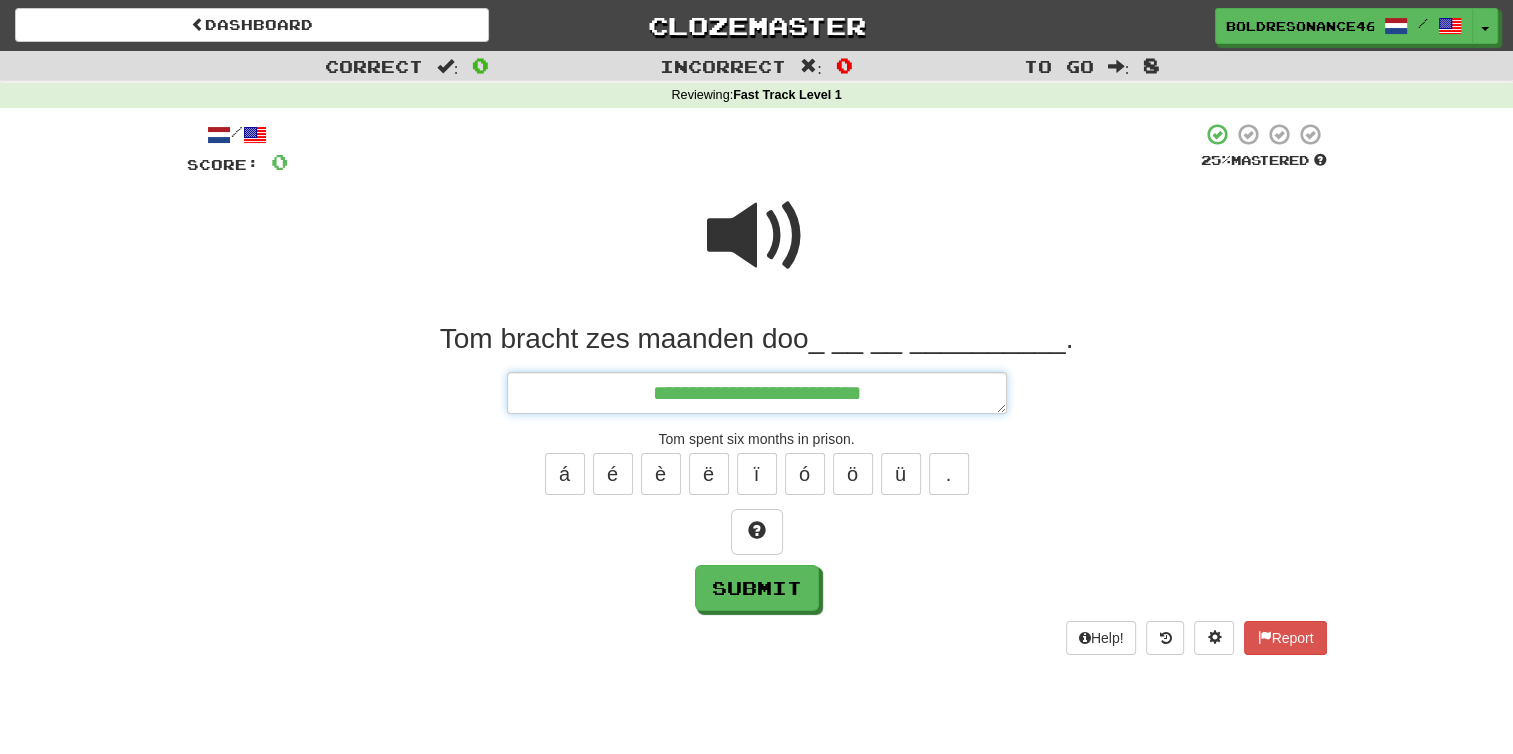 type on "*" 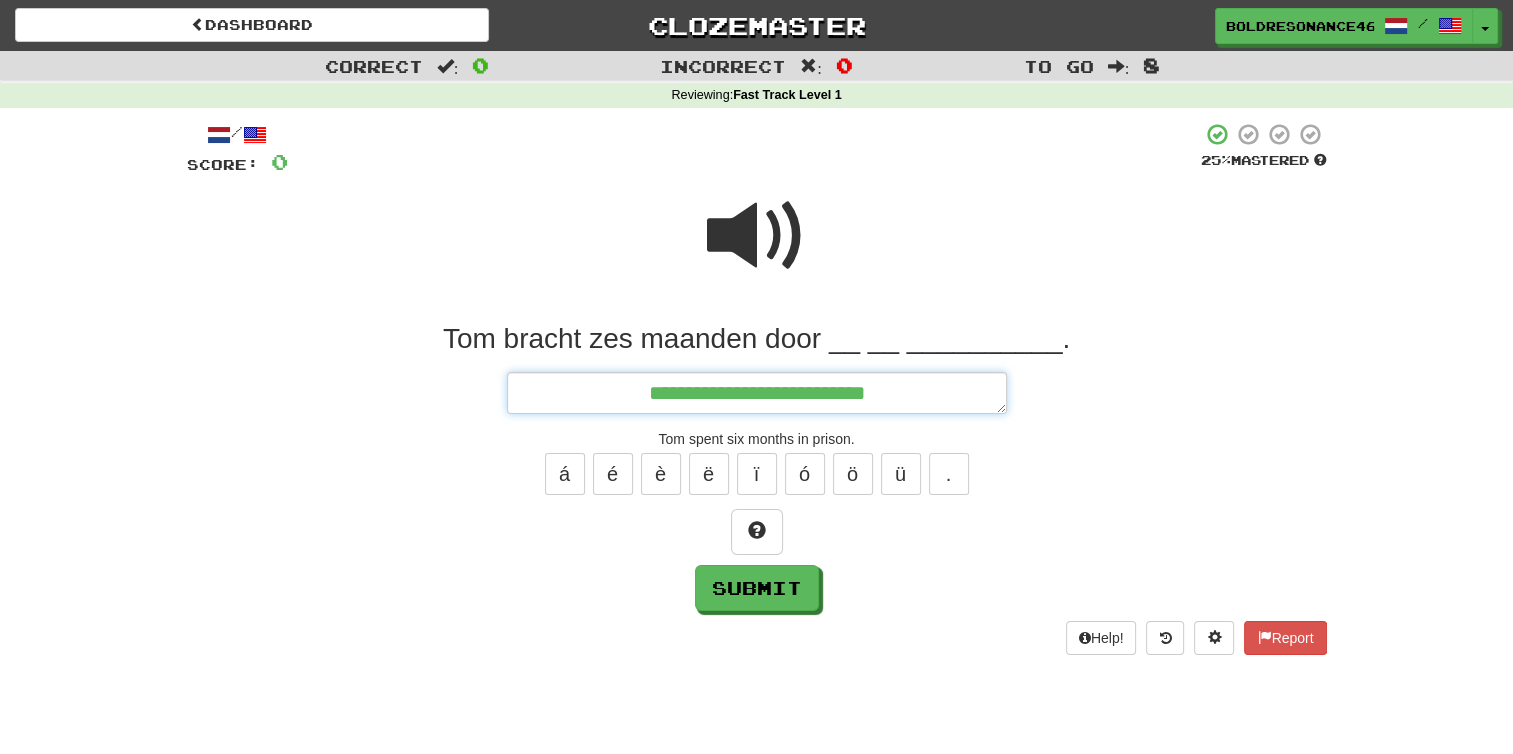 type on "*" 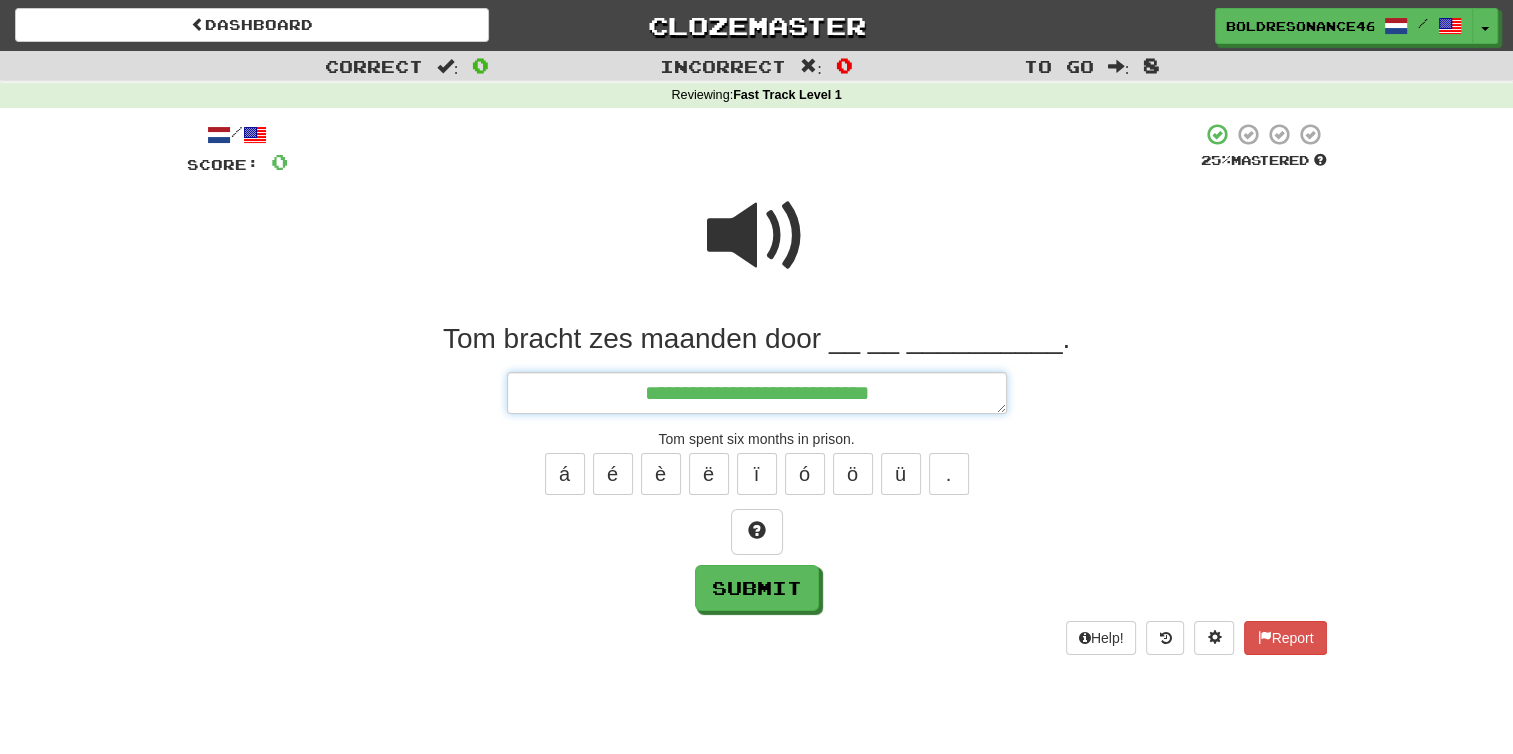 type on "*" 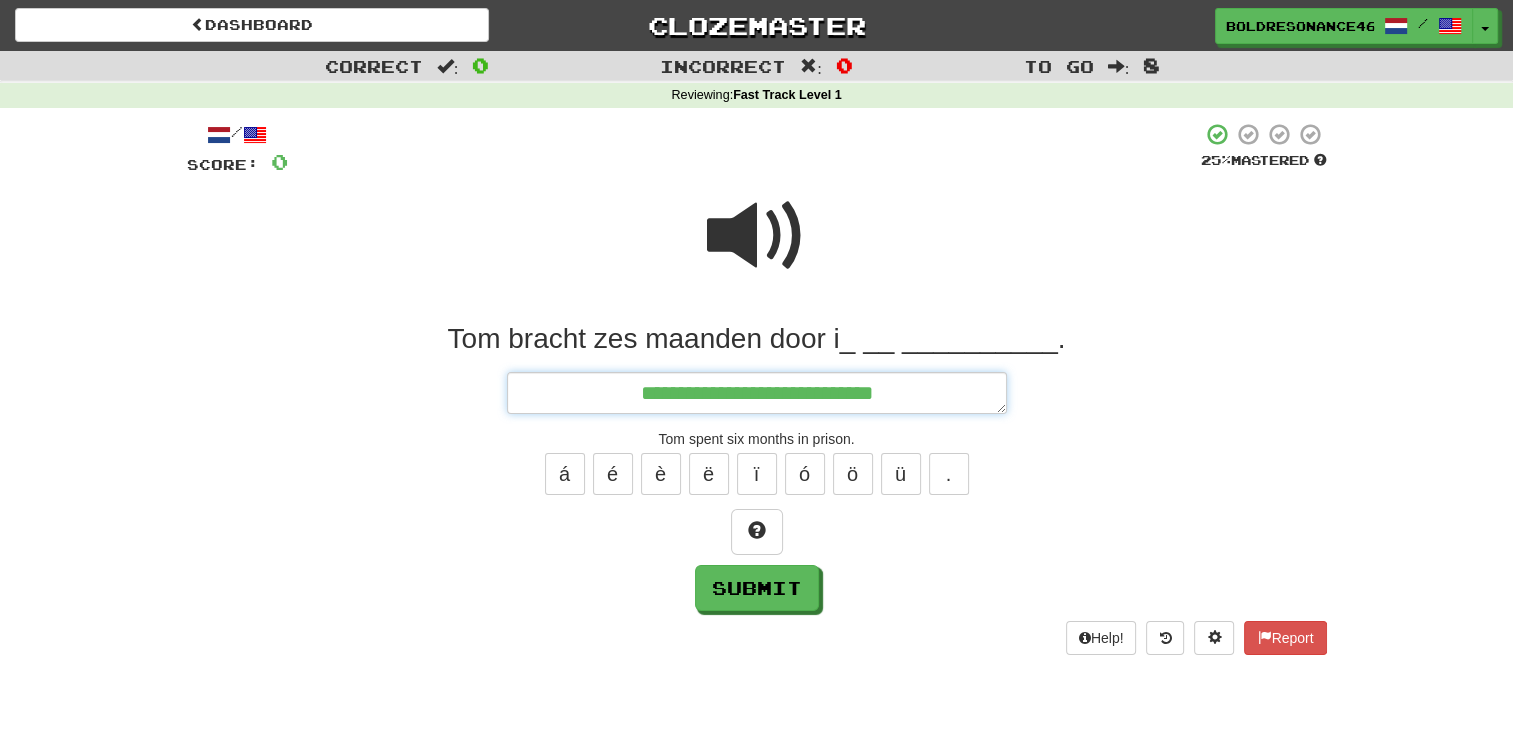 type on "*" 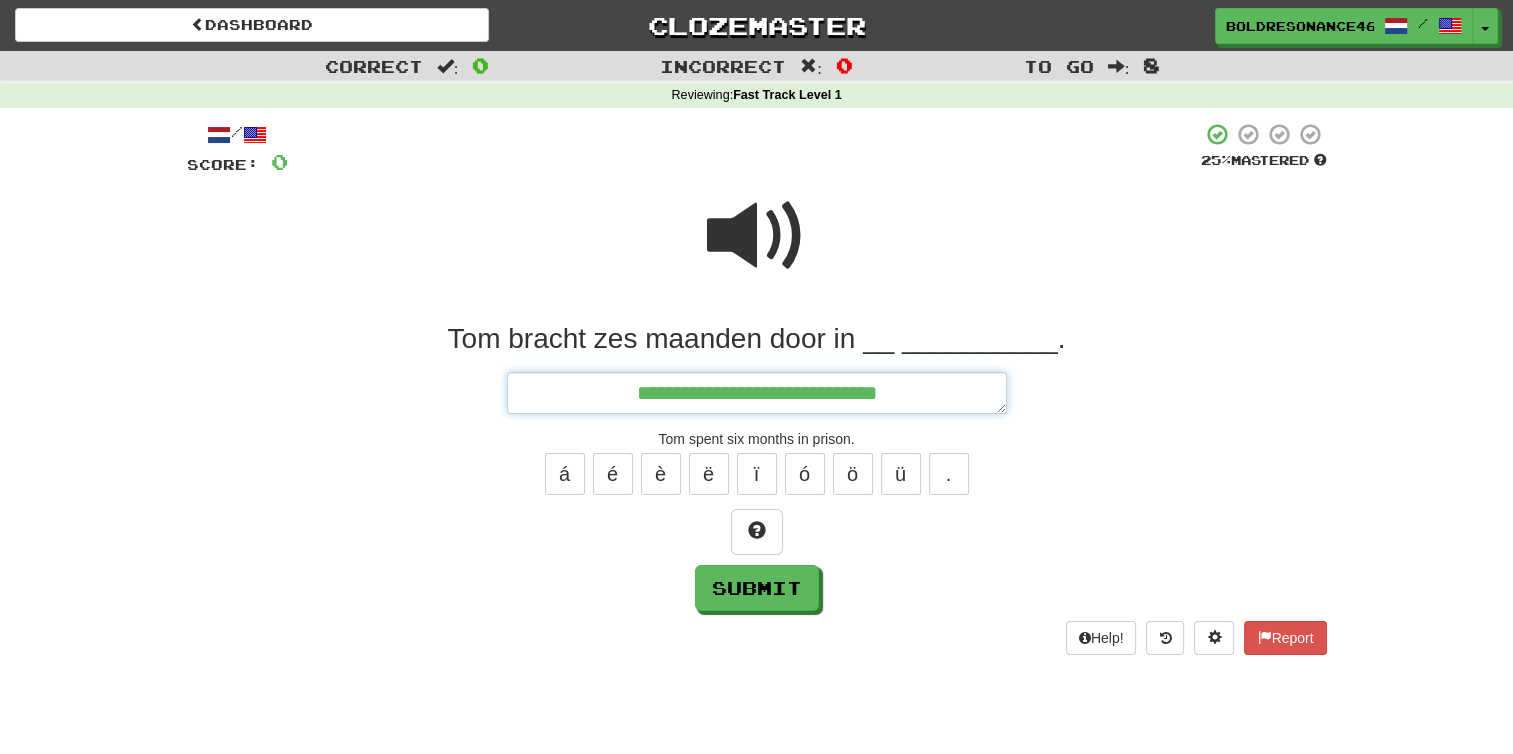 type on "*" 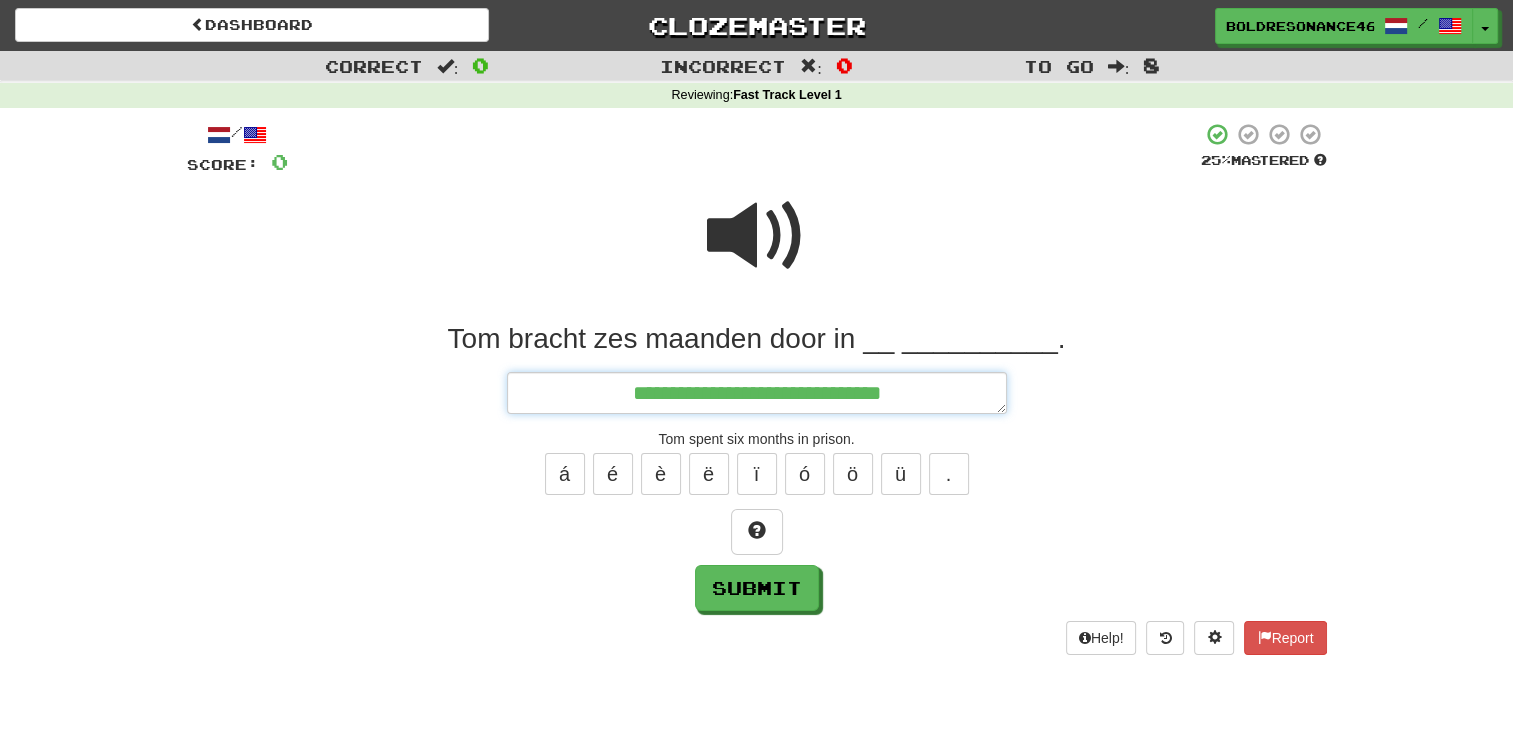 type on "*" 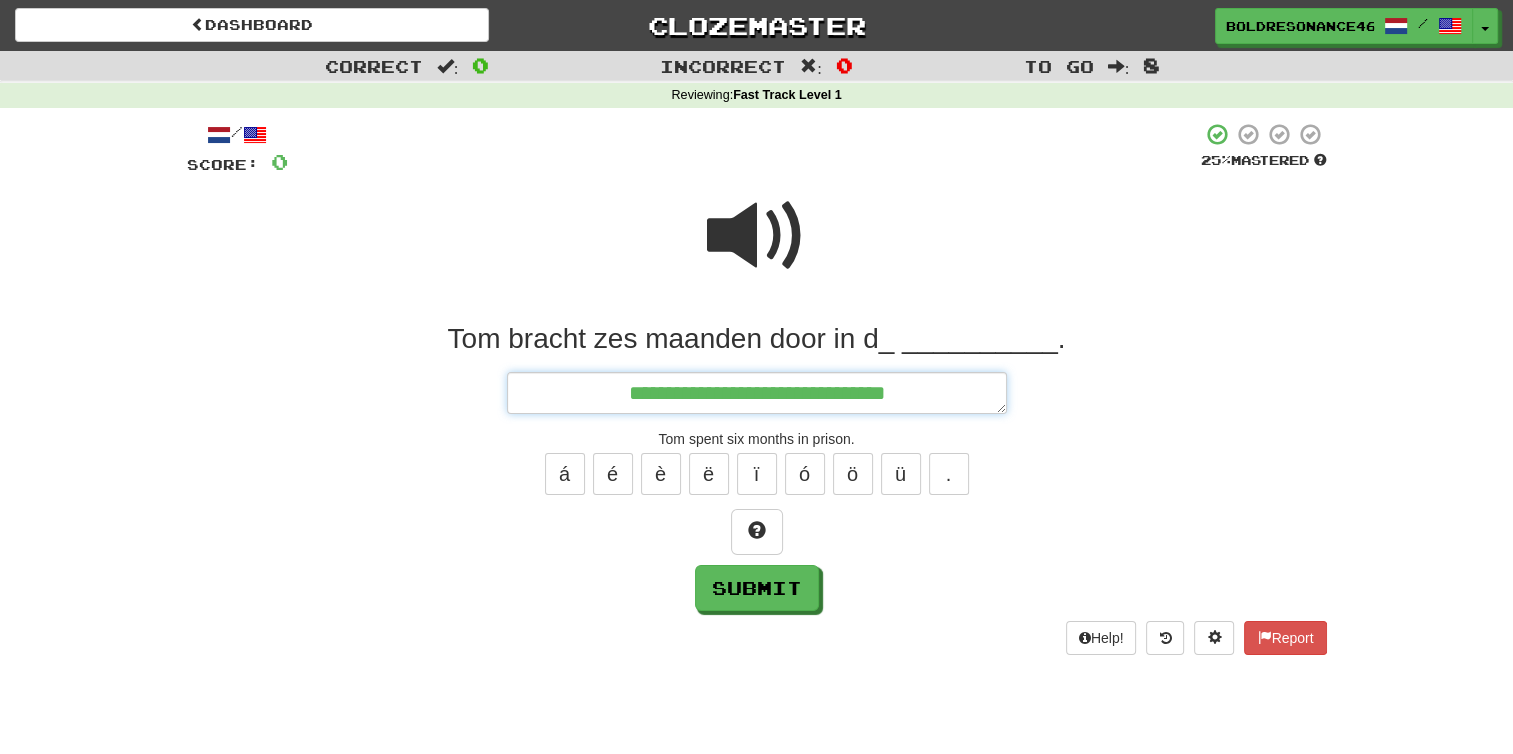 type on "*" 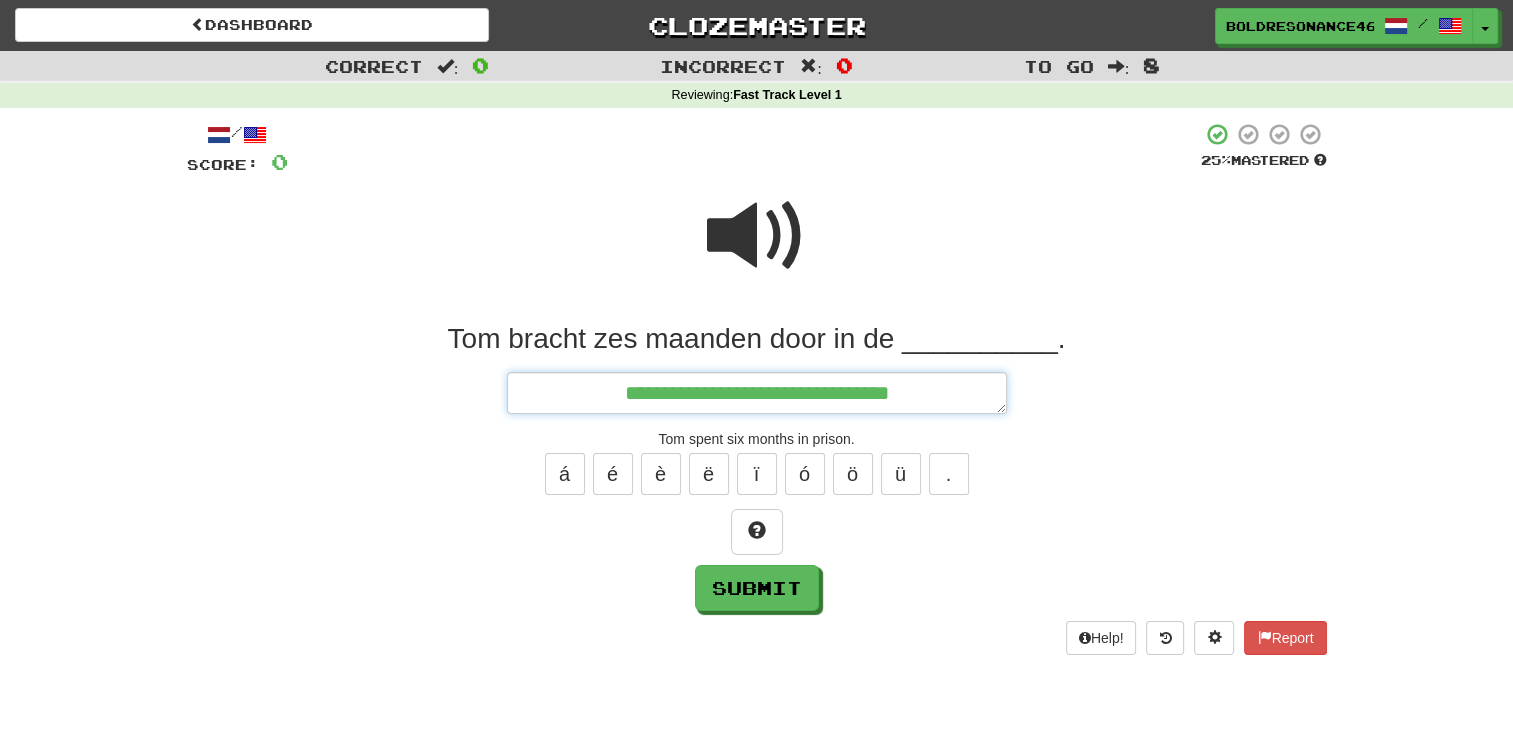 type on "*" 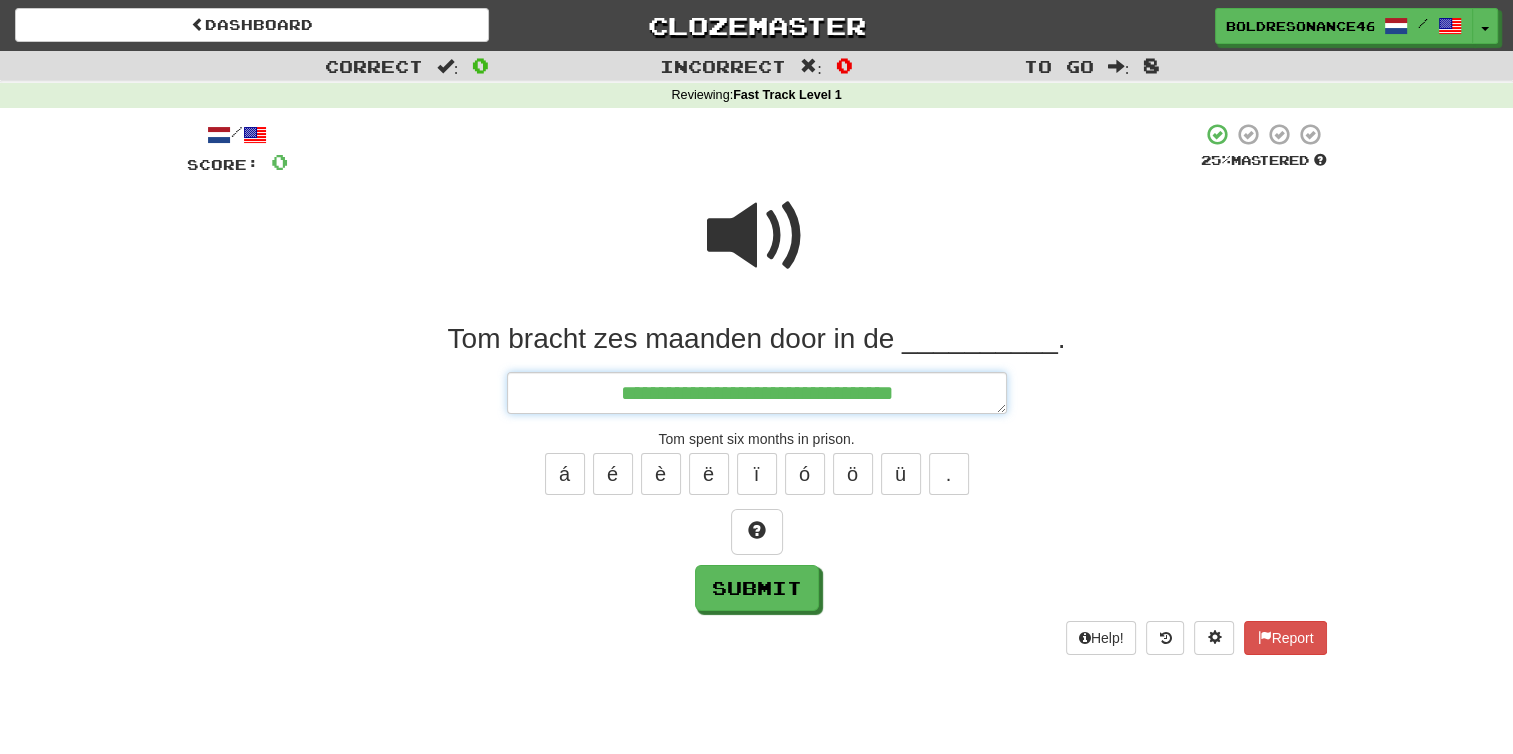 type on "*" 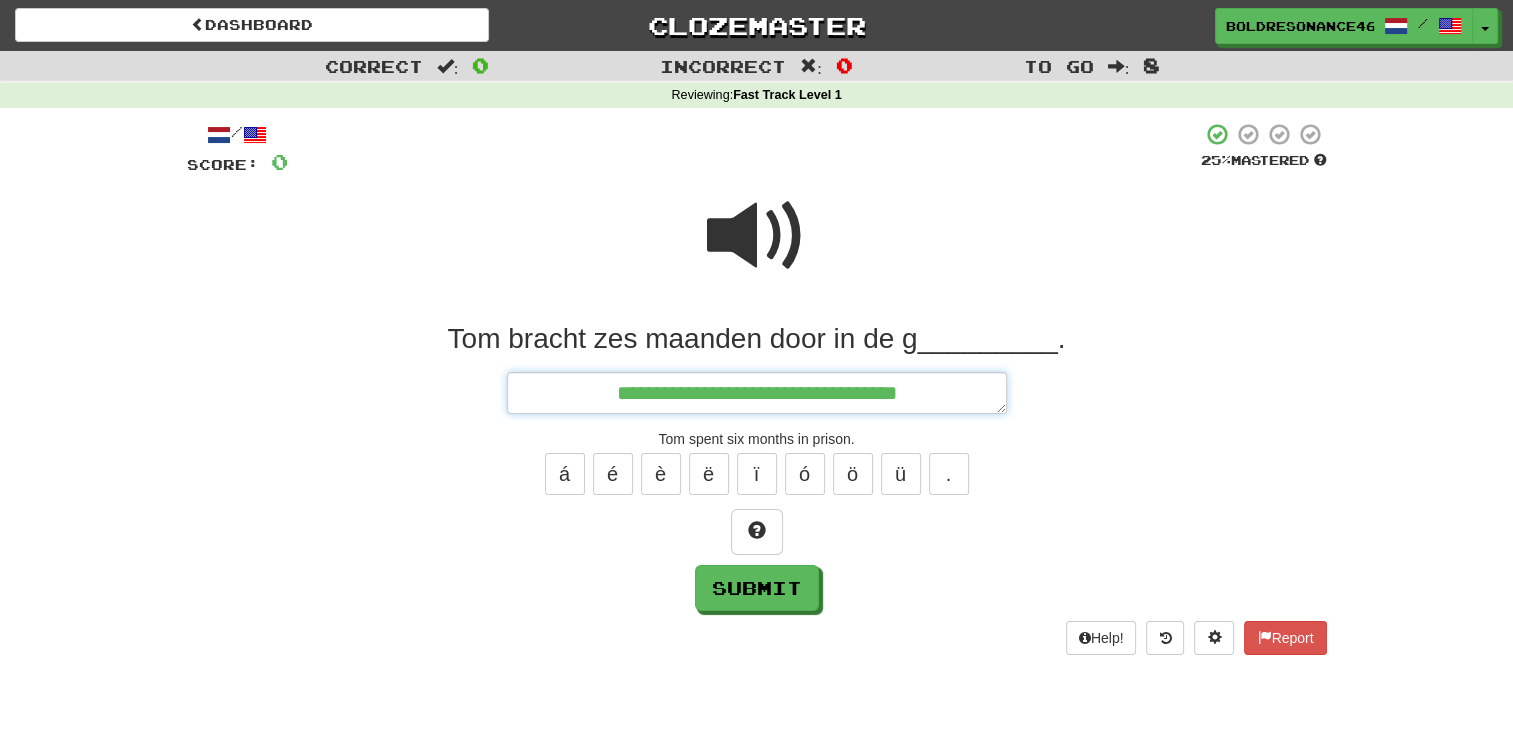type on "*" 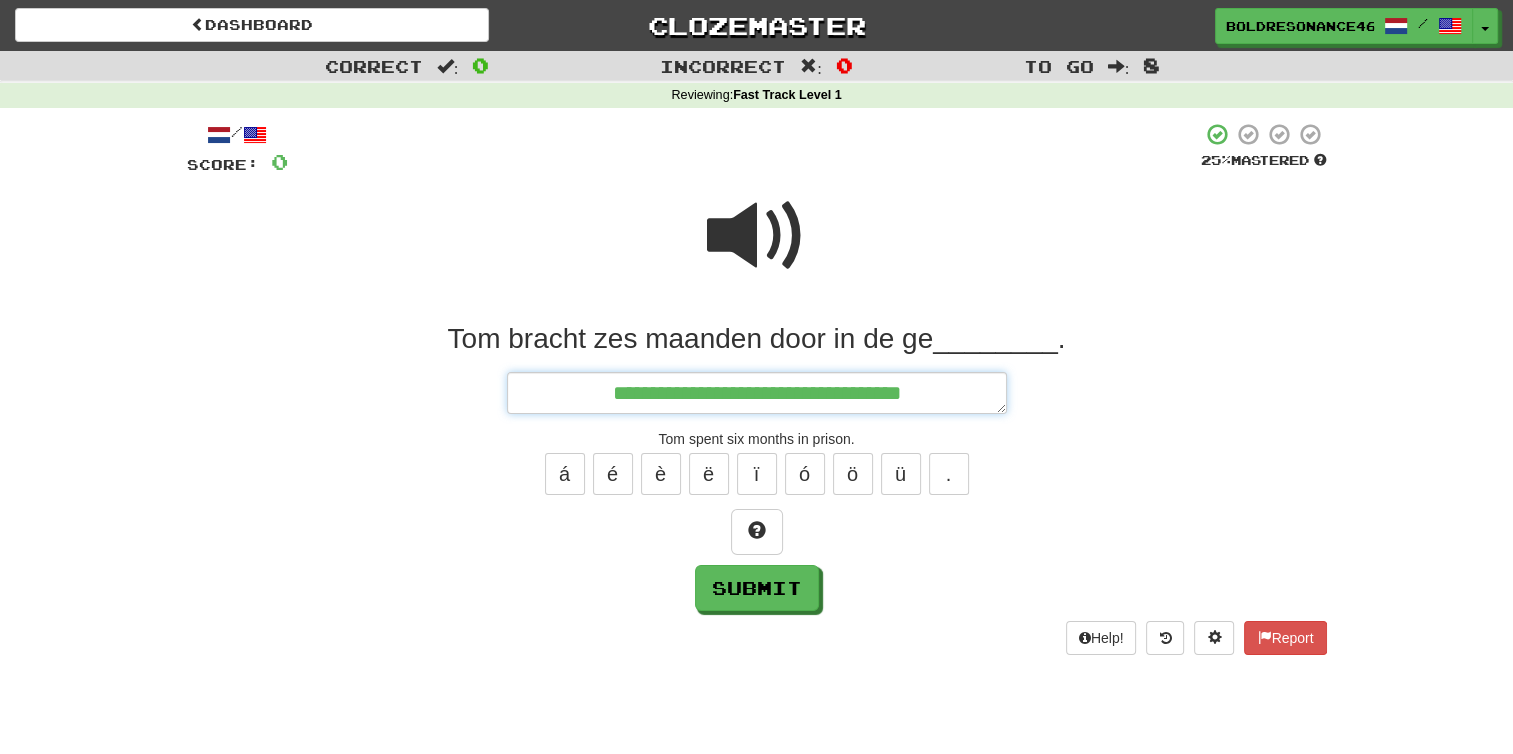 type on "*" 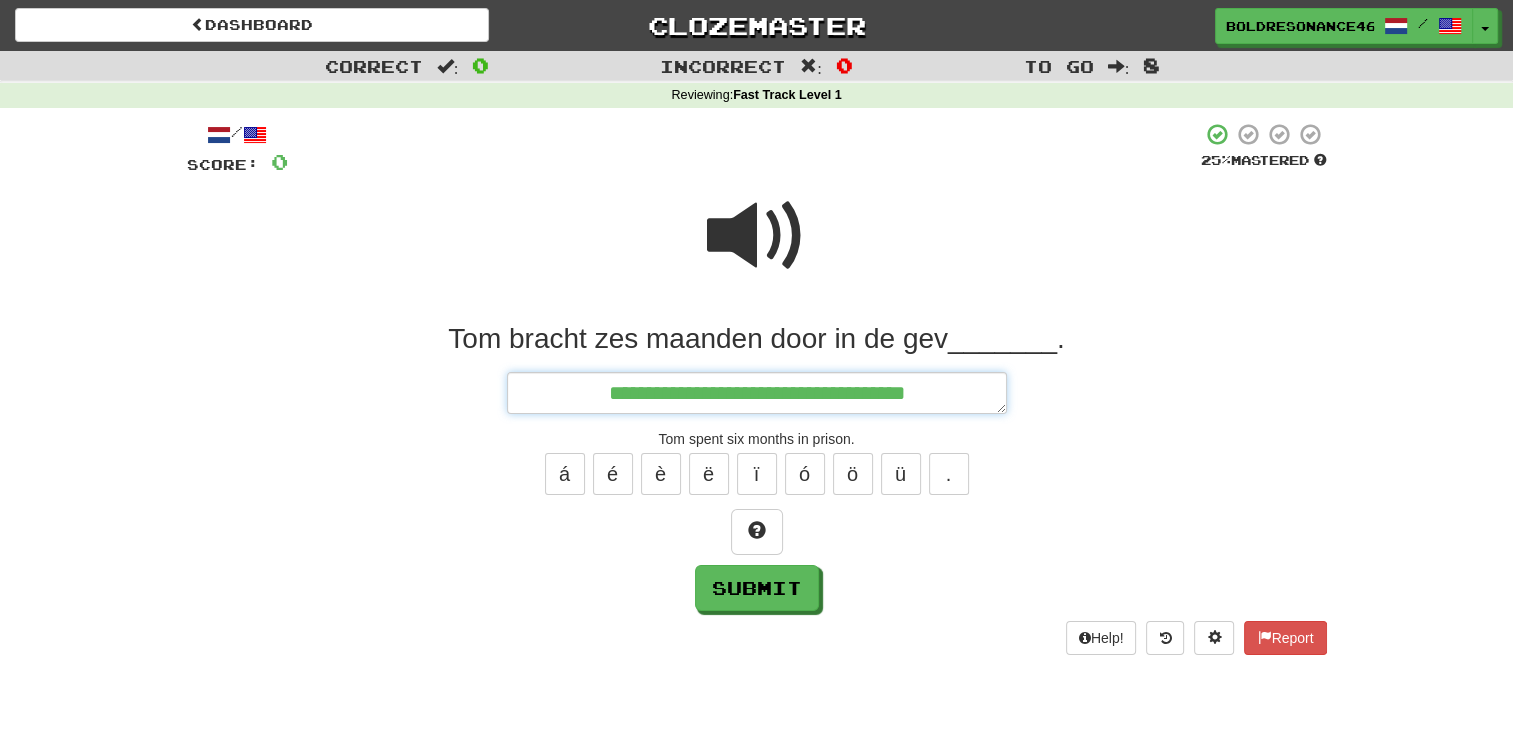 type on "*" 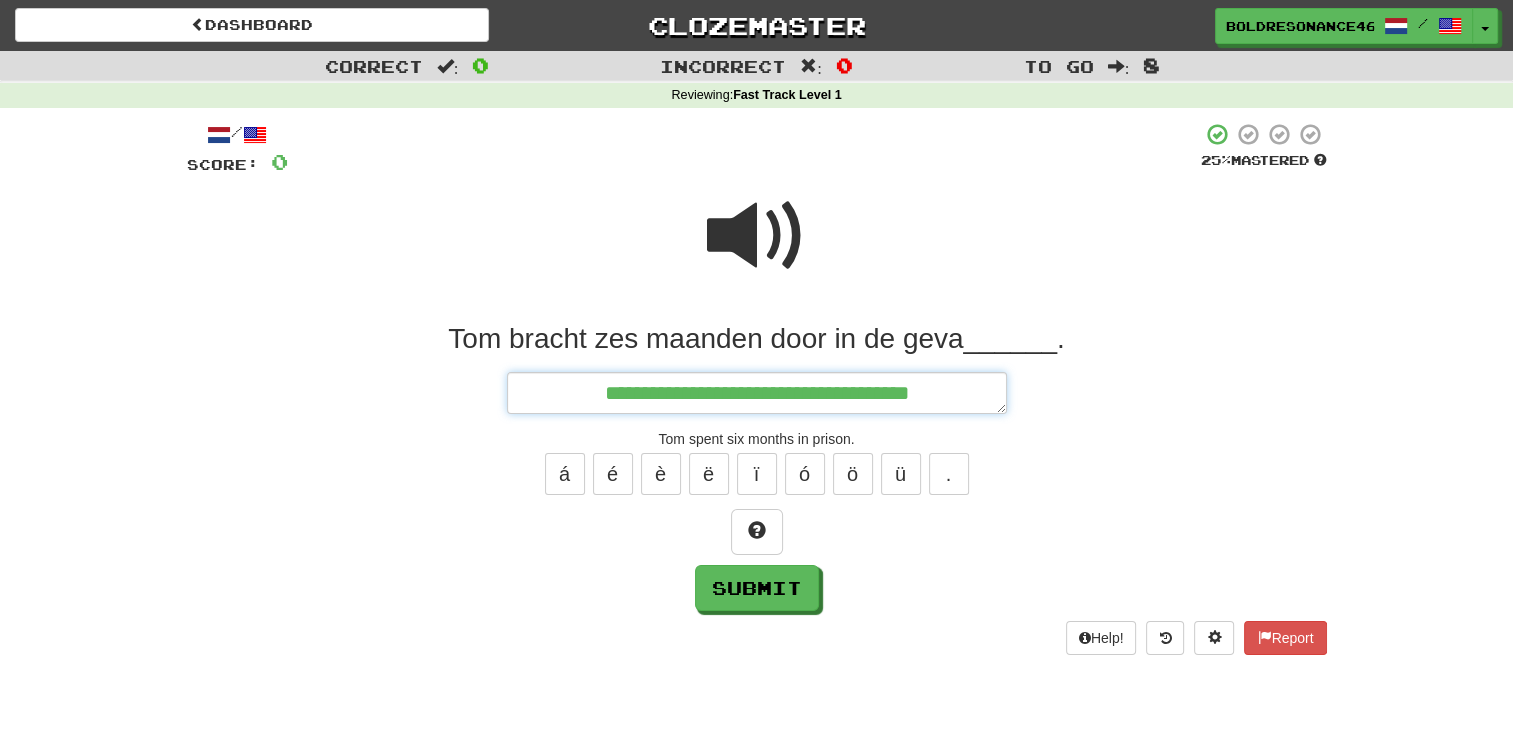 type on "*" 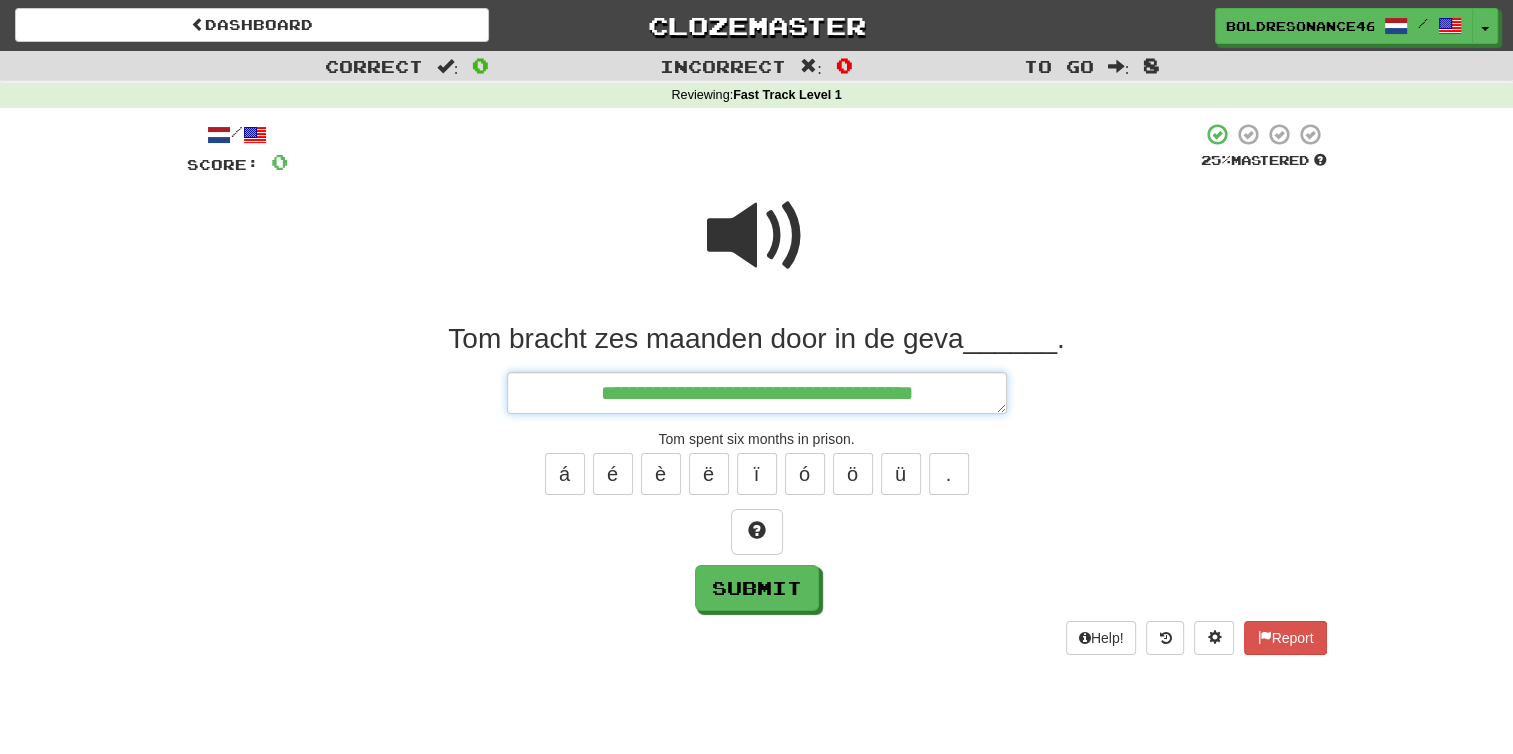 type on "*" 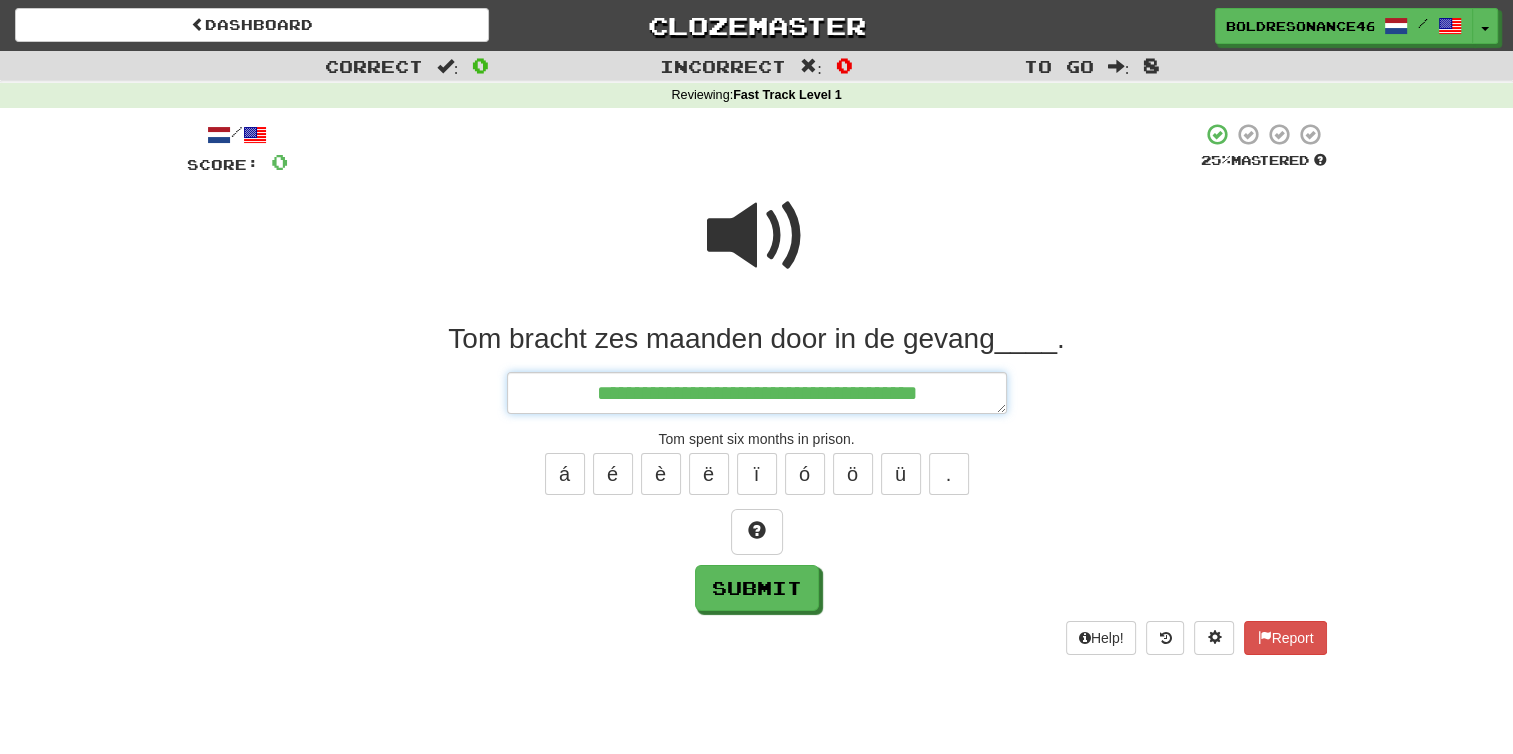 type on "*" 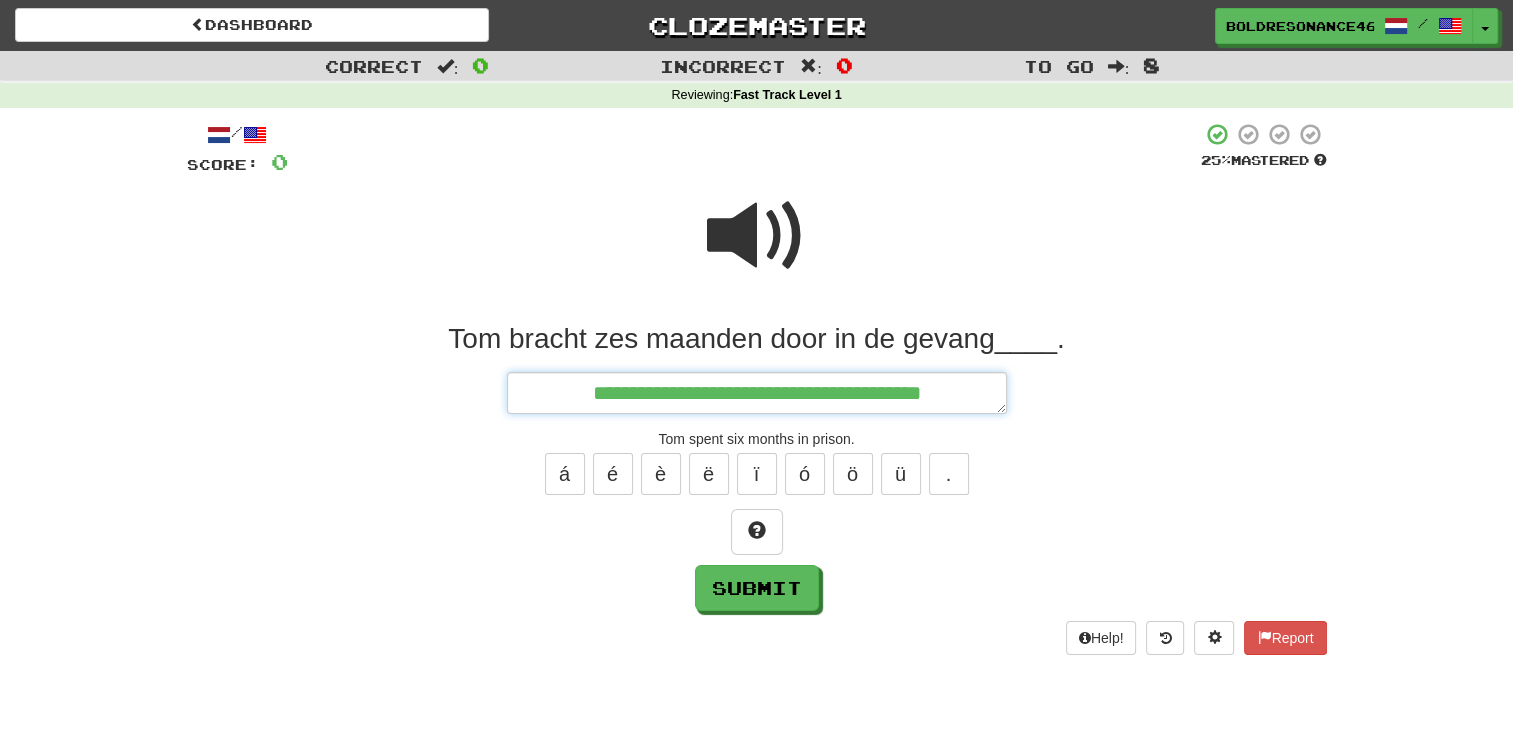type on "*" 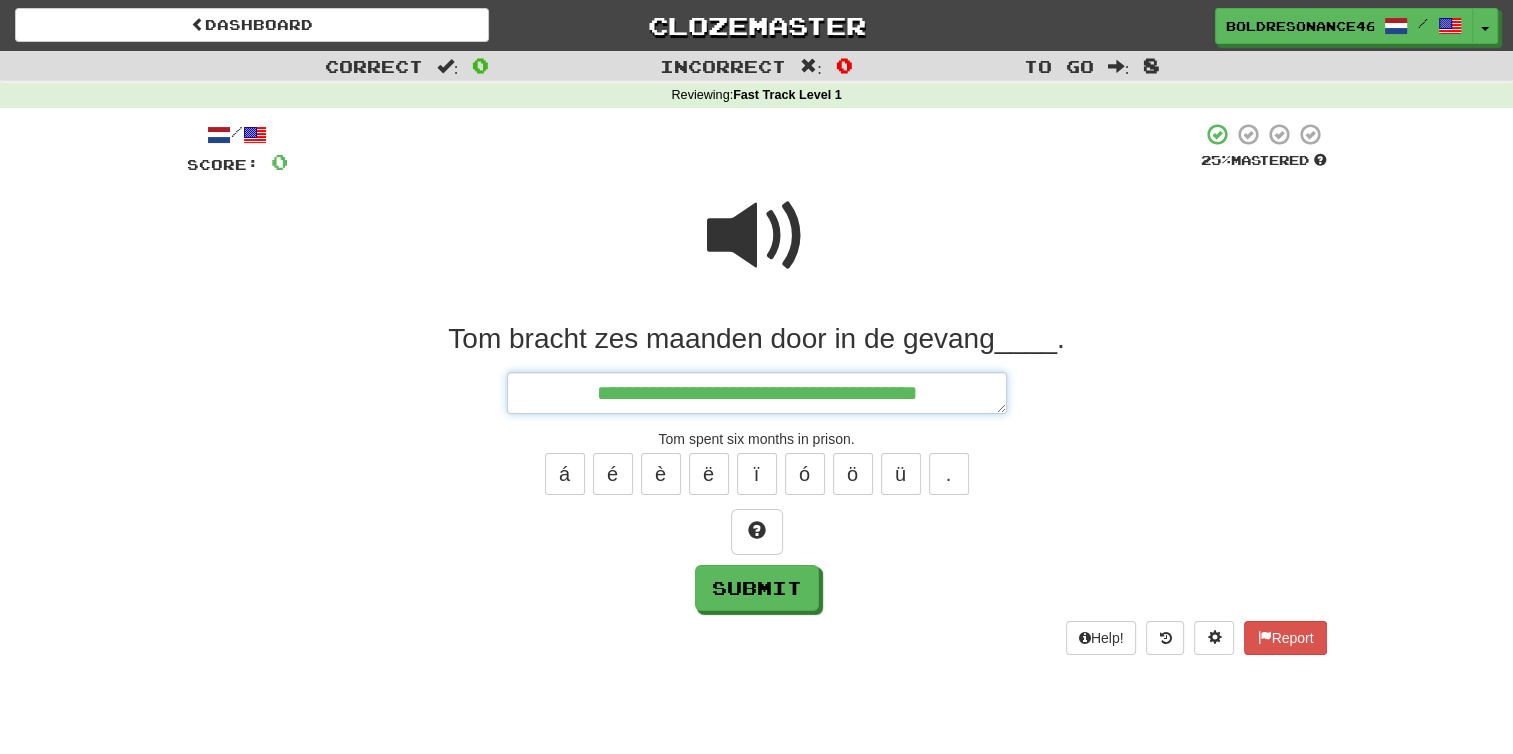 type on "*" 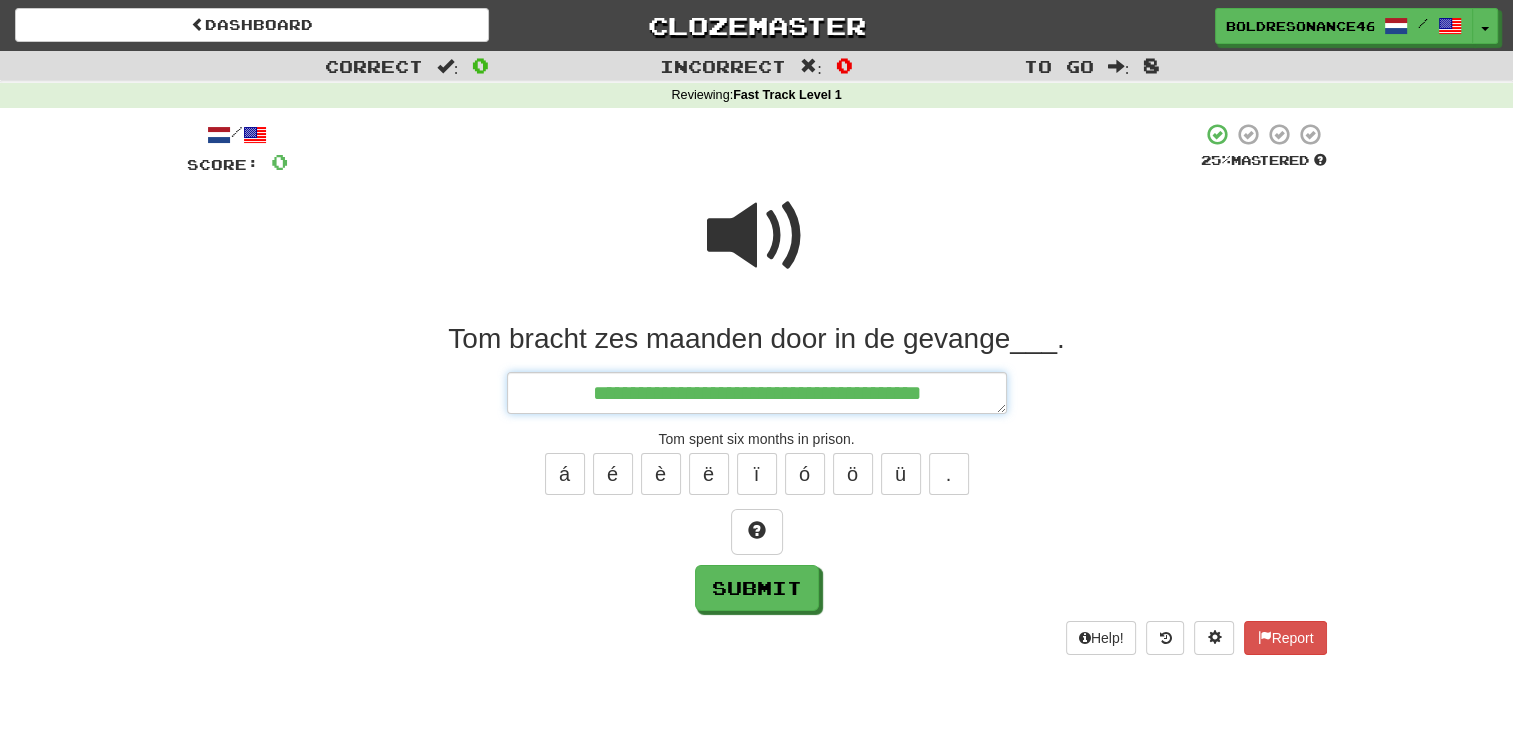 type on "*" 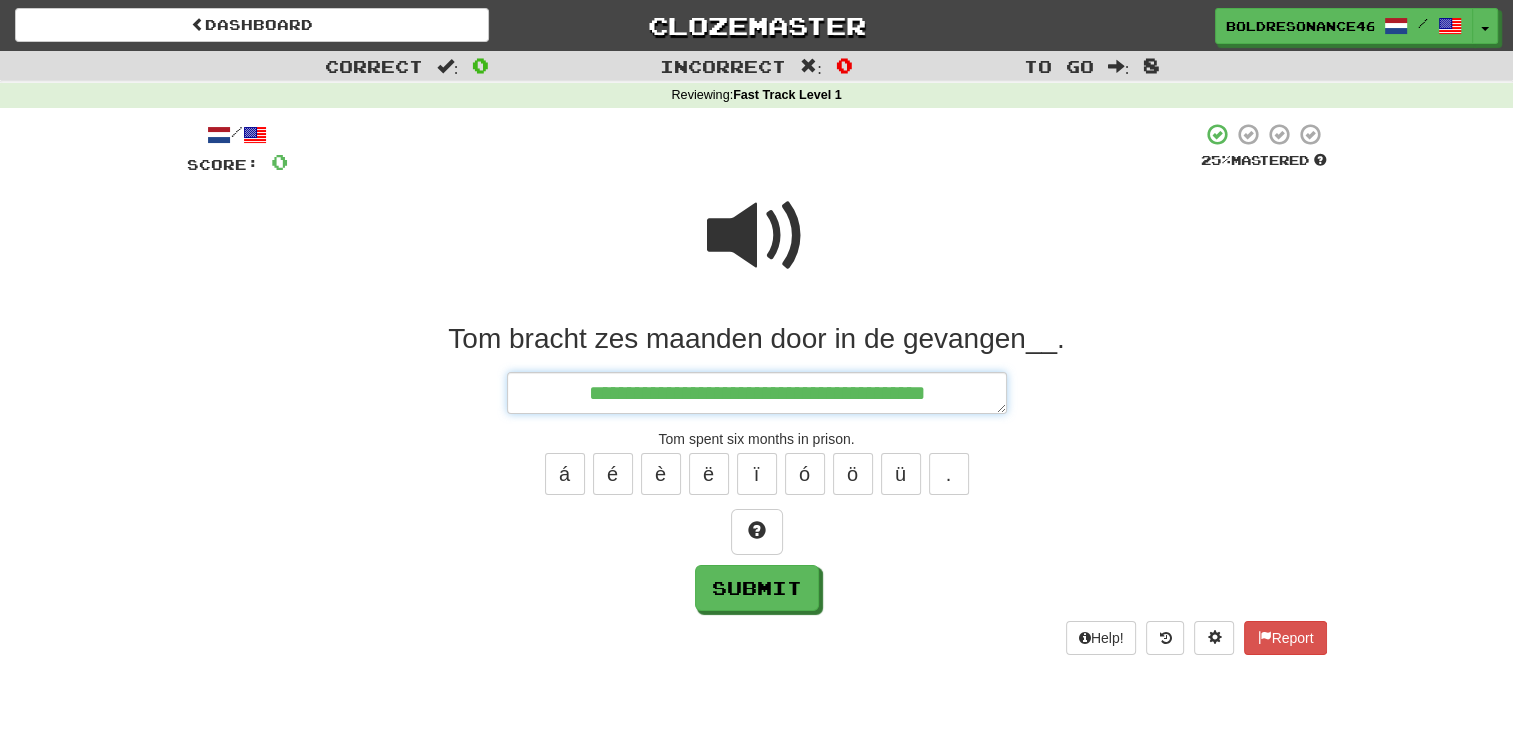 type on "*" 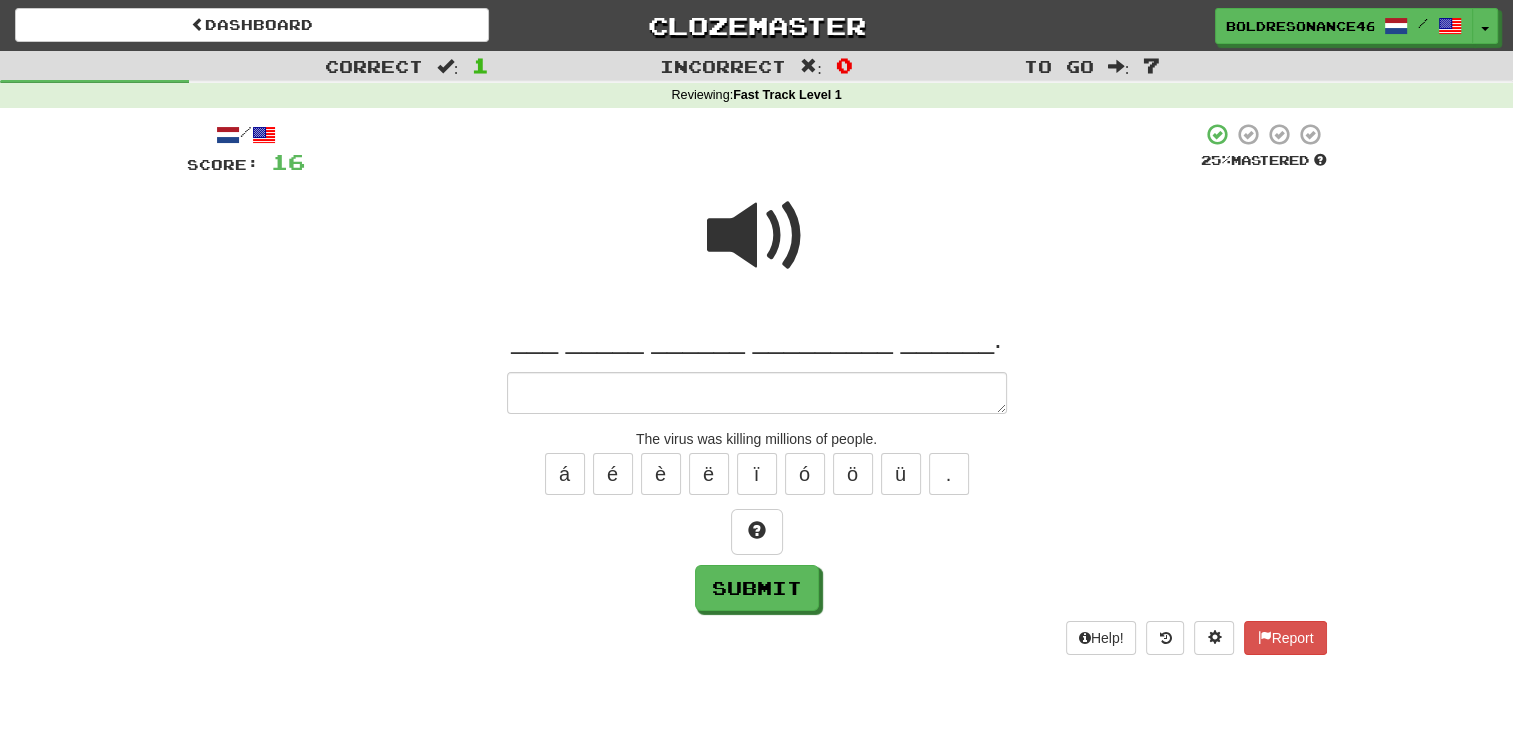 type on "*" 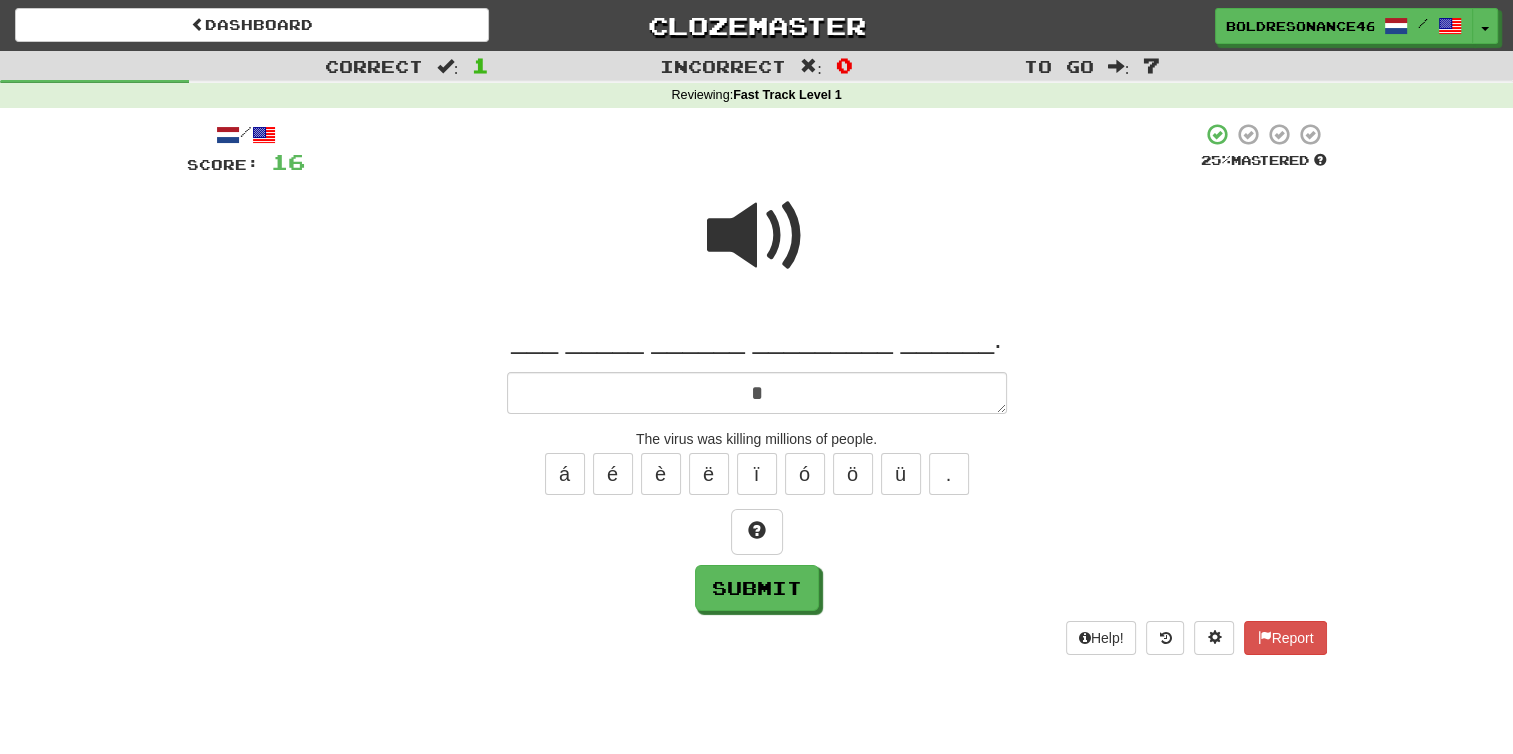 type on "*" 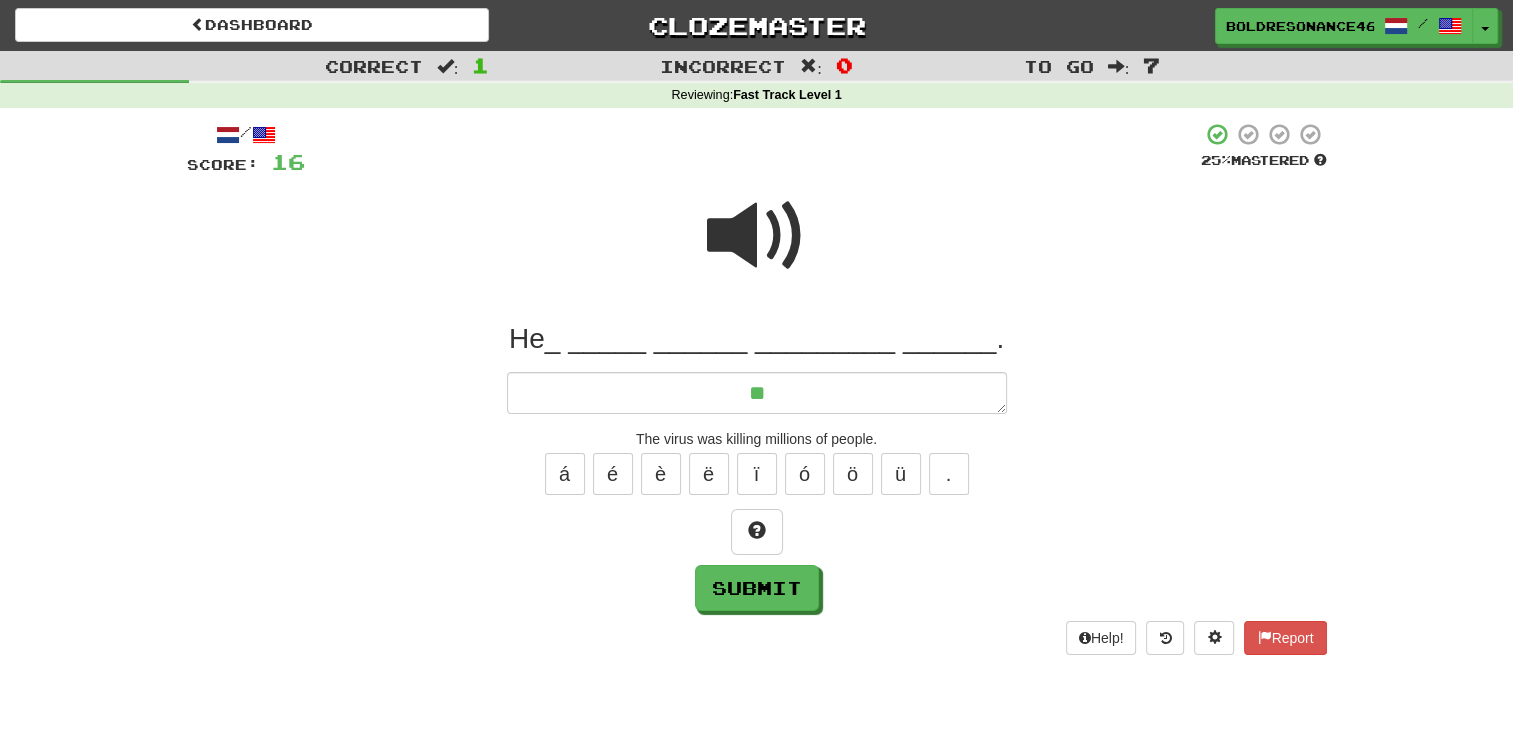 type on "*" 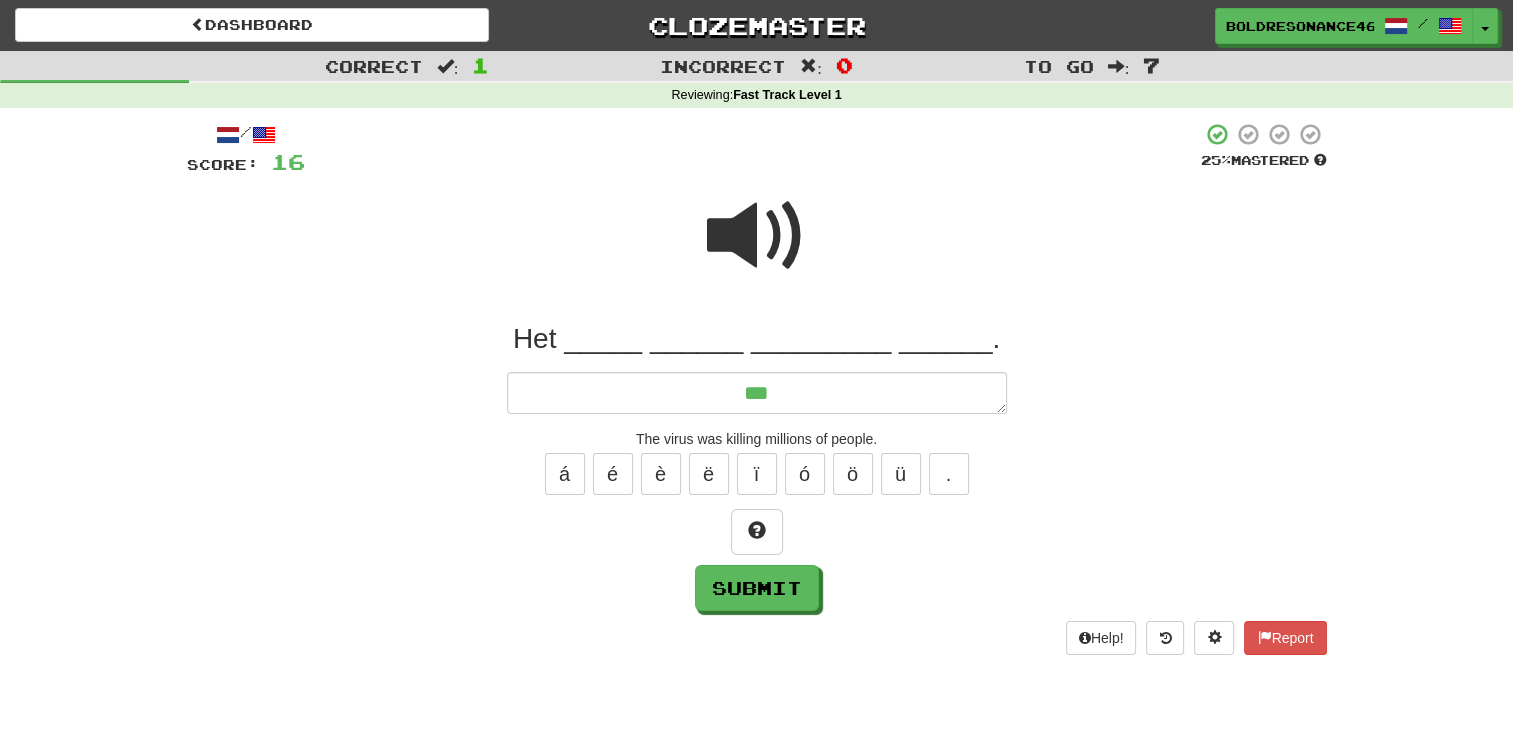 type on "*" 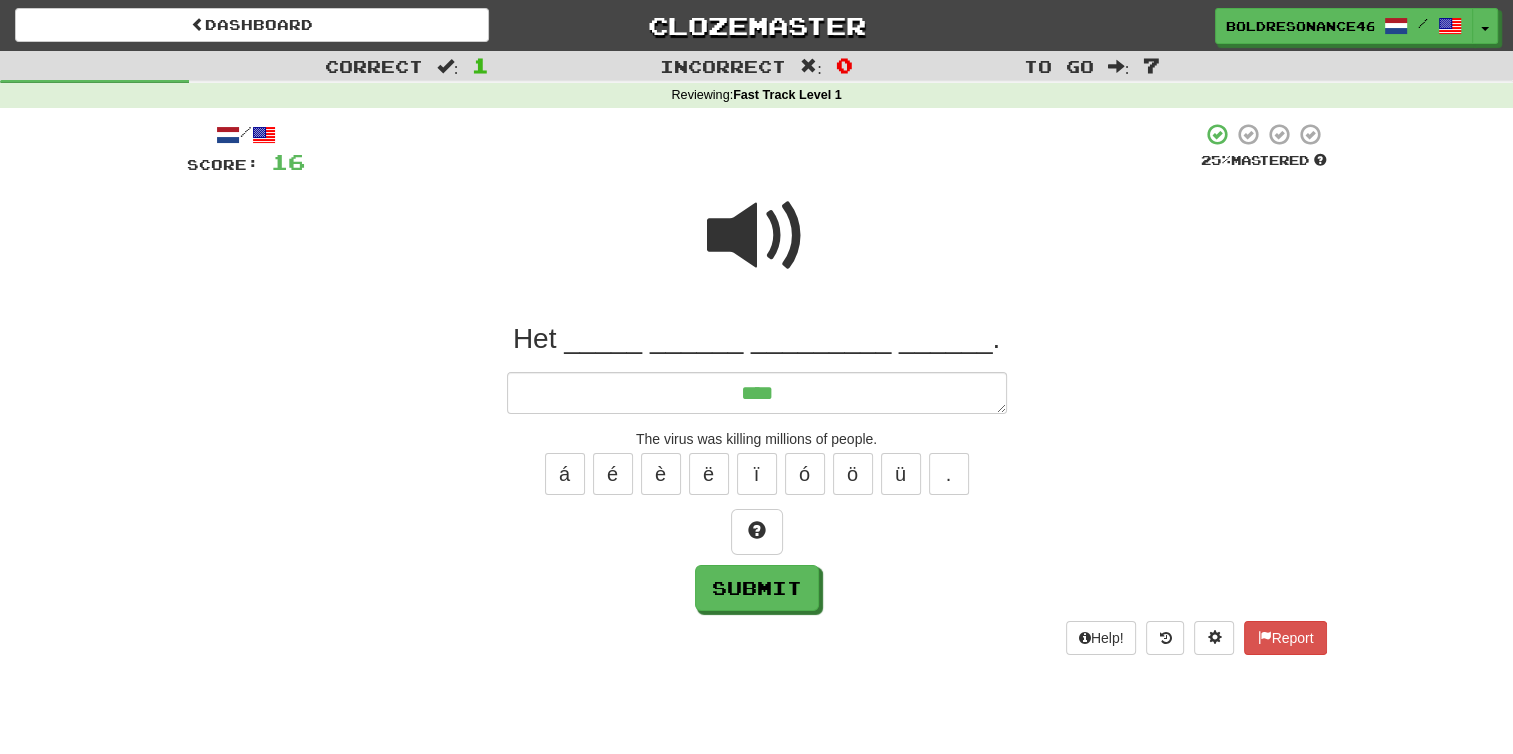 type on "*" 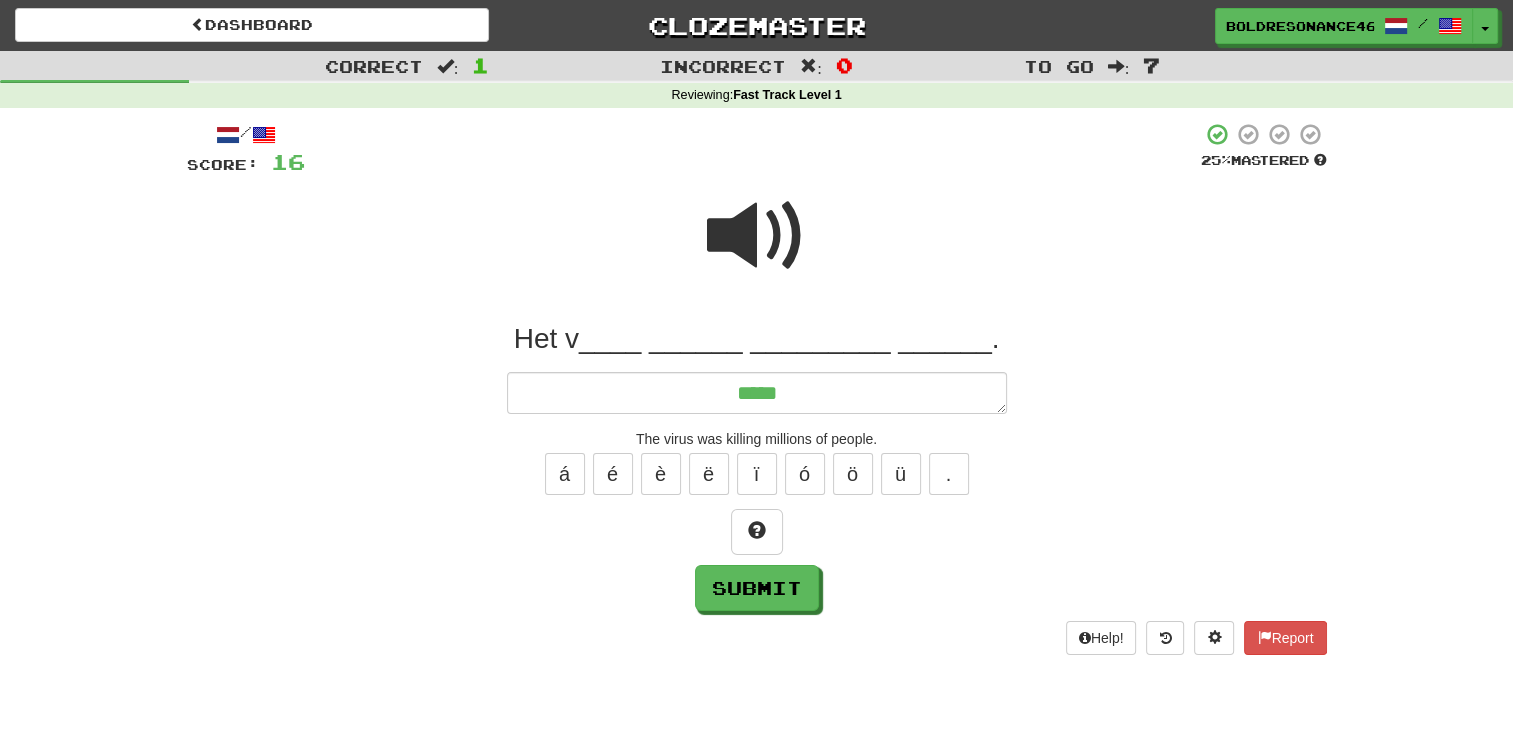 type on "*" 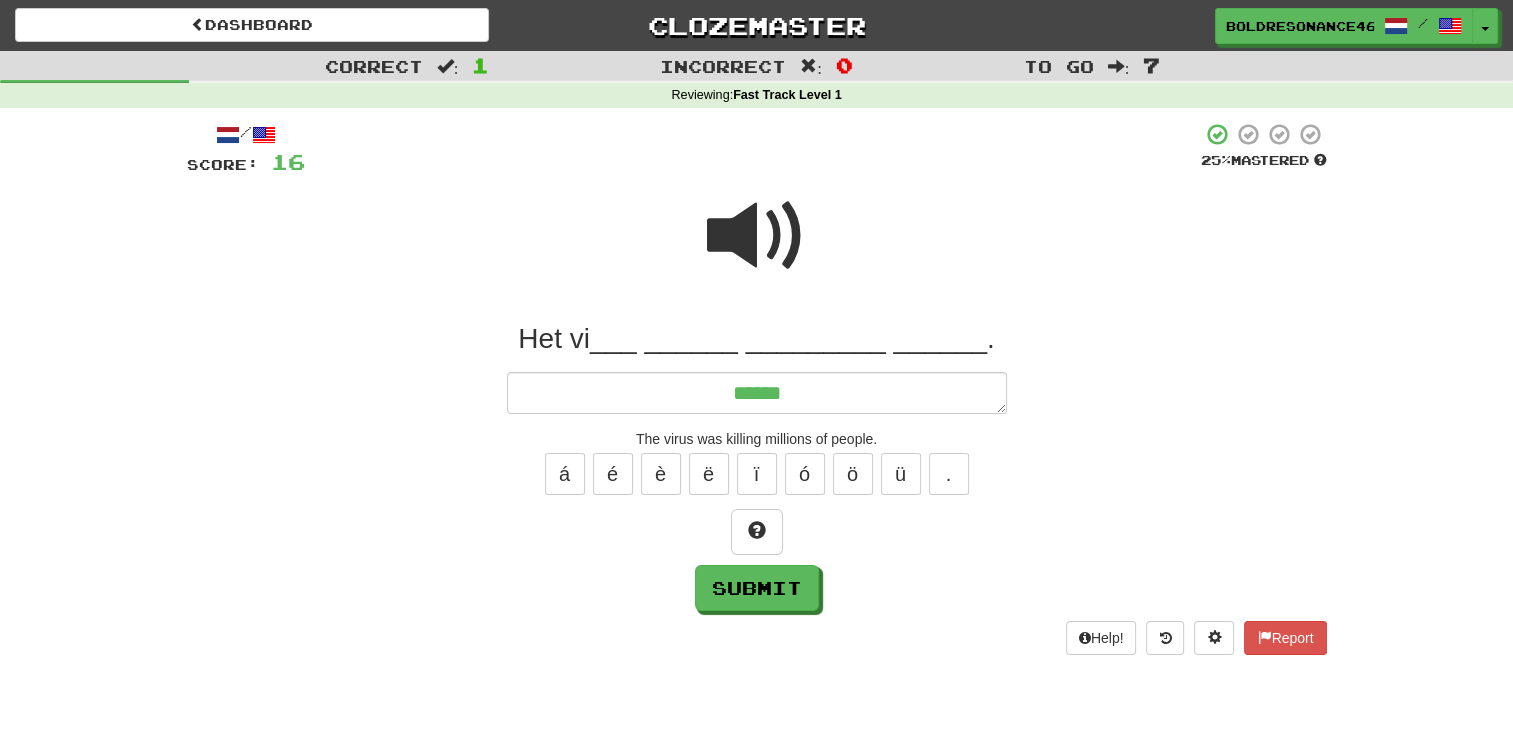 type on "*" 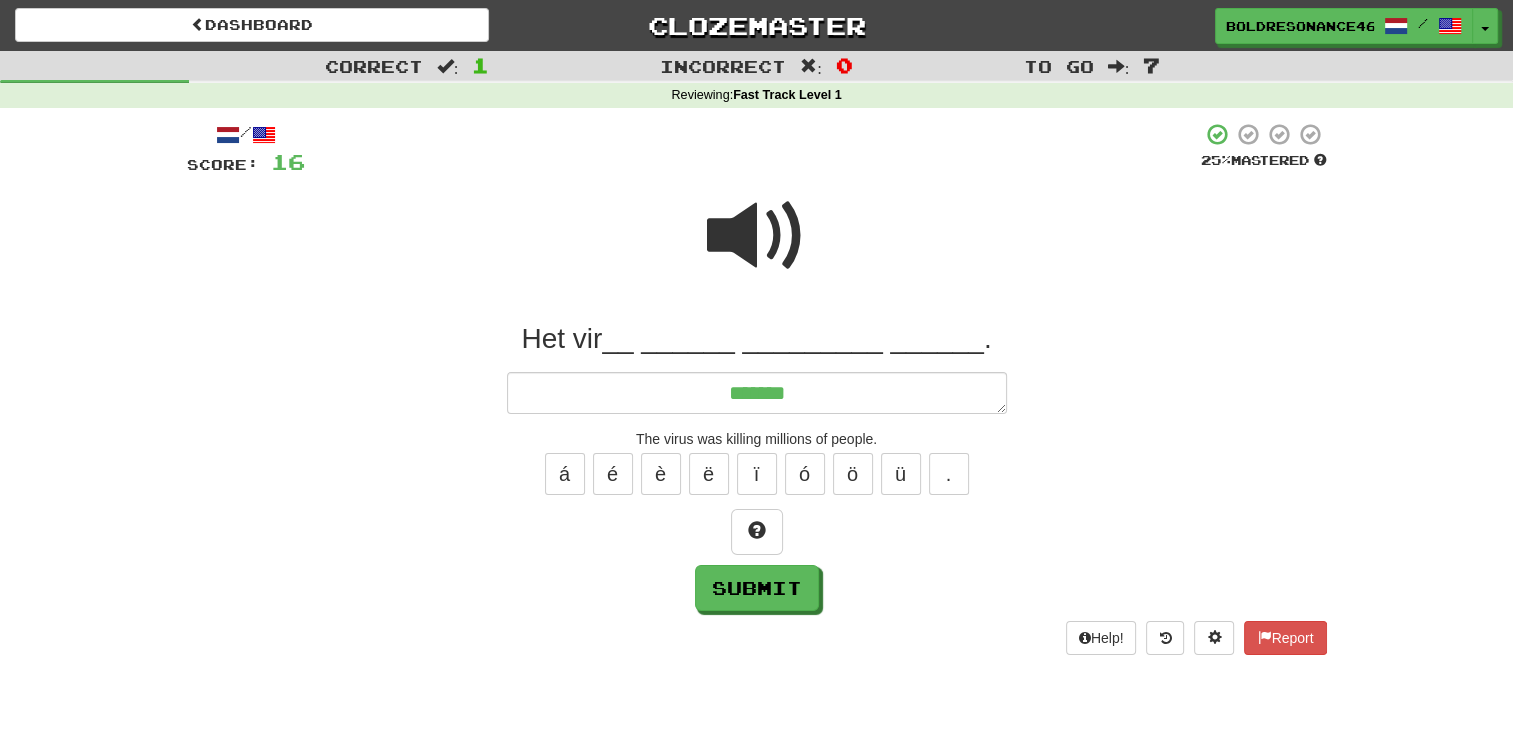 type on "*" 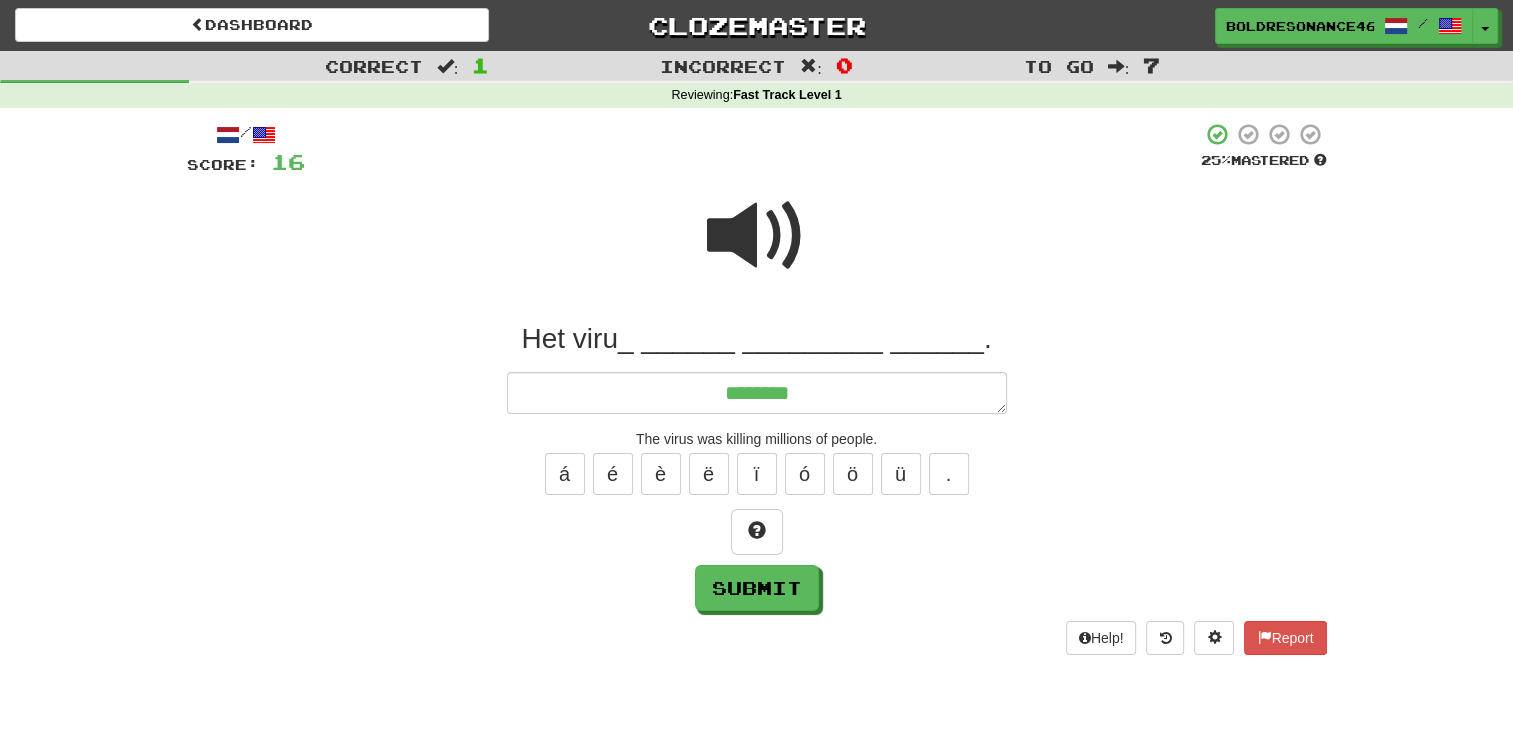 type on "*" 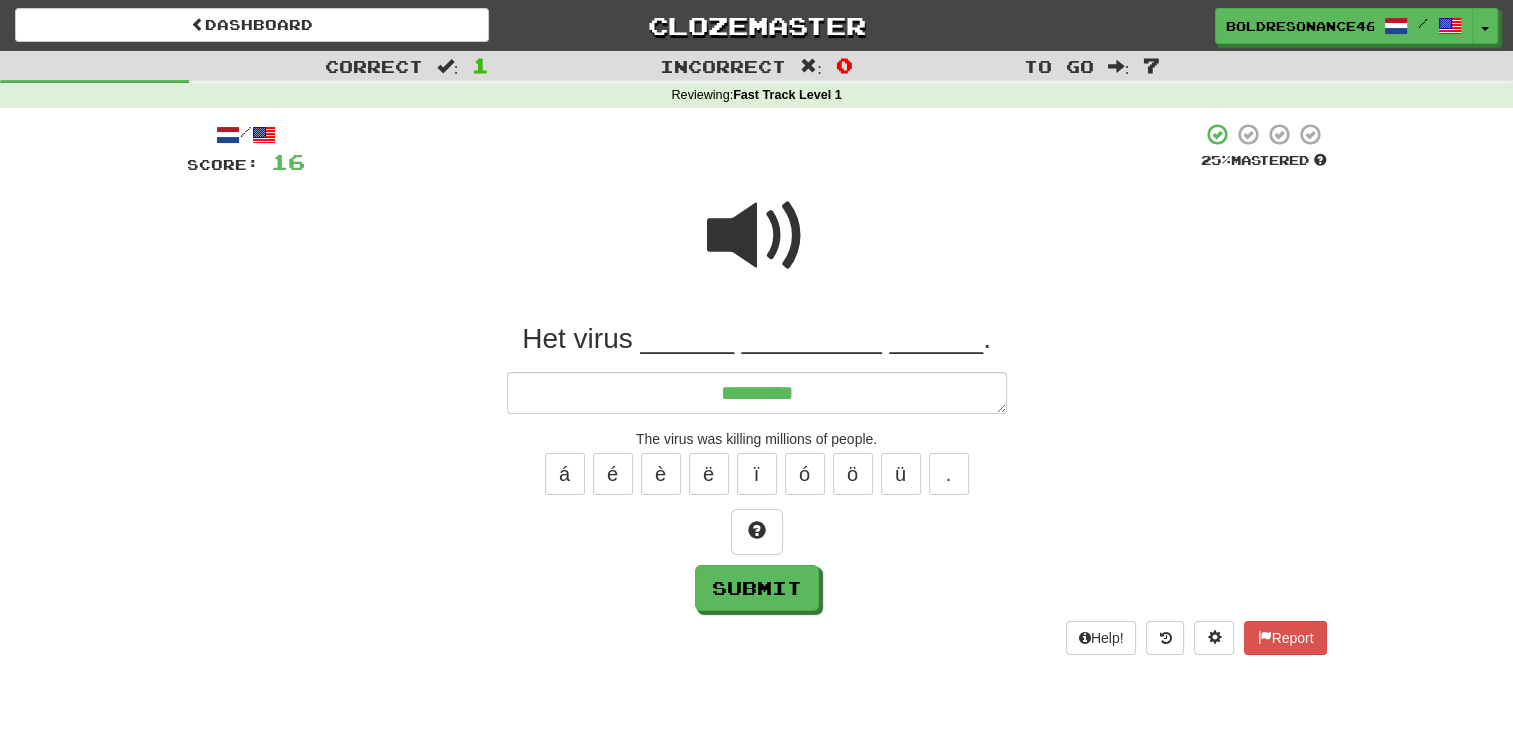 type on "*" 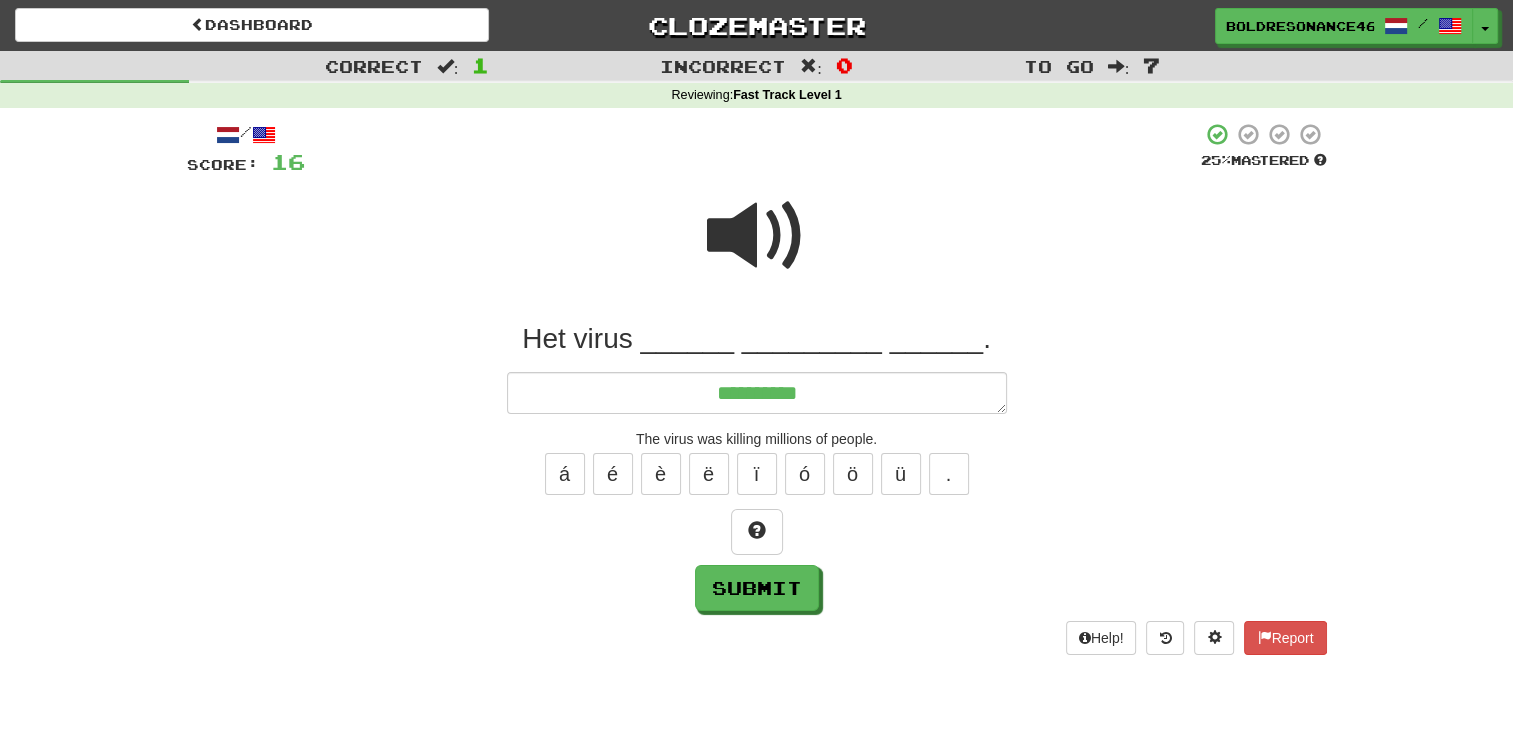 type on "*" 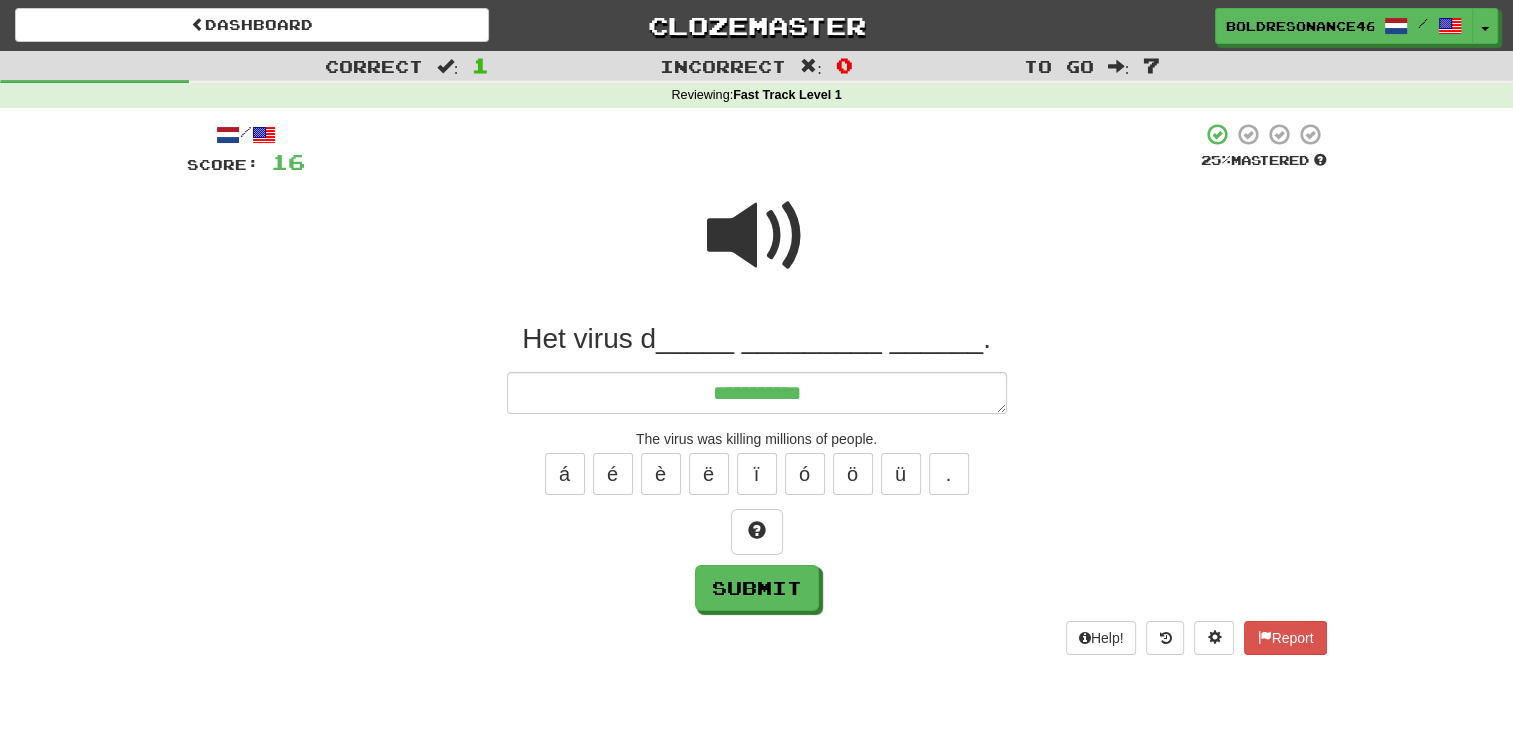 type on "*" 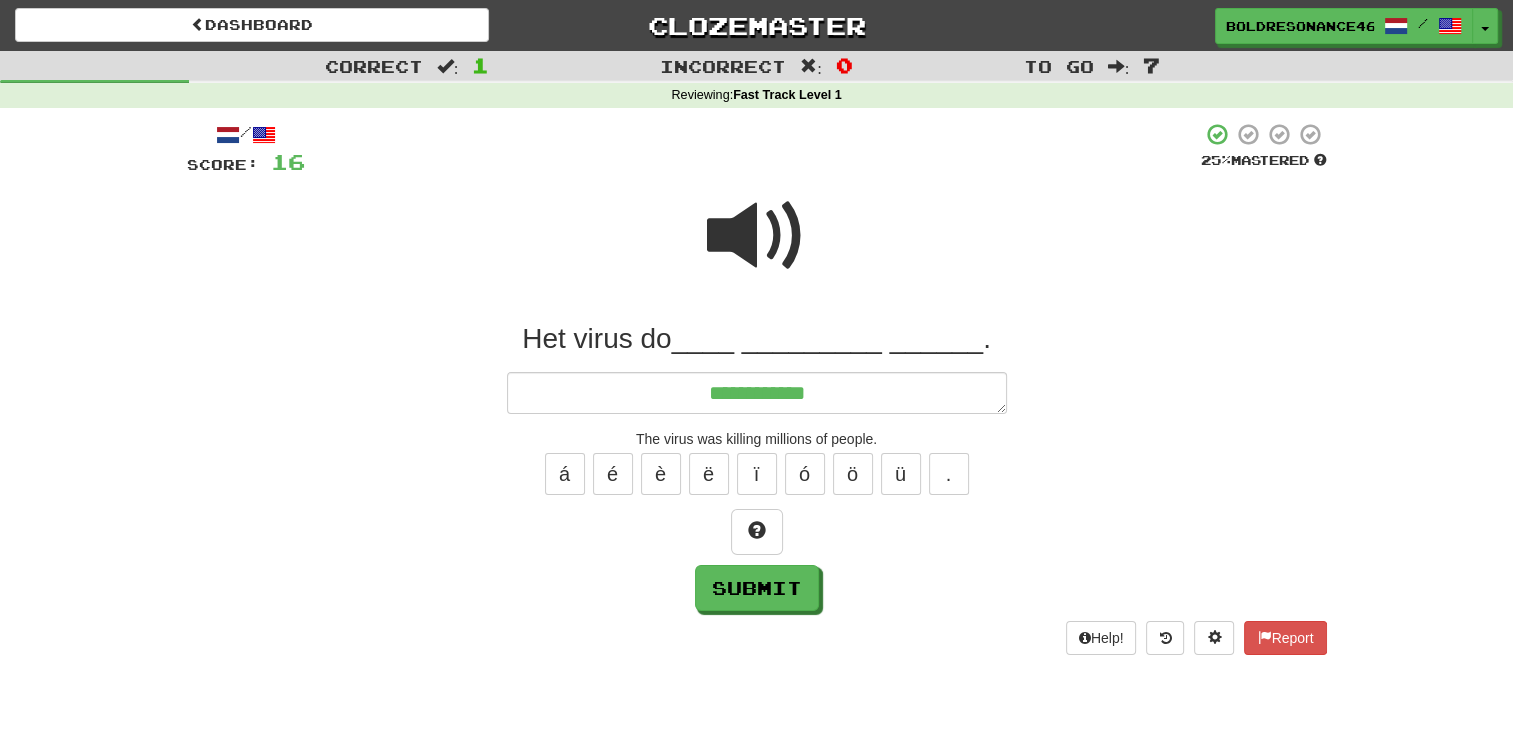 type on "*" 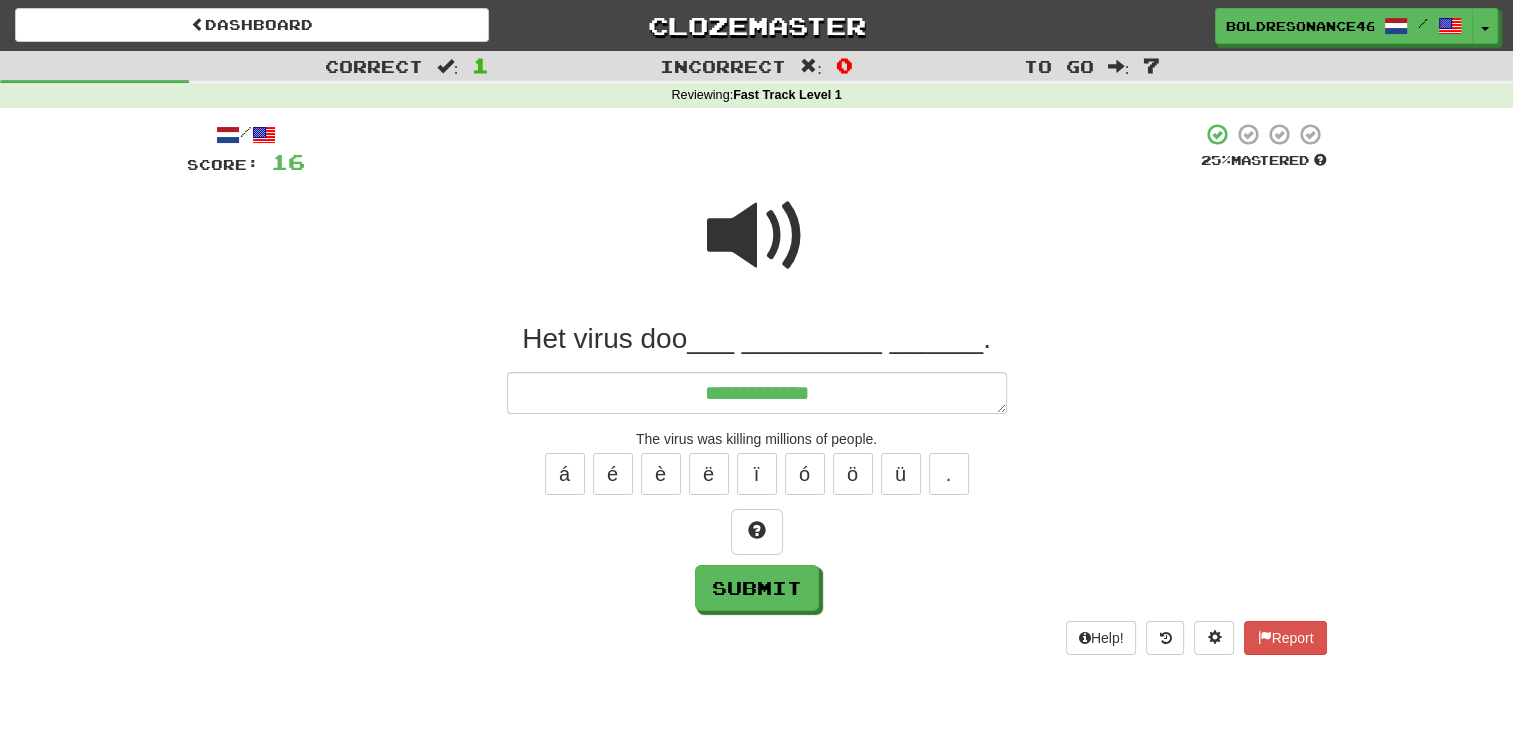 type on "*" 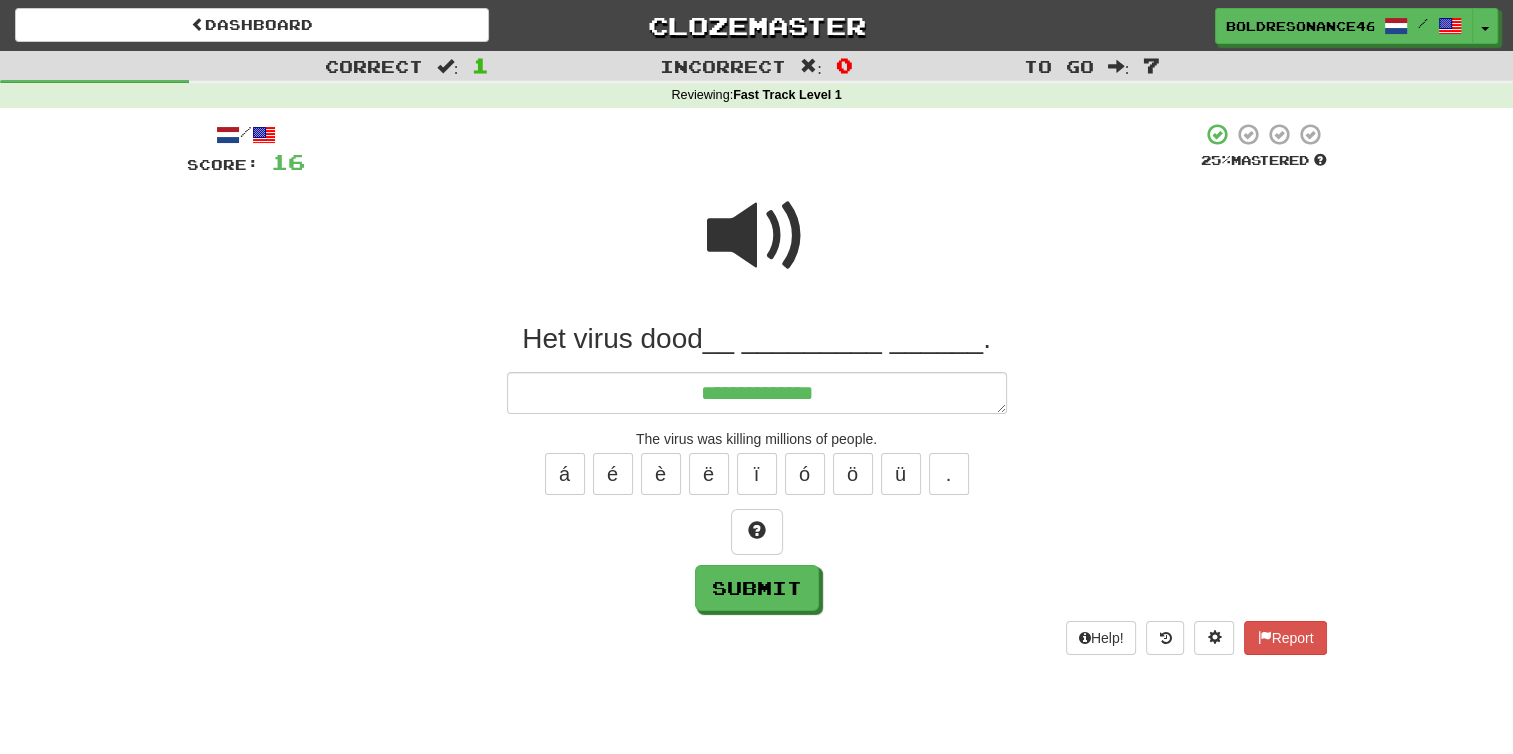 type on "*" 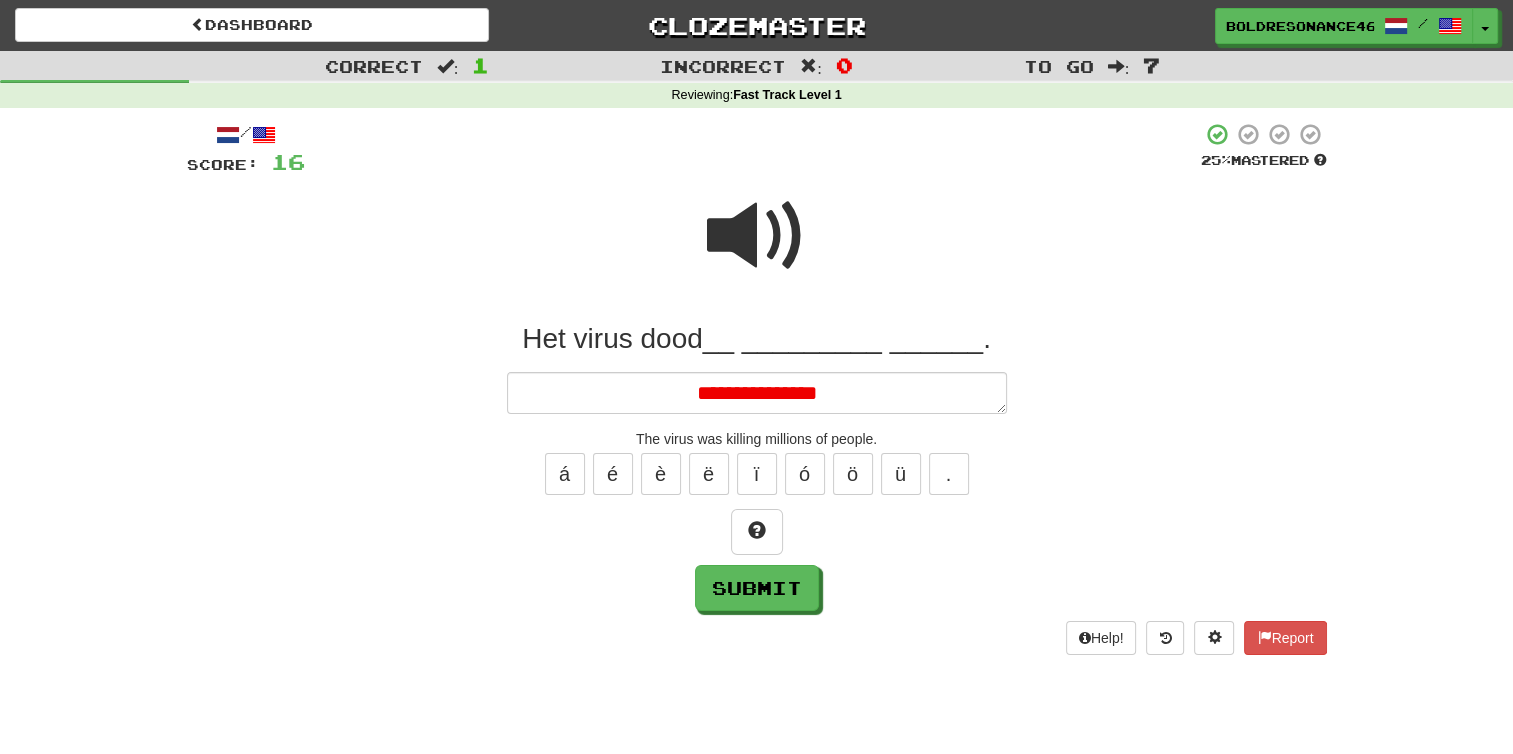 type on "*" 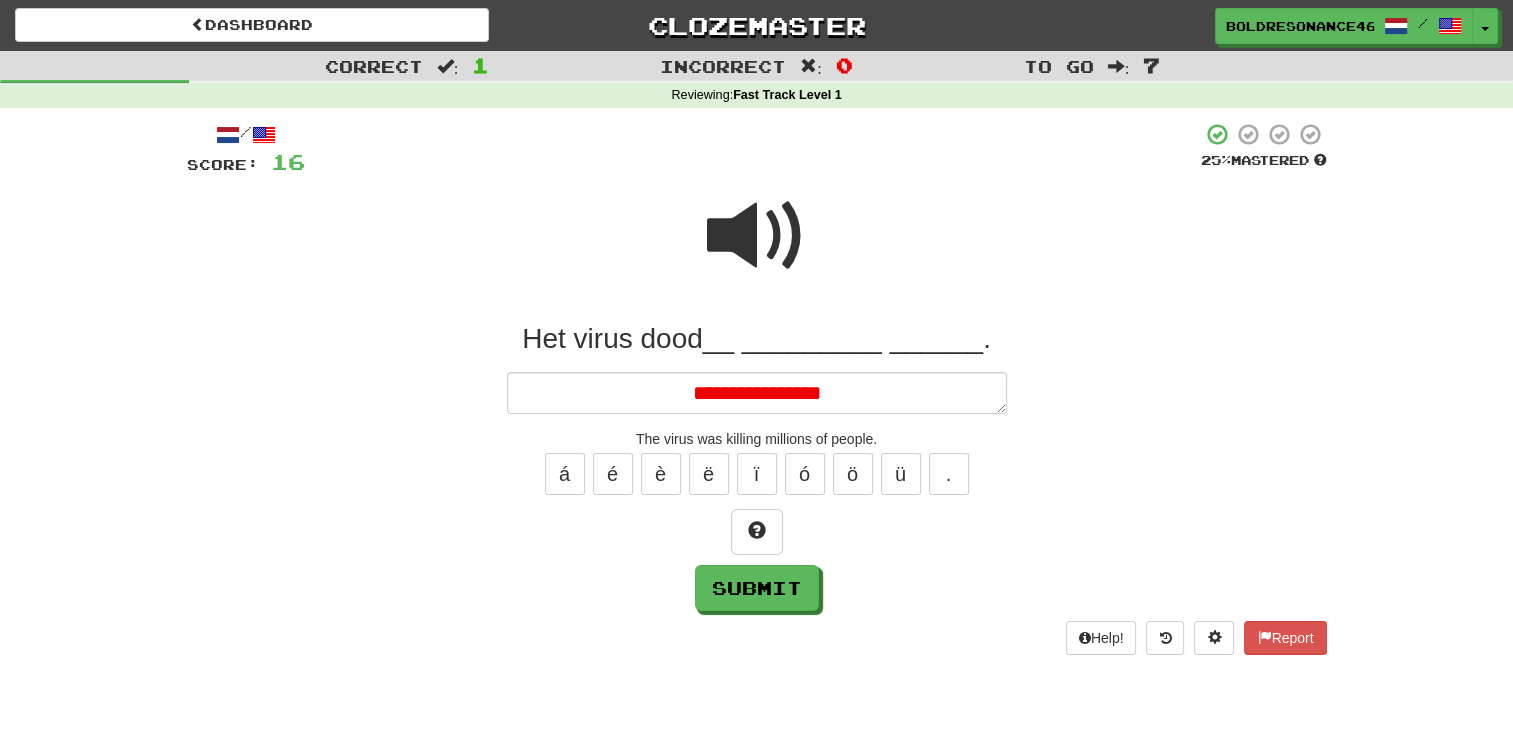 type on "*" 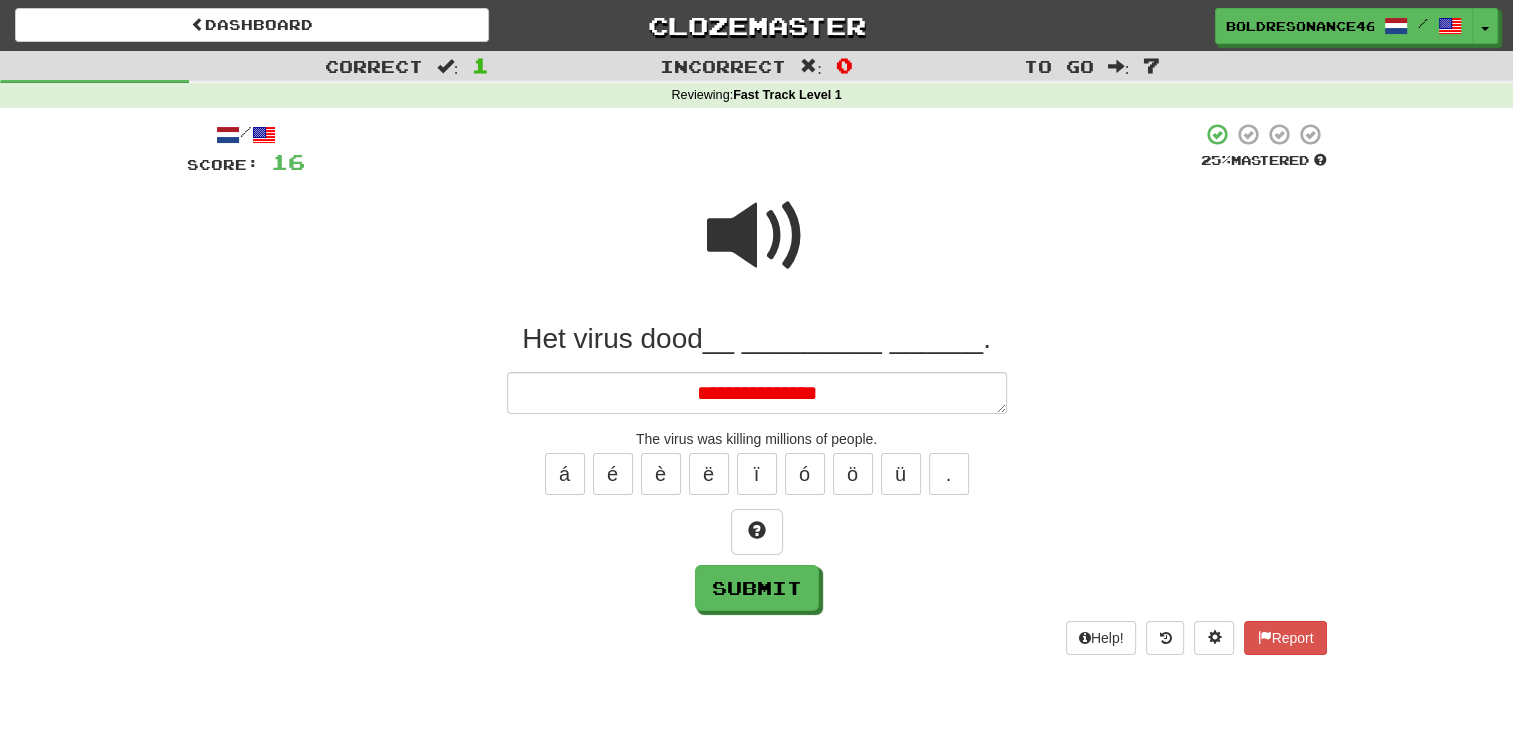 type on "*" 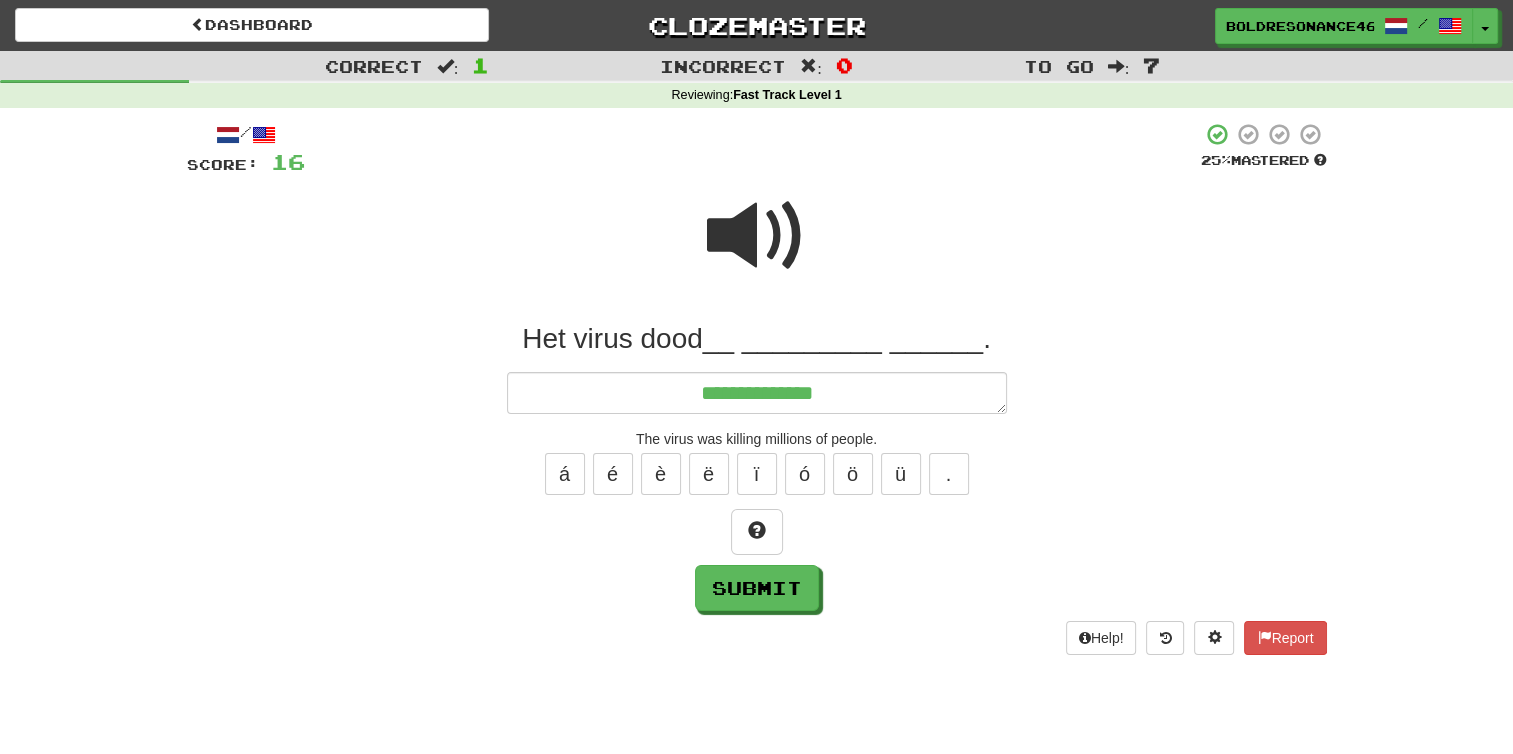 type on "*" 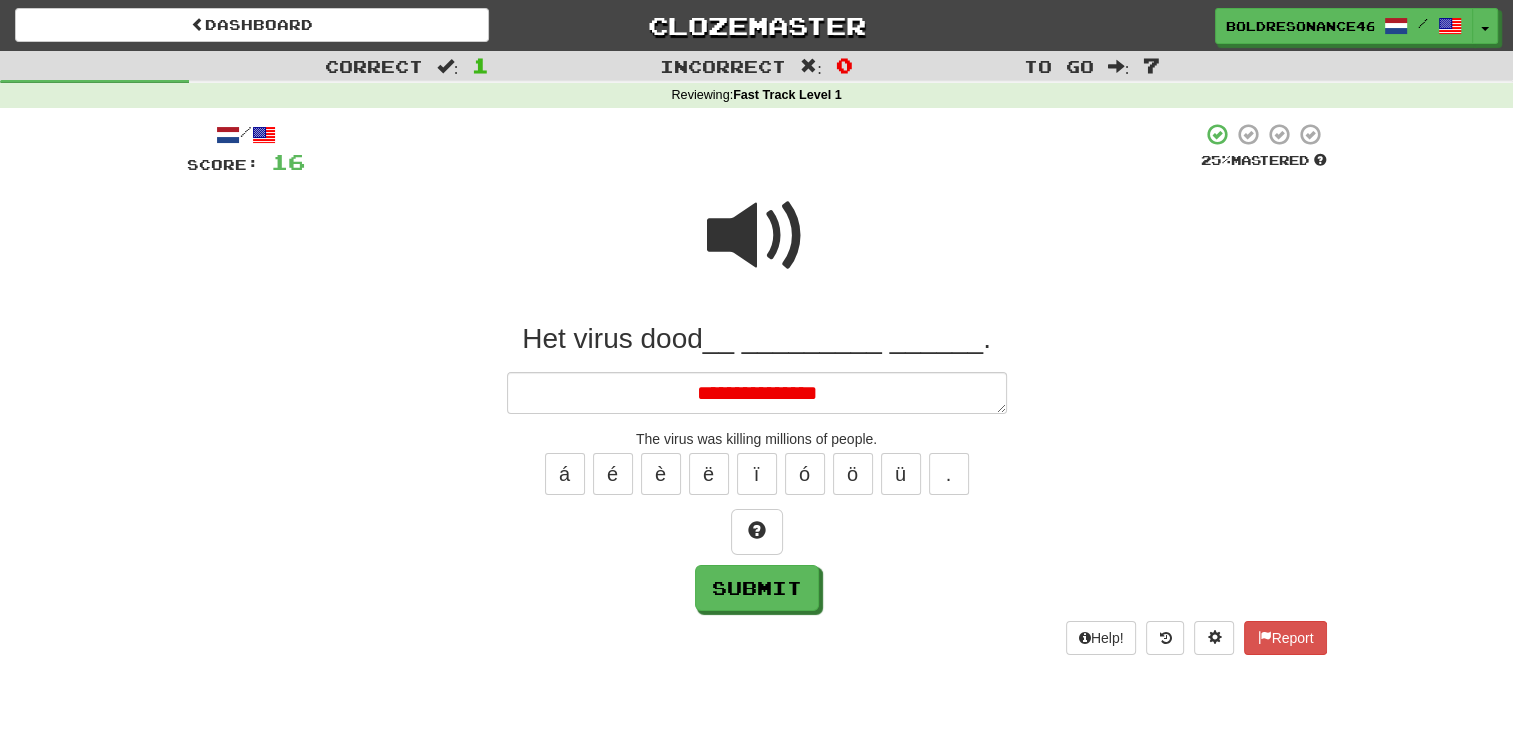 type on "*" 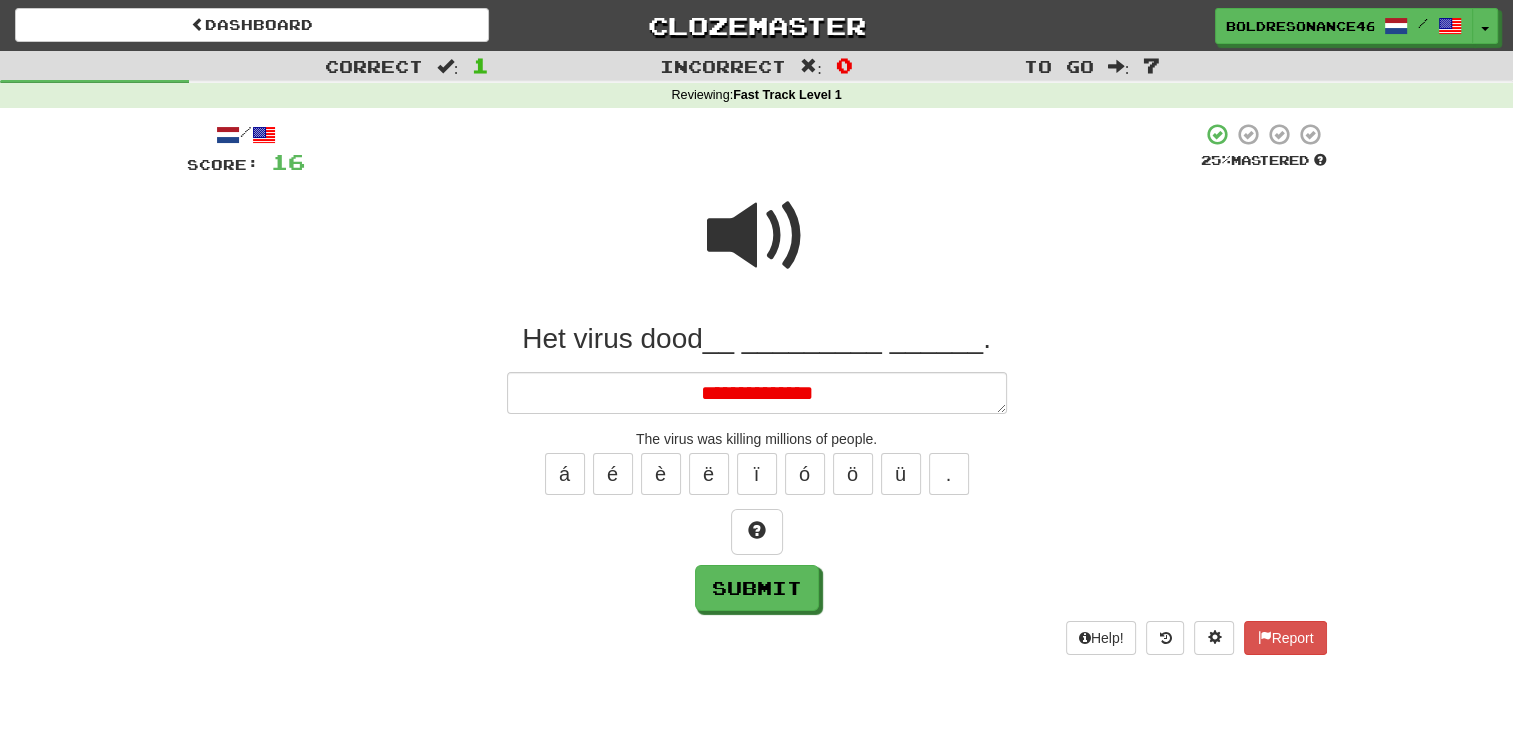 type on "*" 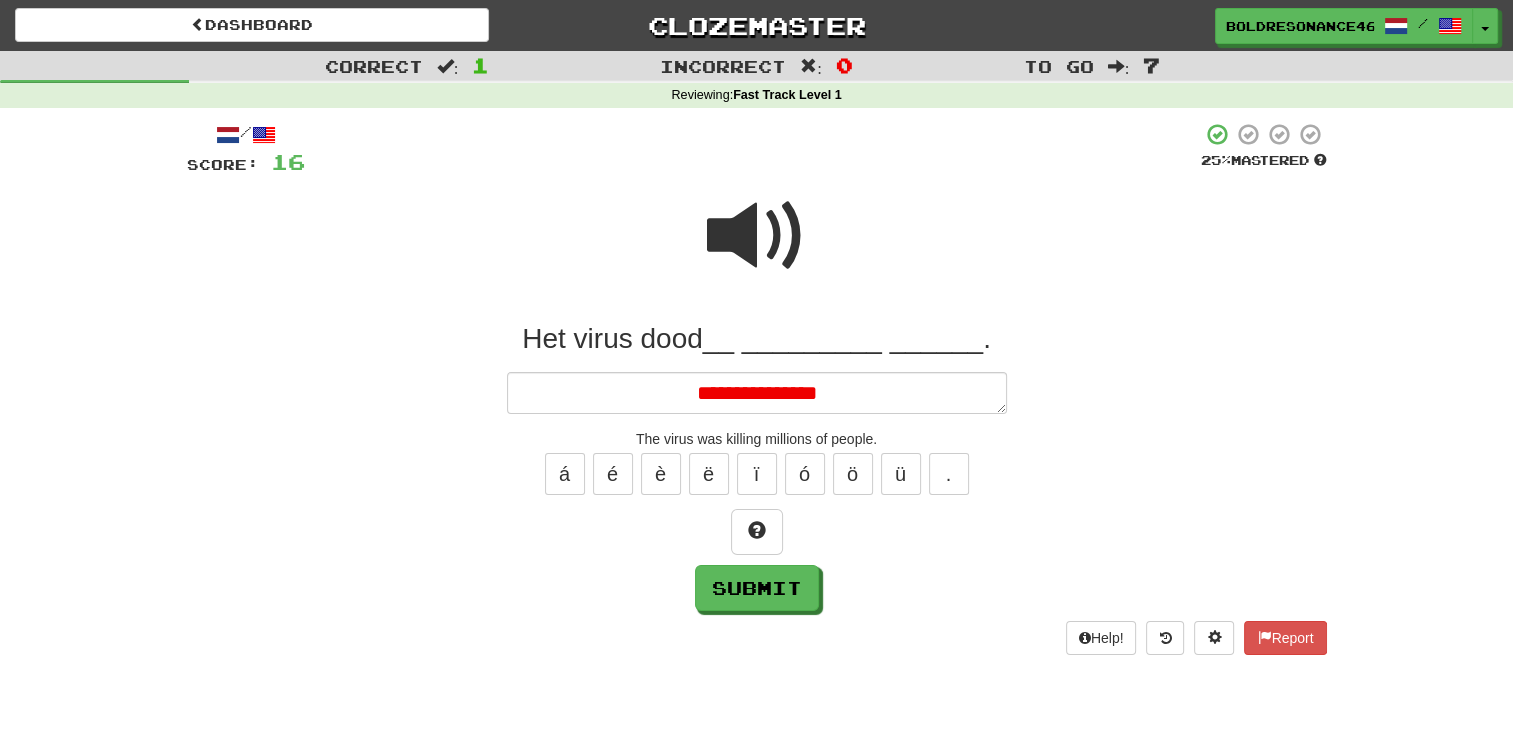 type on "*" 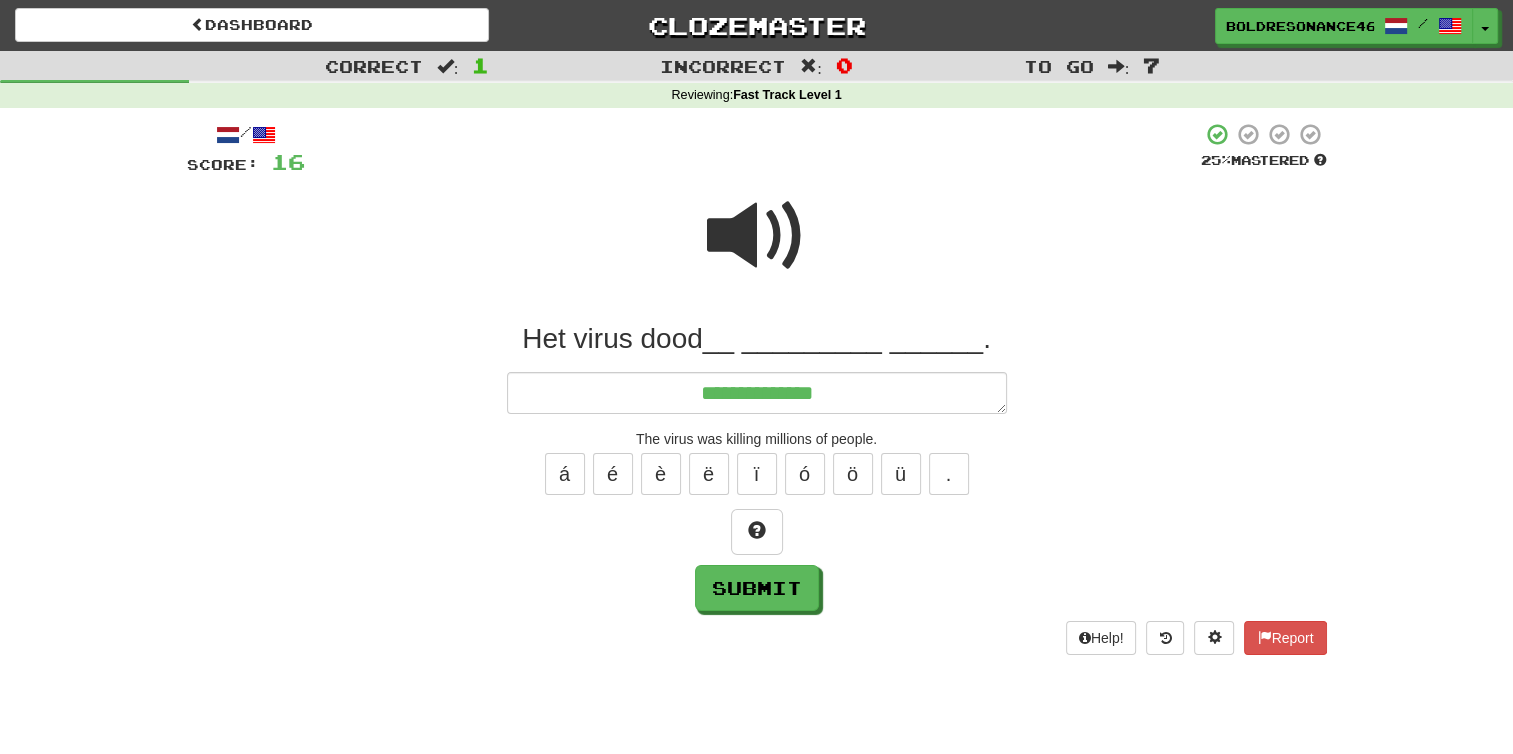 type on "*" 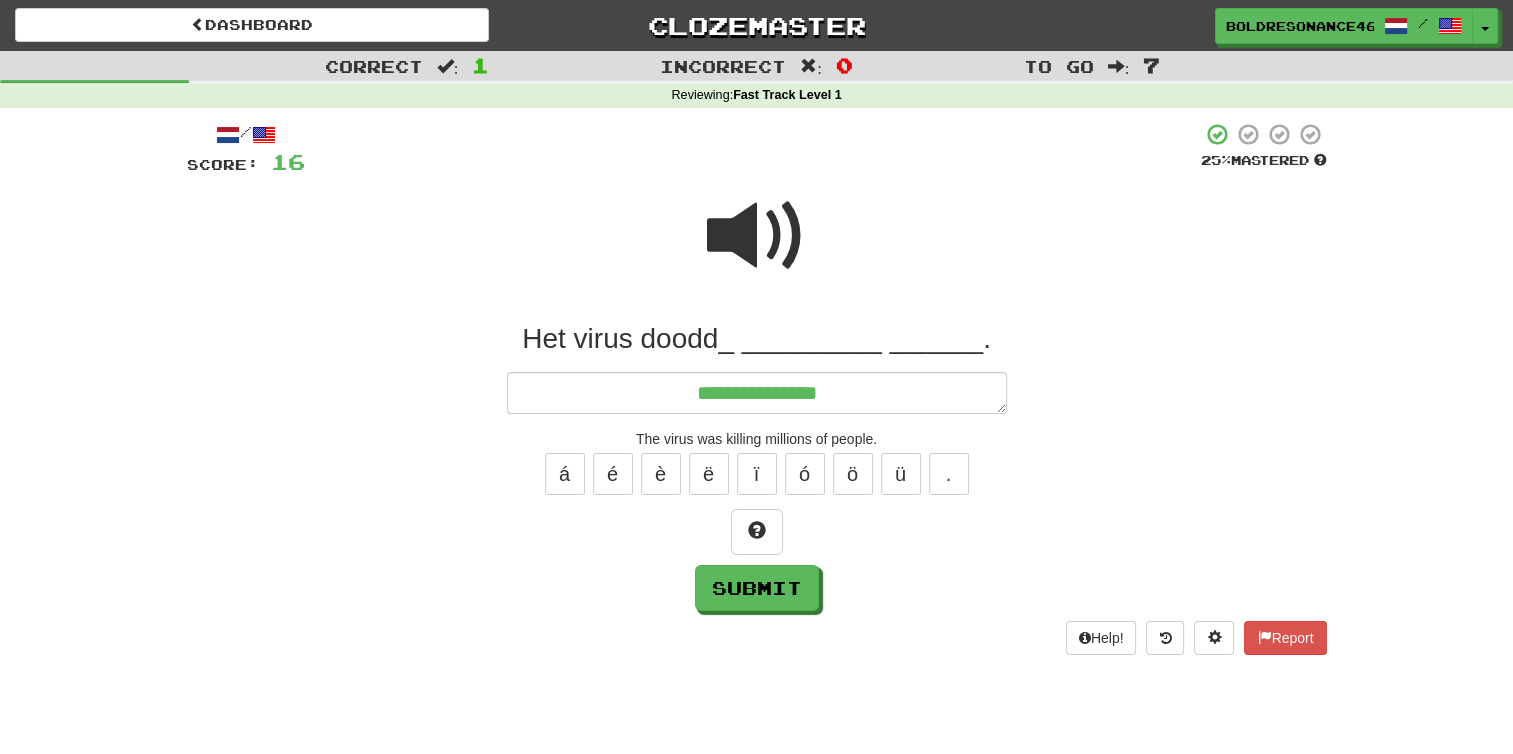 type on "*" 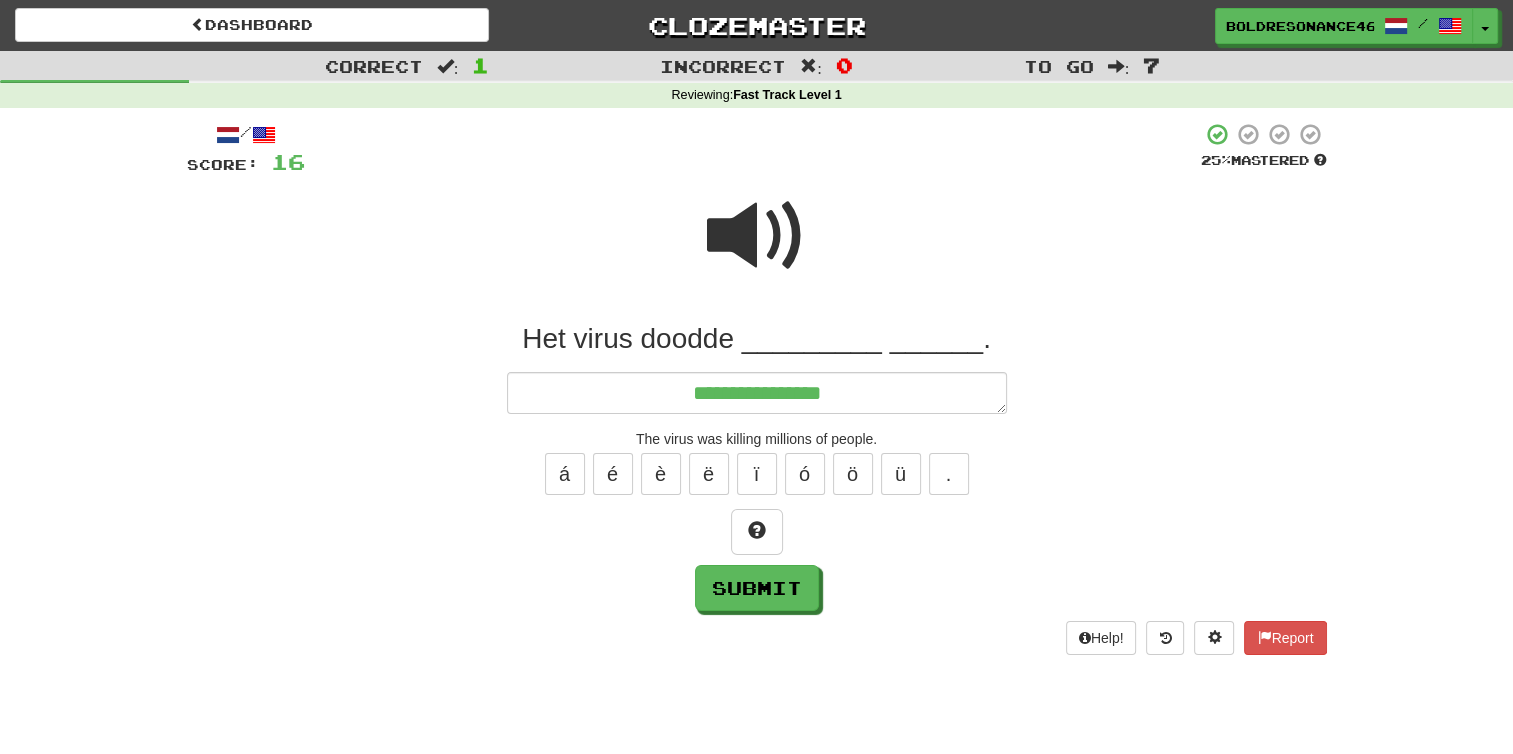 type on "*" 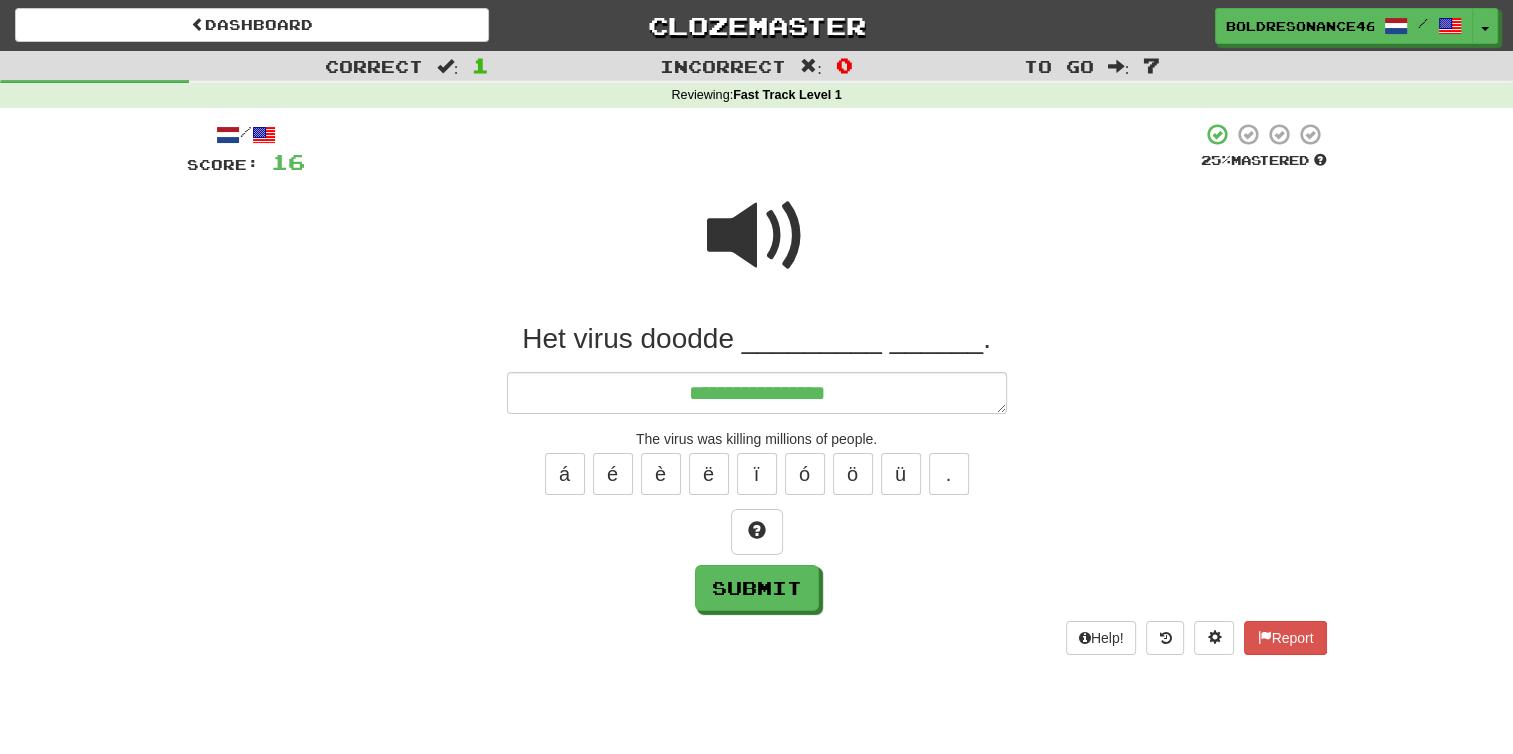 type on "**********" 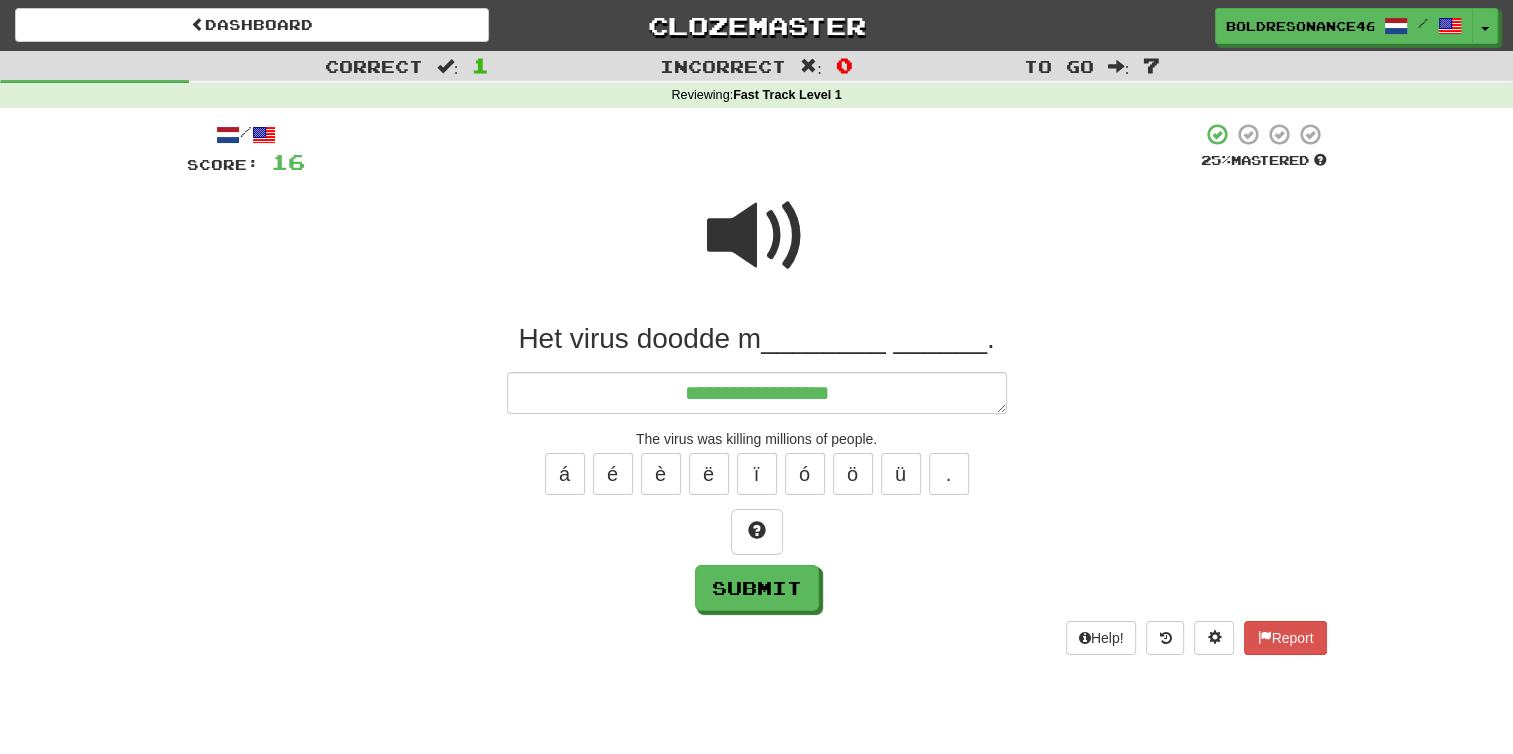 type on "*" 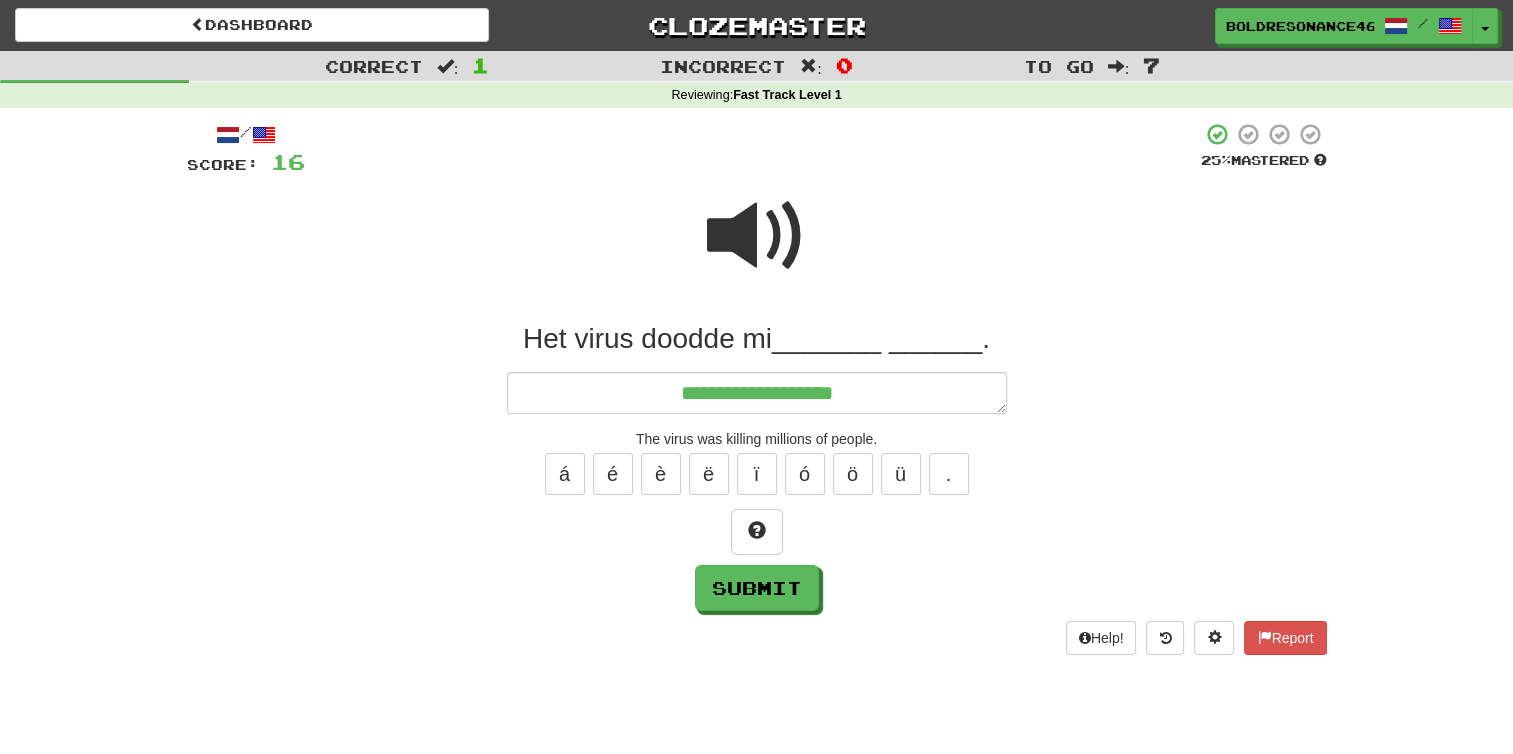 type on "*" 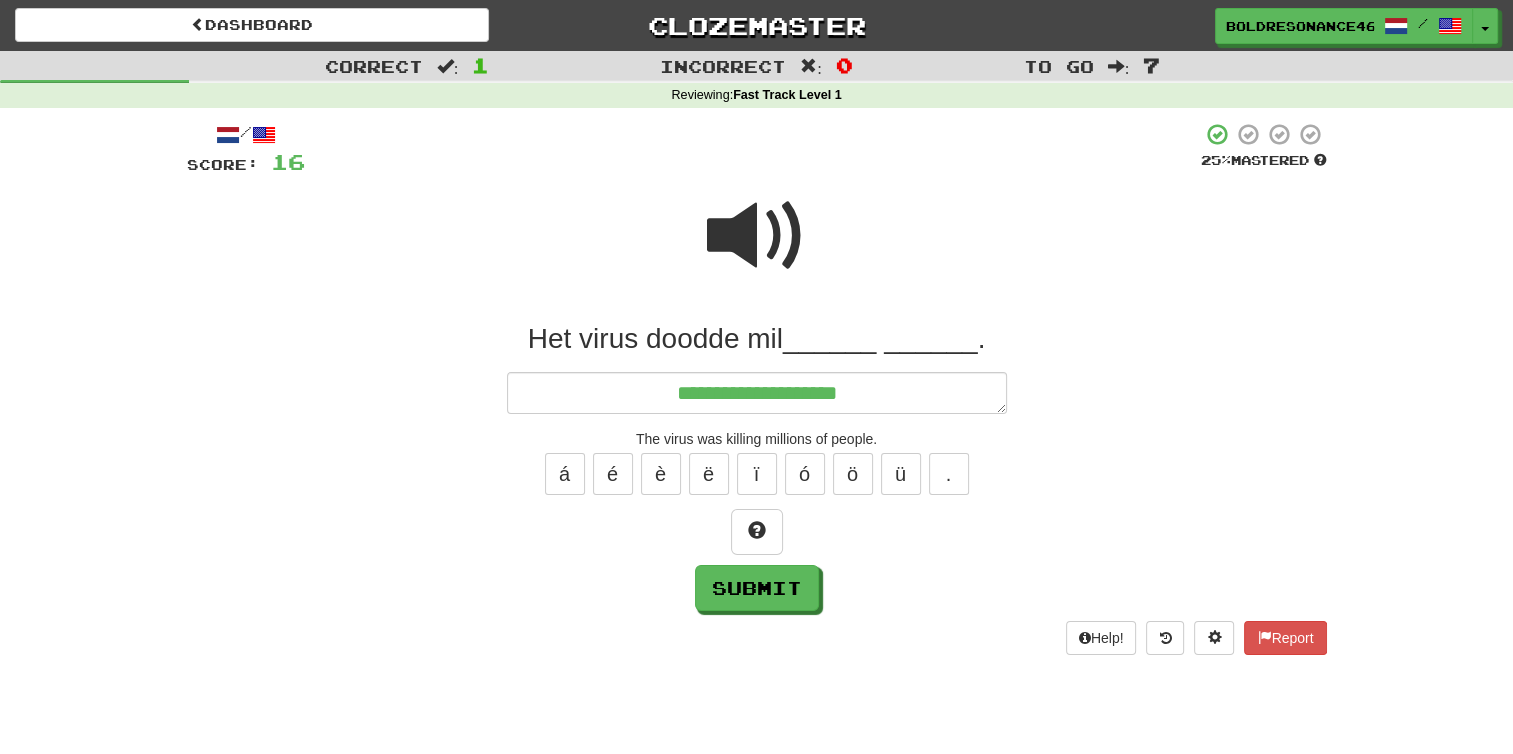 type on "*" 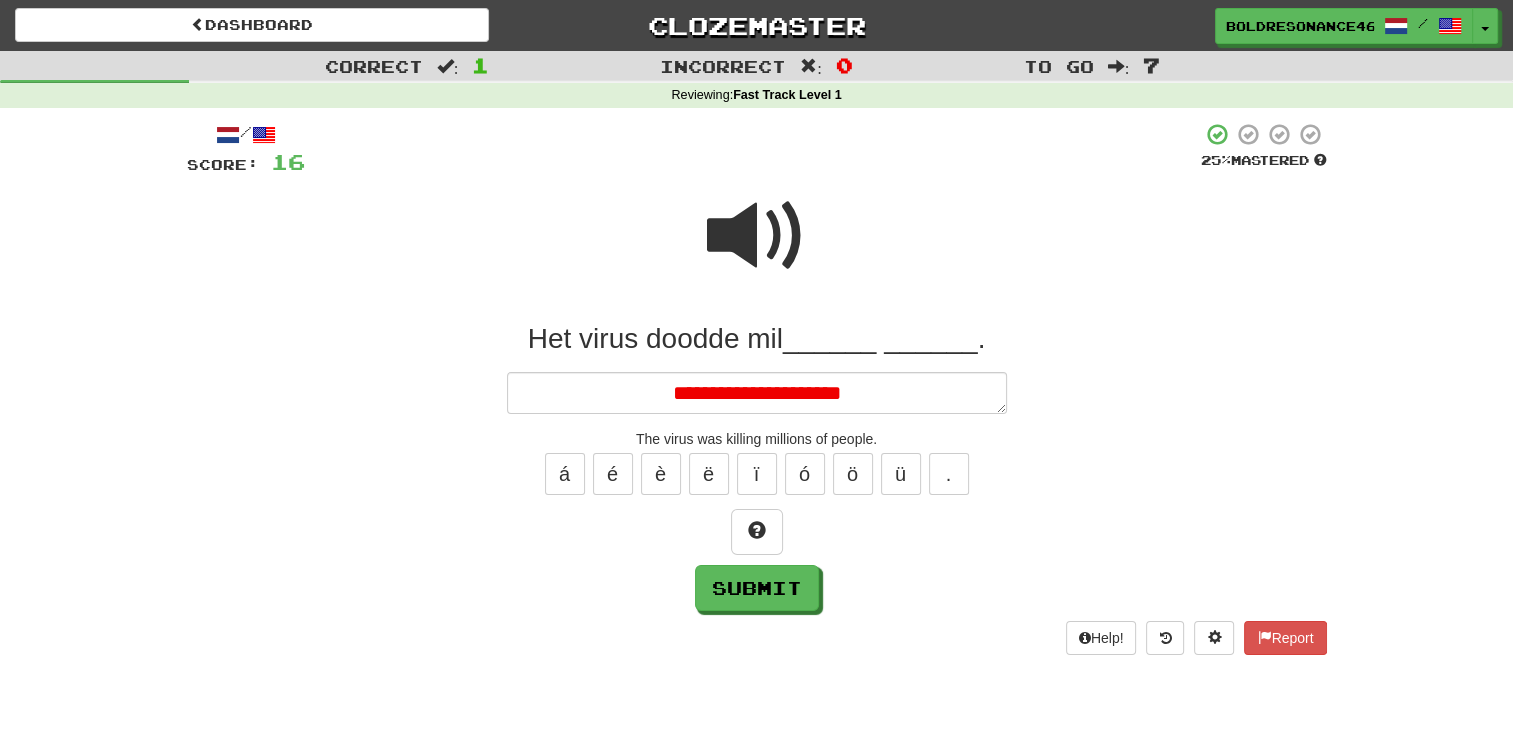 type on "*" 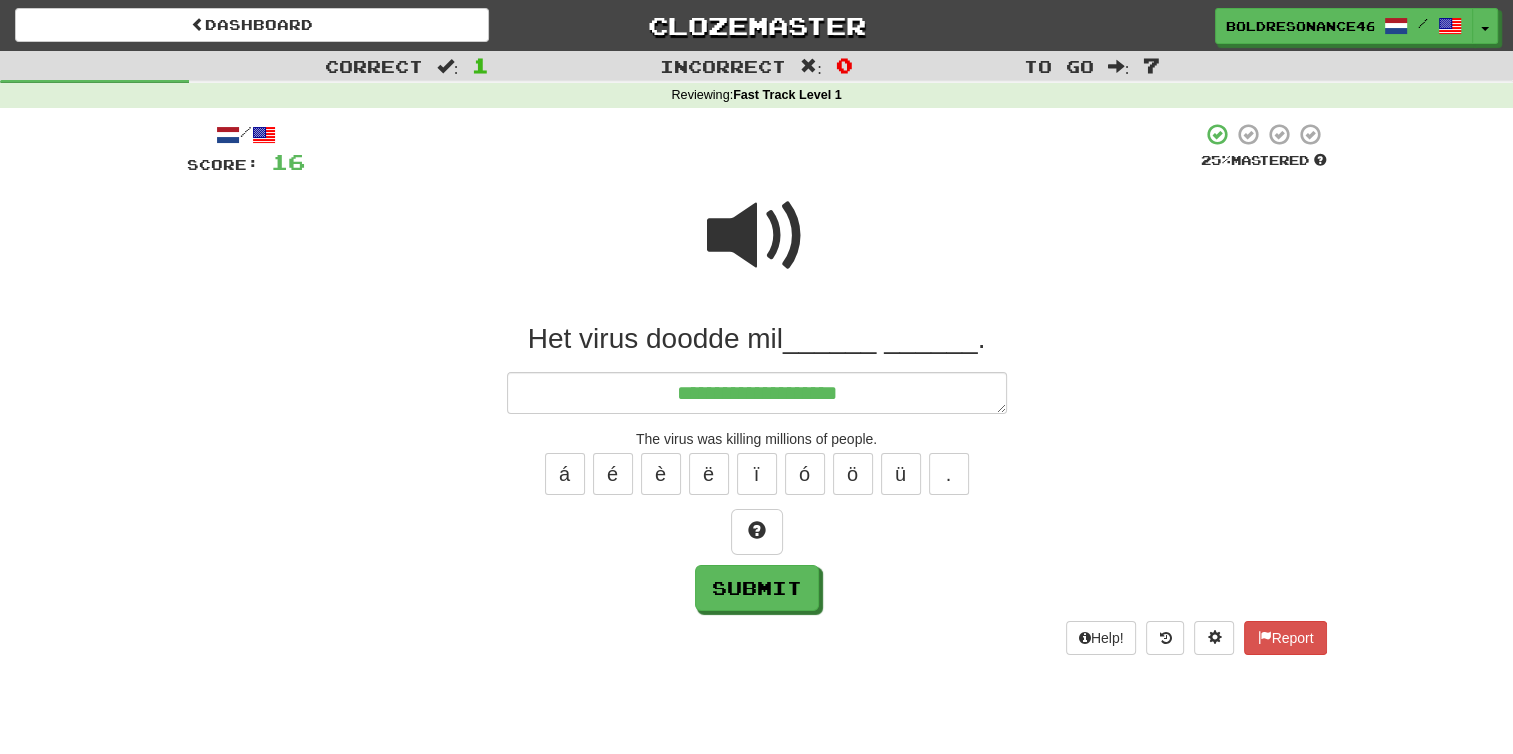 type on "*" 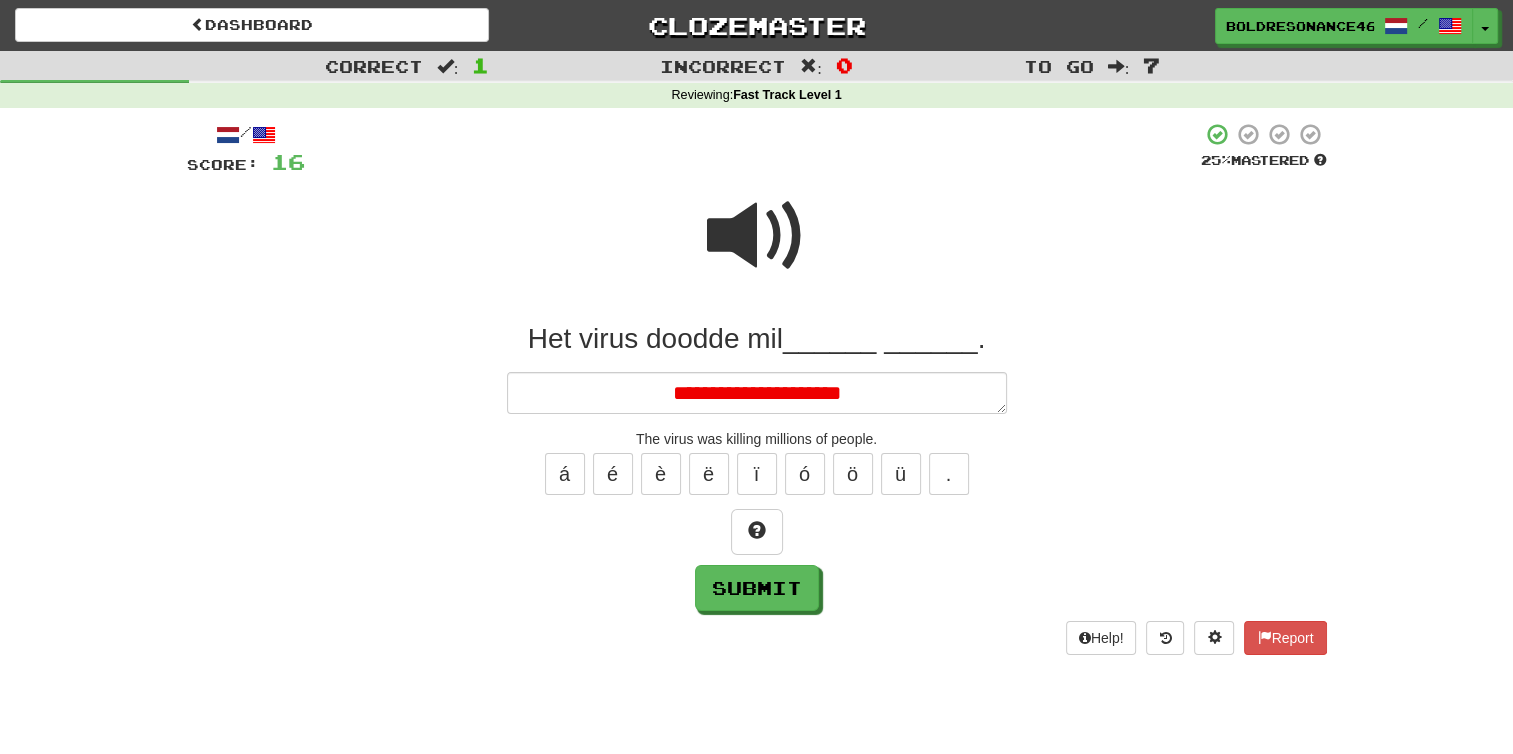 type on "*" 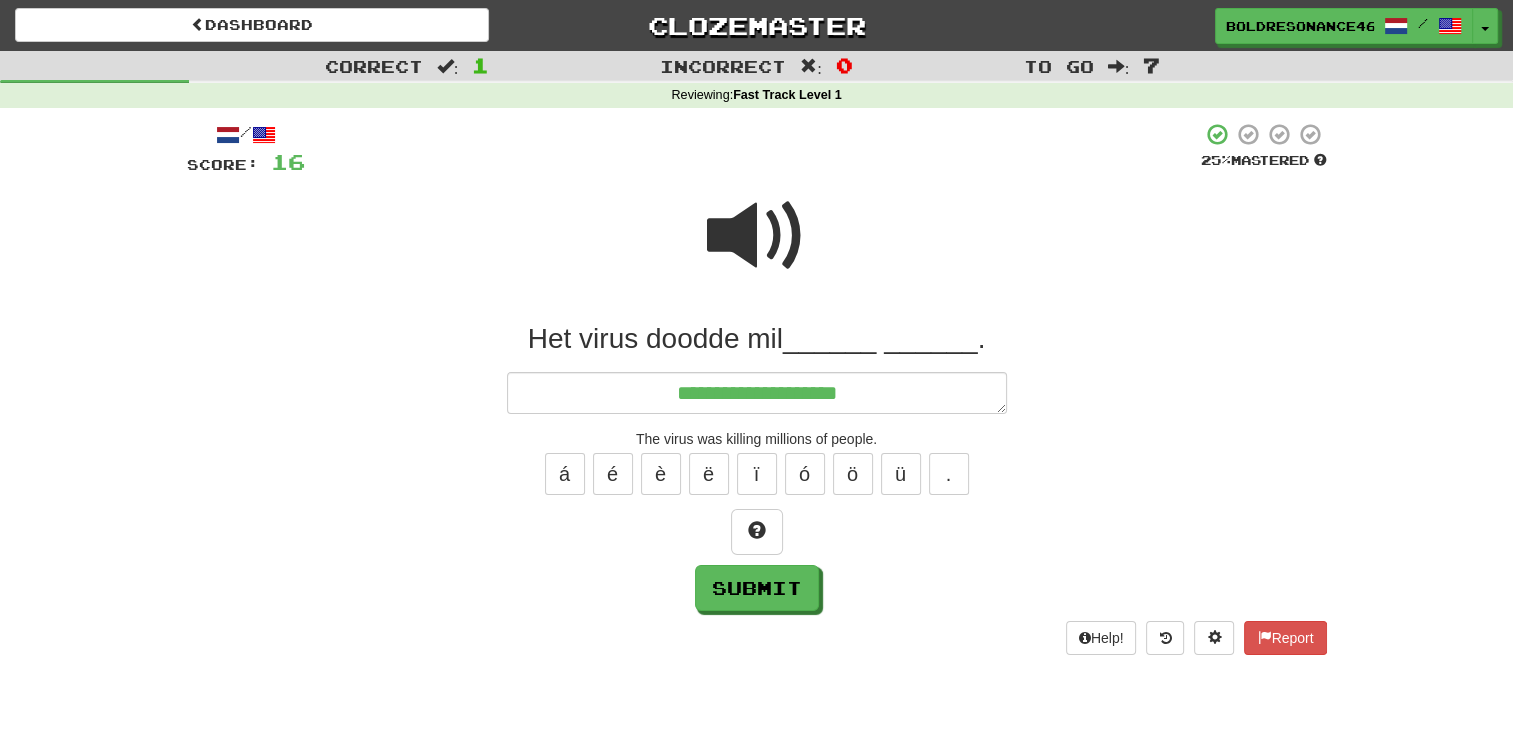 type on "*" 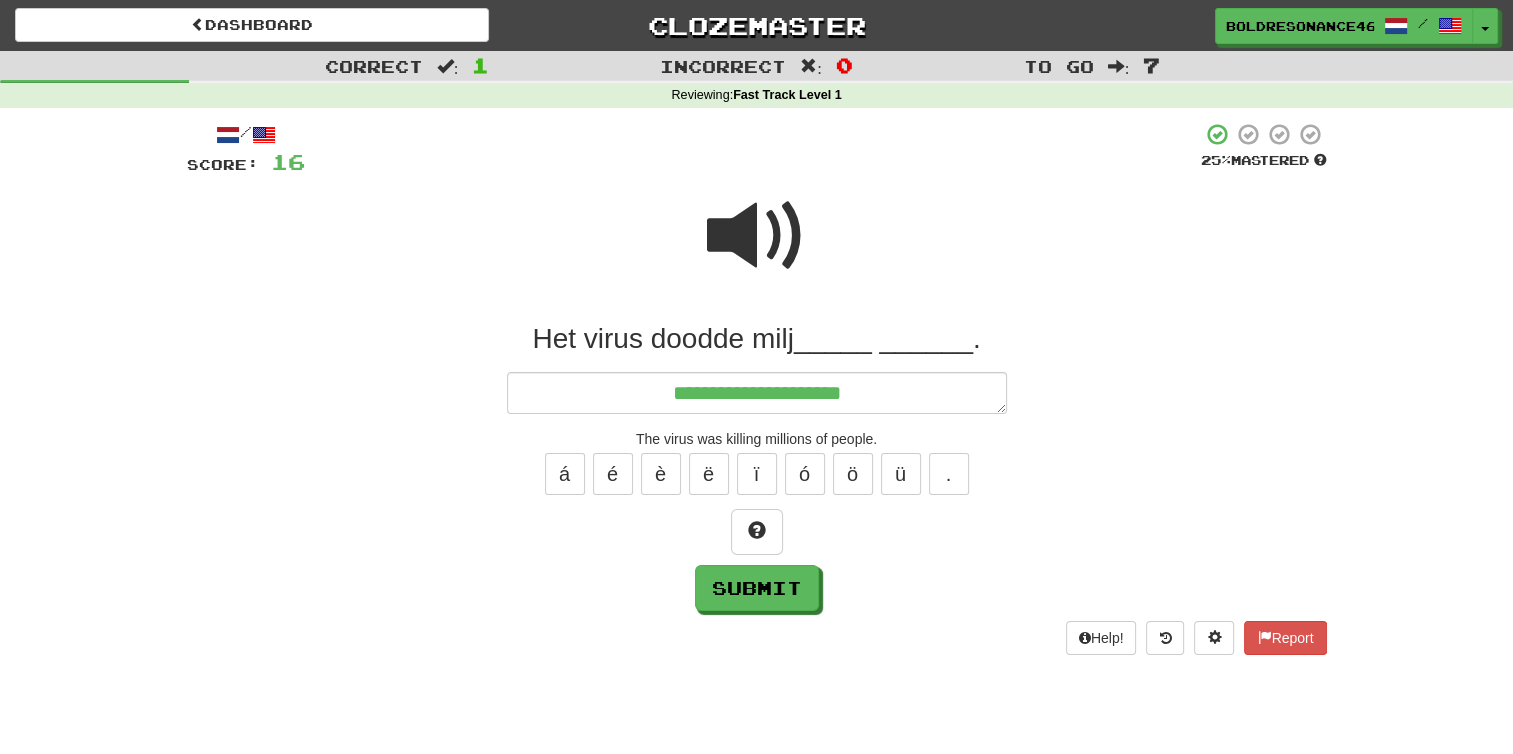 type on "*" 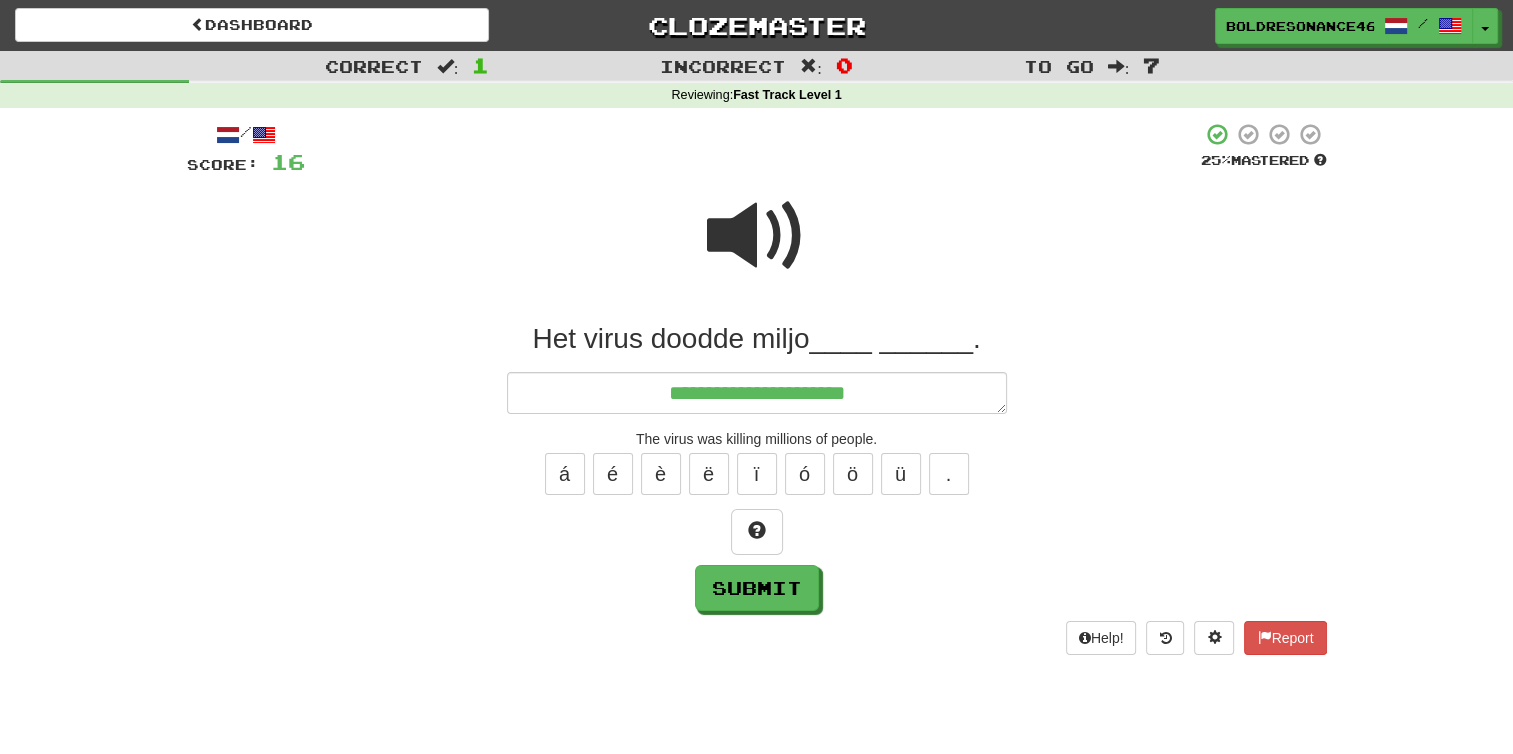 type on "*" 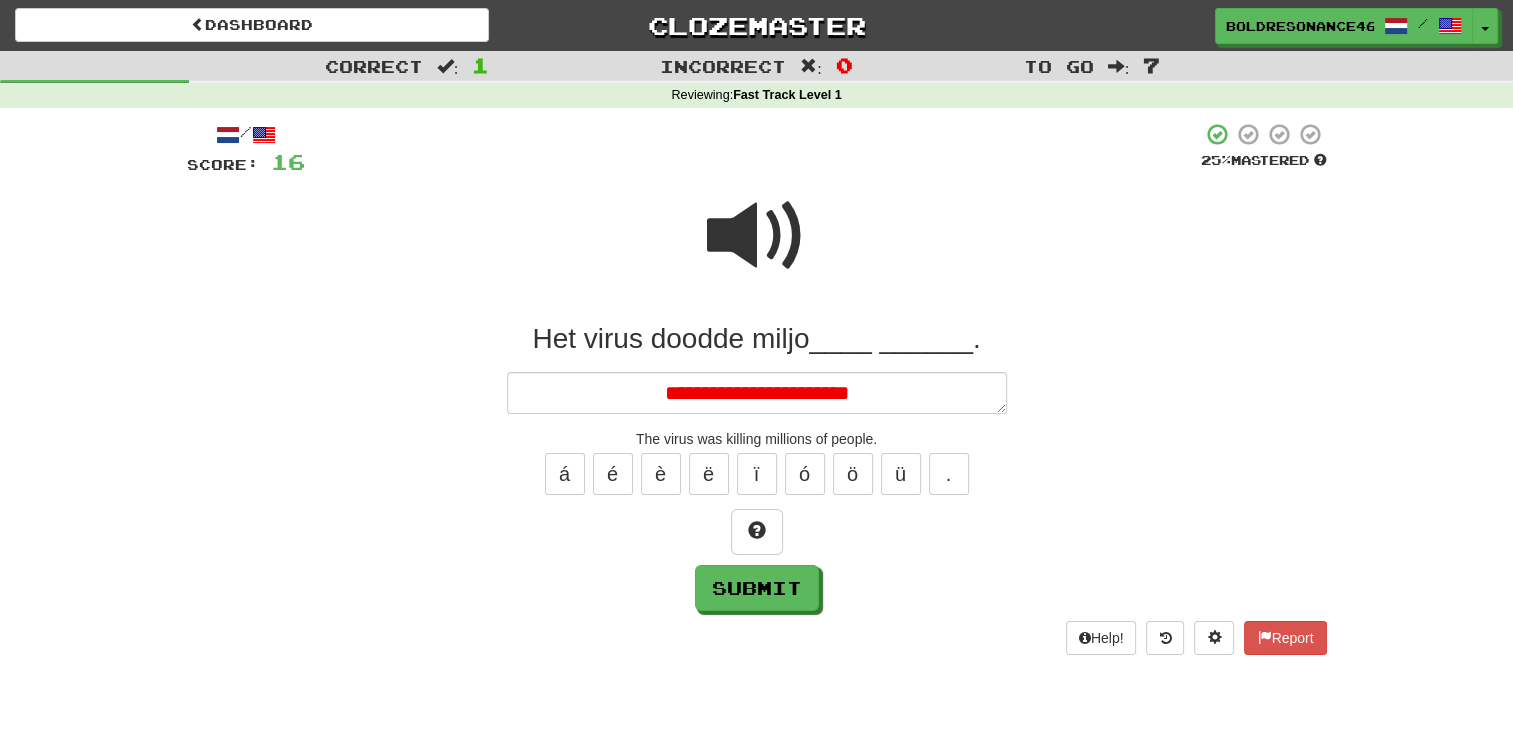 type on "*" 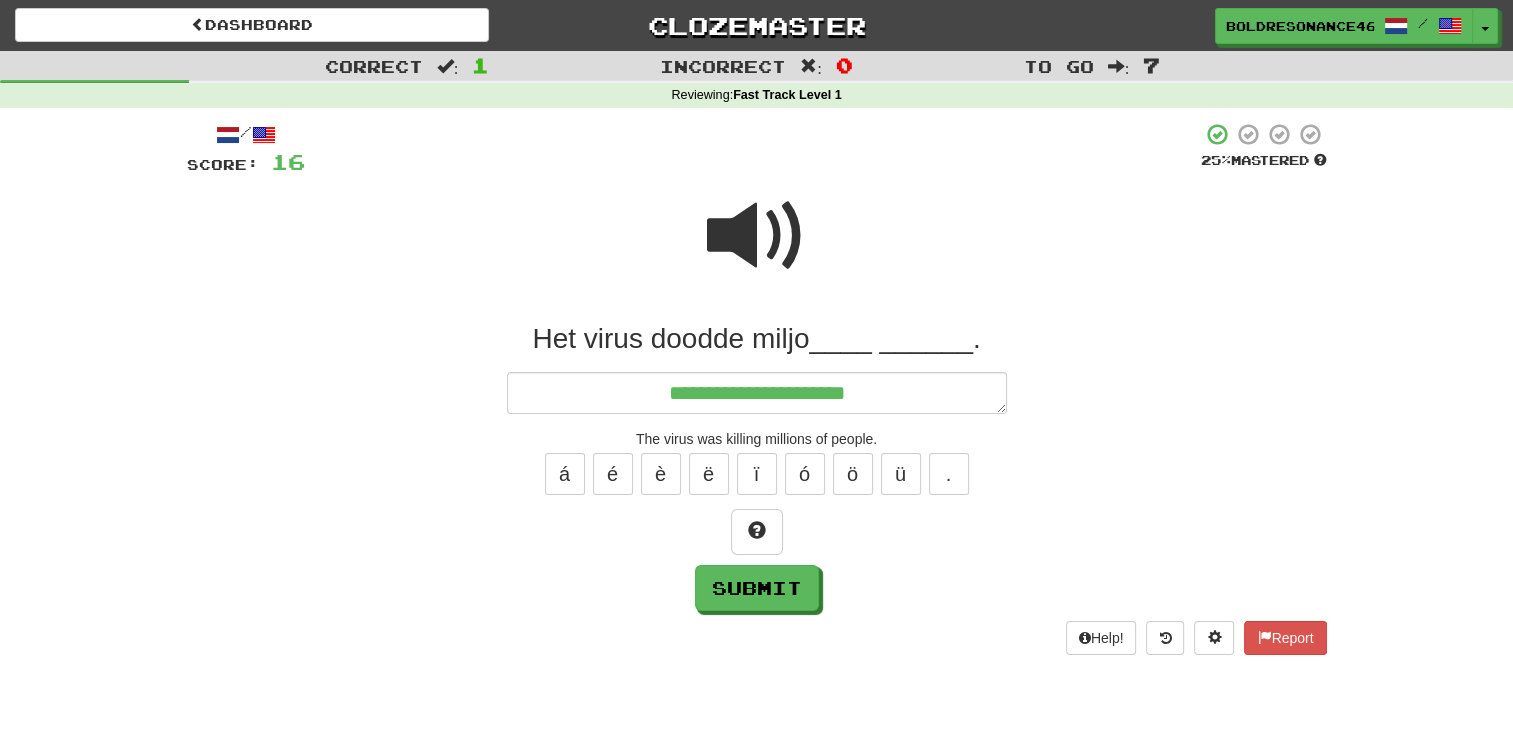 type on "*" 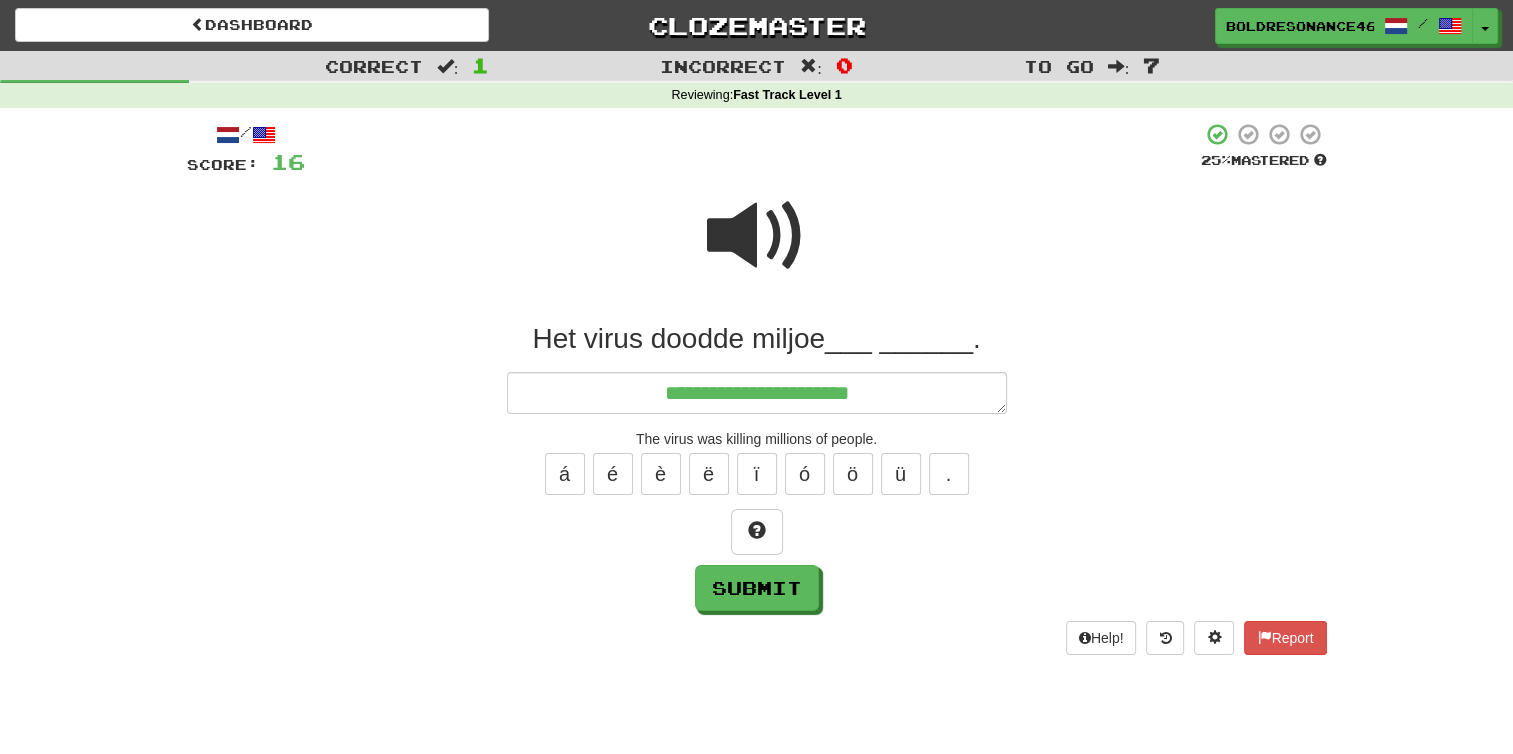 type on "*" 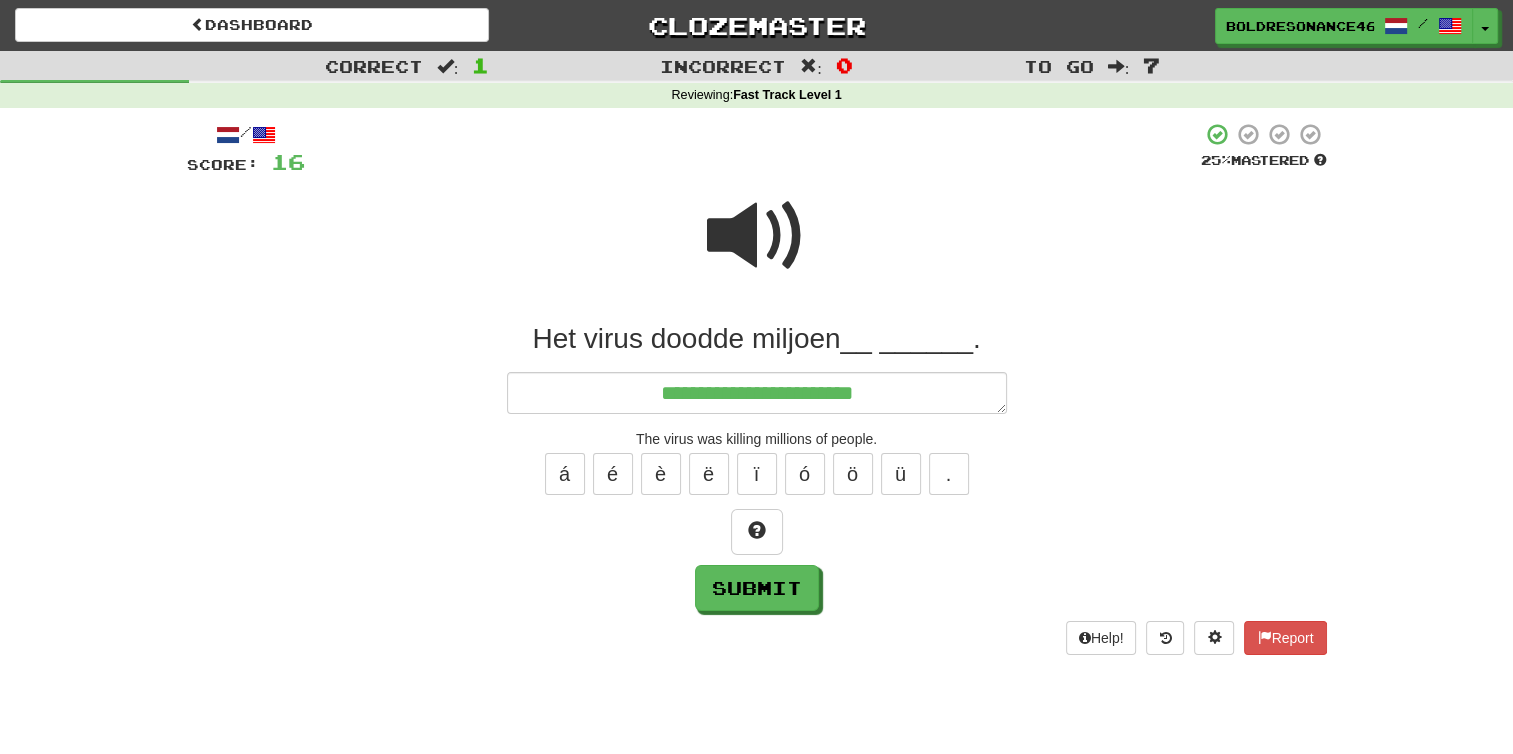 type on "*" 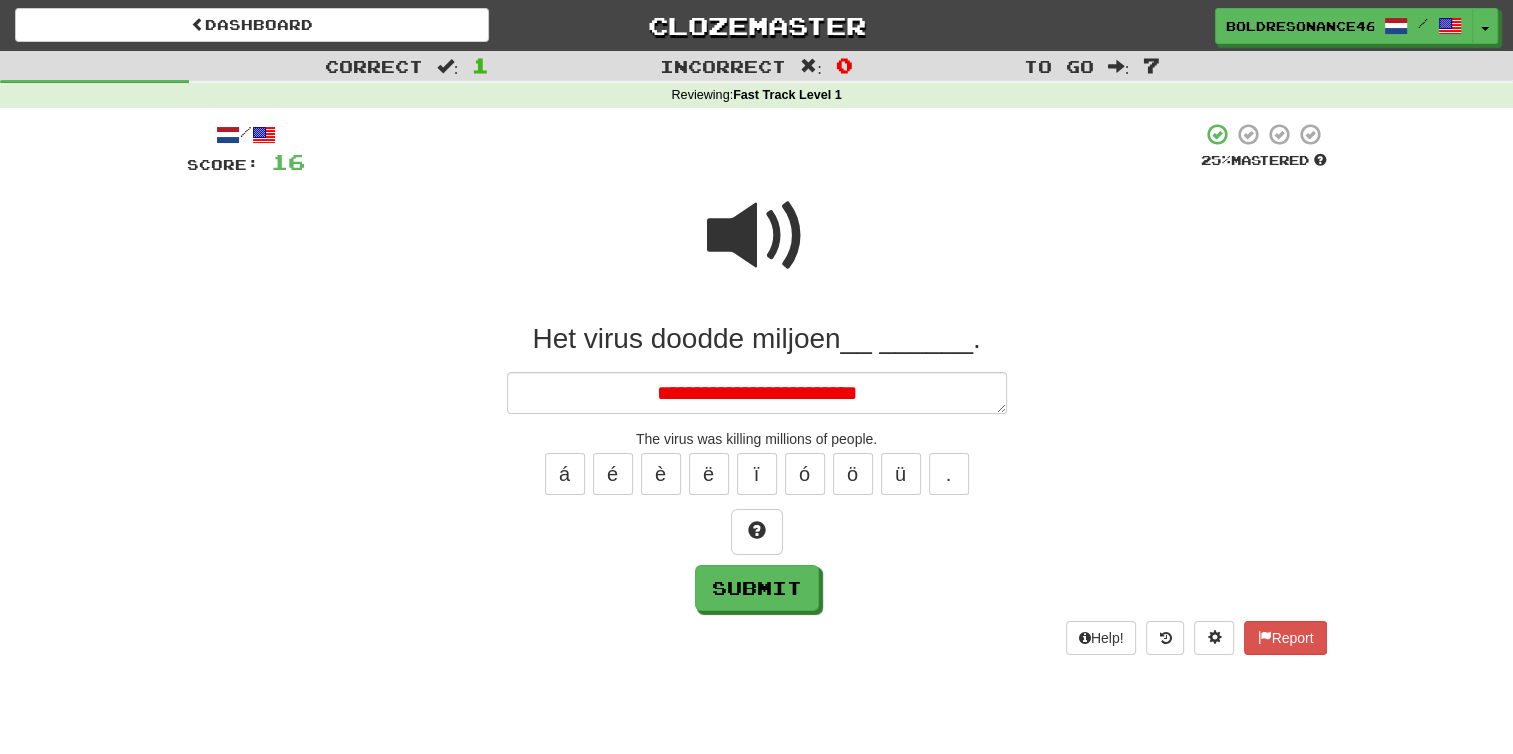 type on "*" 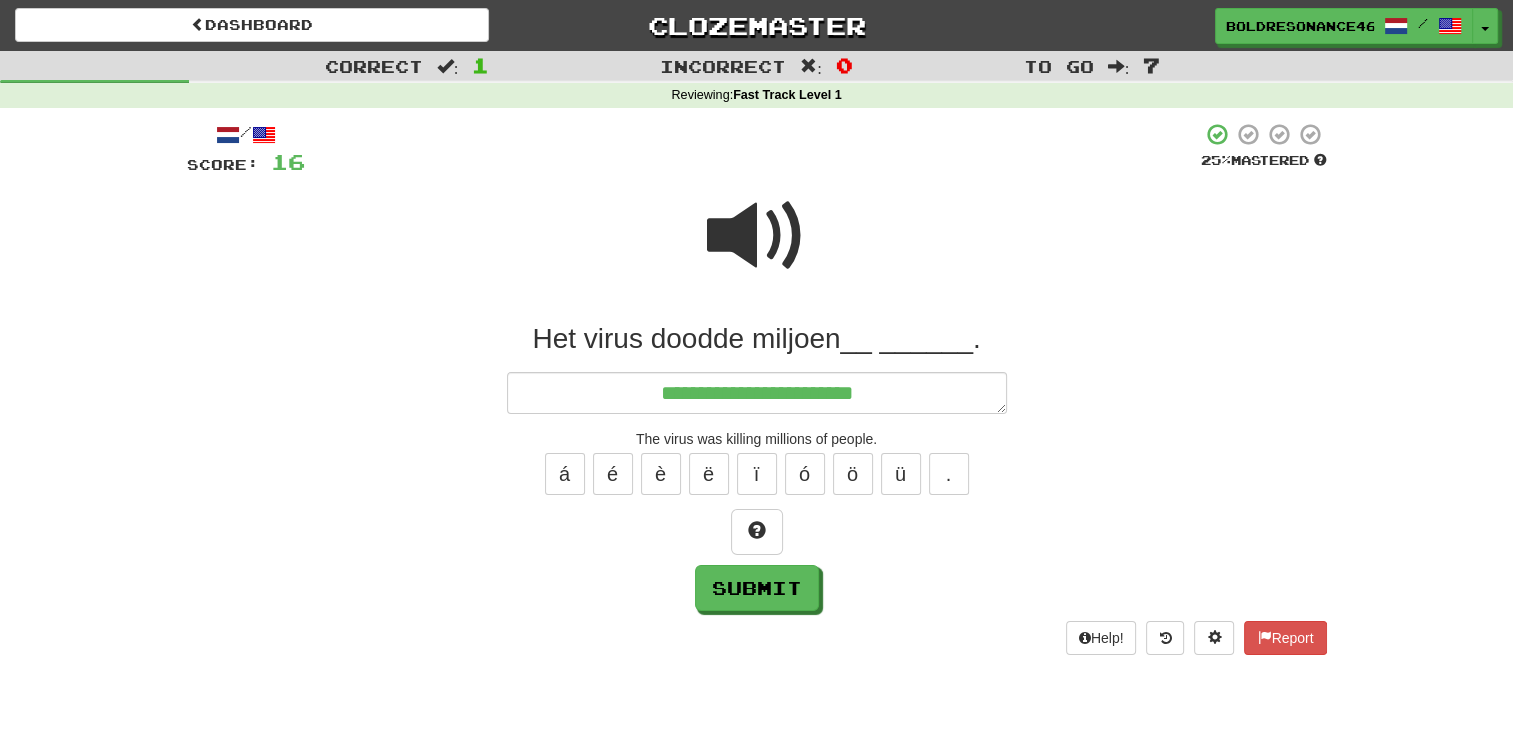 type on "**********" 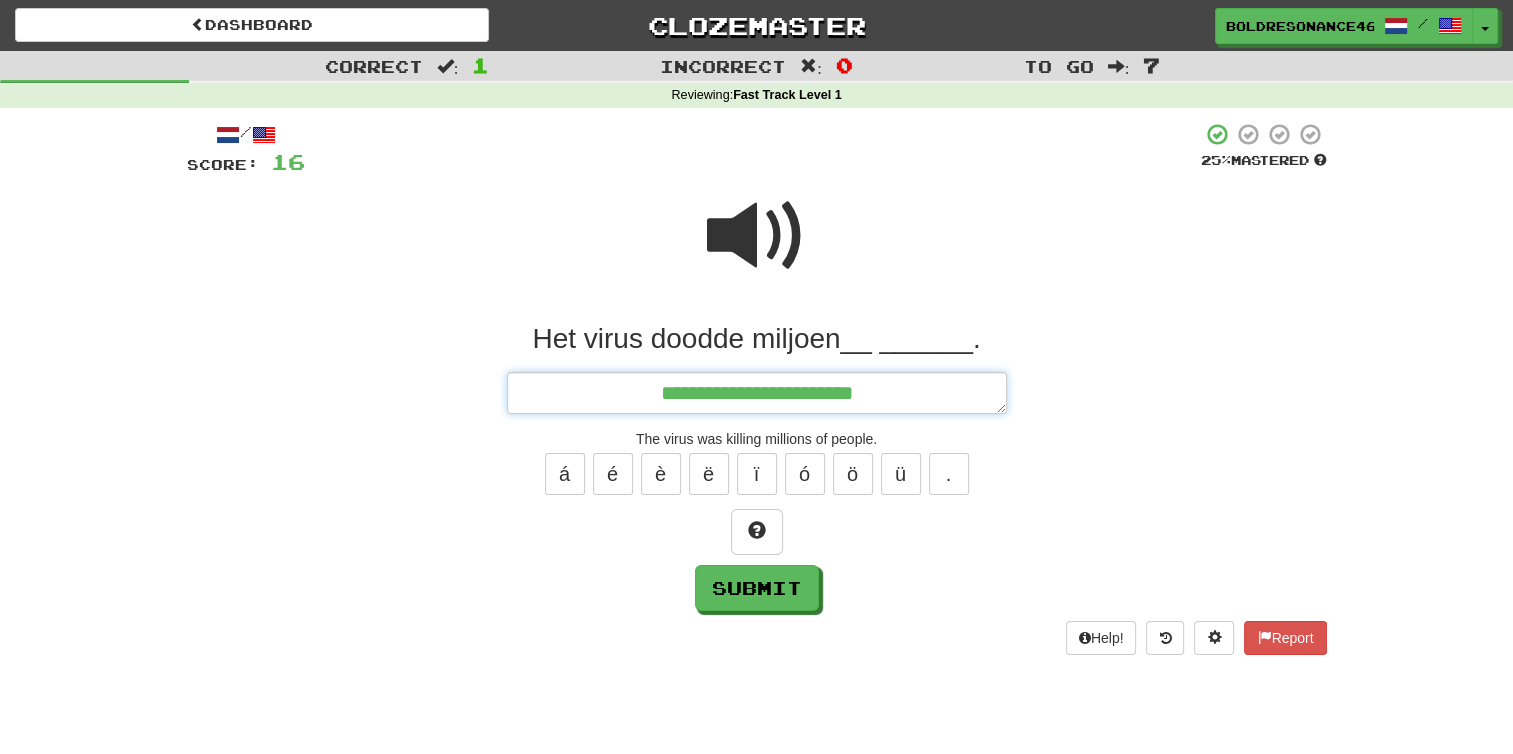 drag, startPoint x: 861, startPoint y: 382, endPoint x: 895, endPoint y: 391, distance: 35.17101 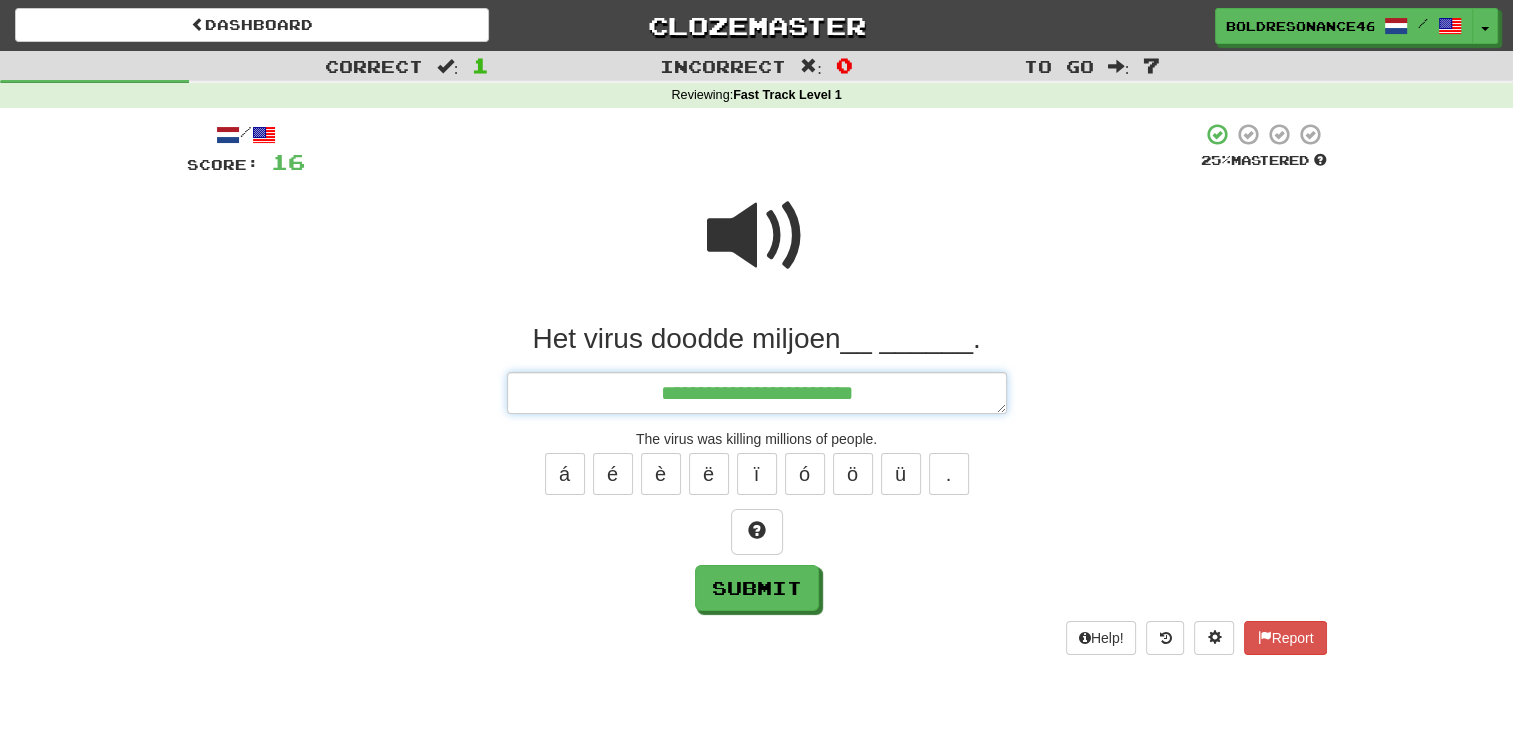 type on "*" 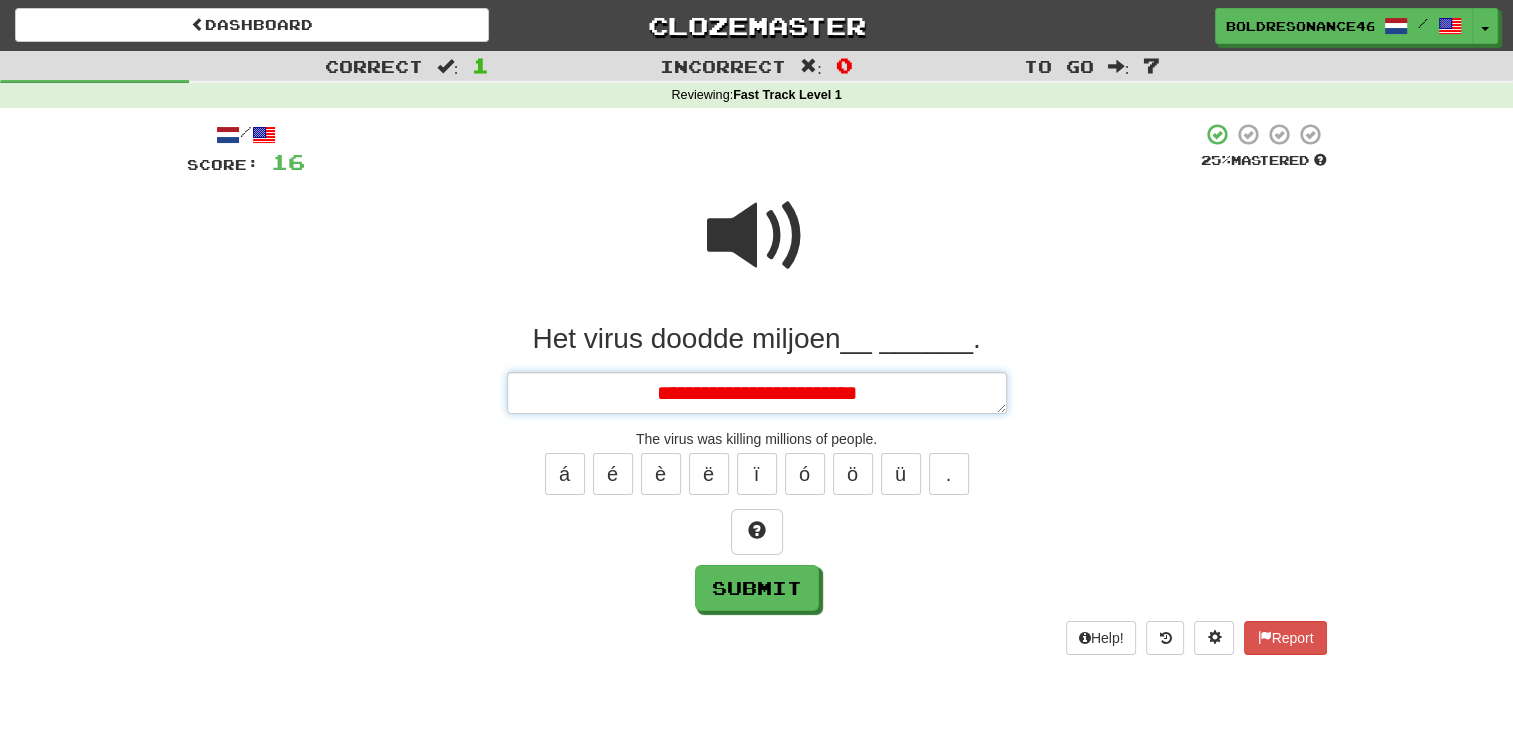 type on "*" 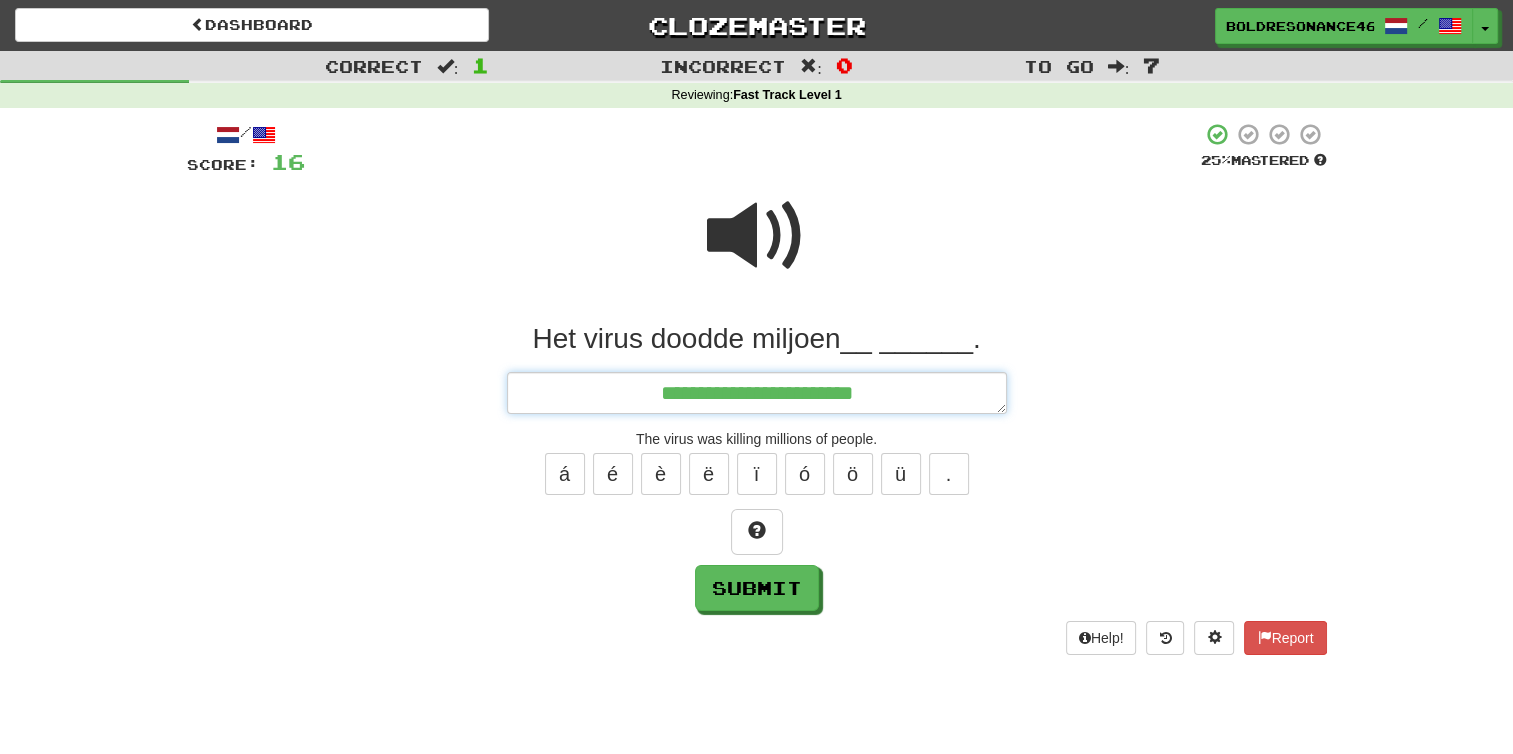 type on "*" 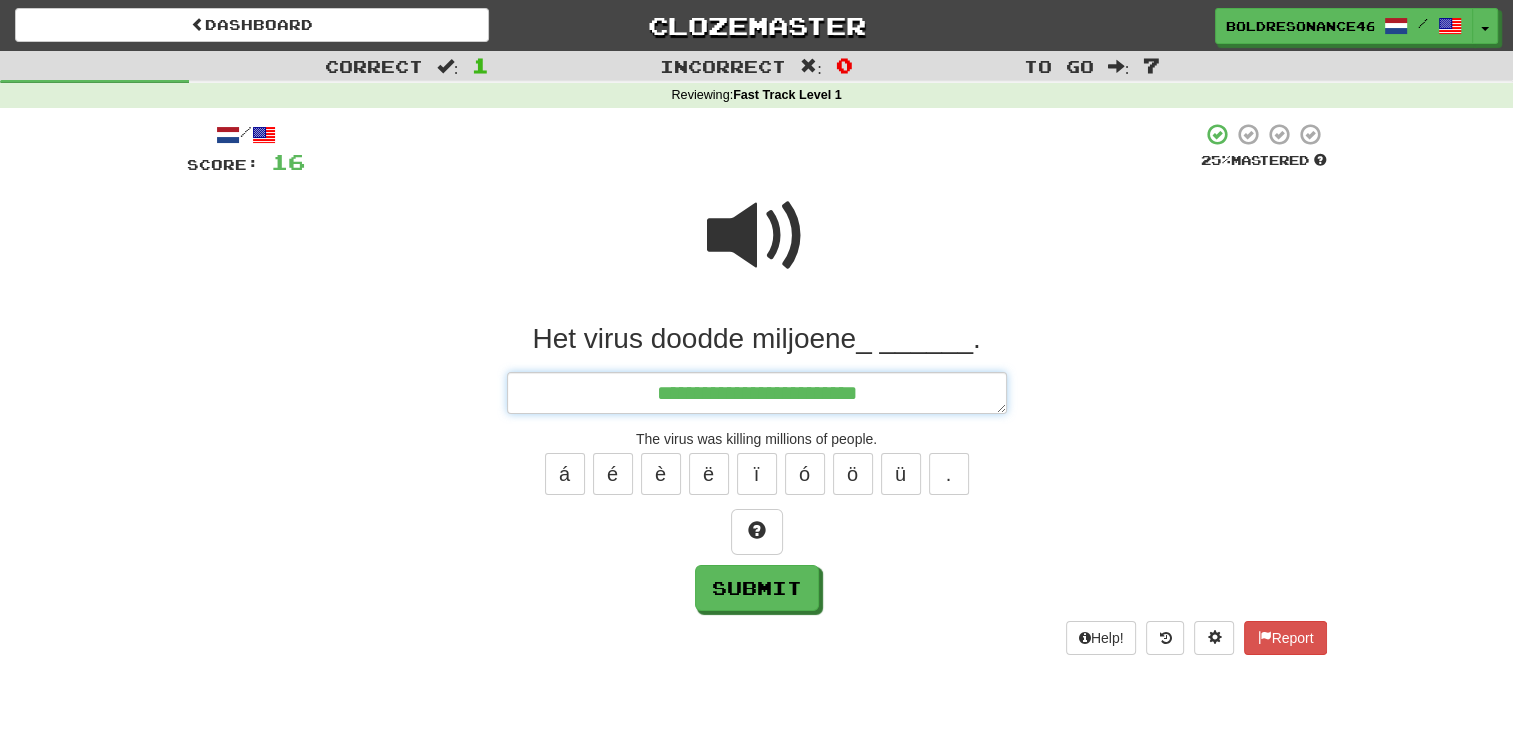 type on "*" 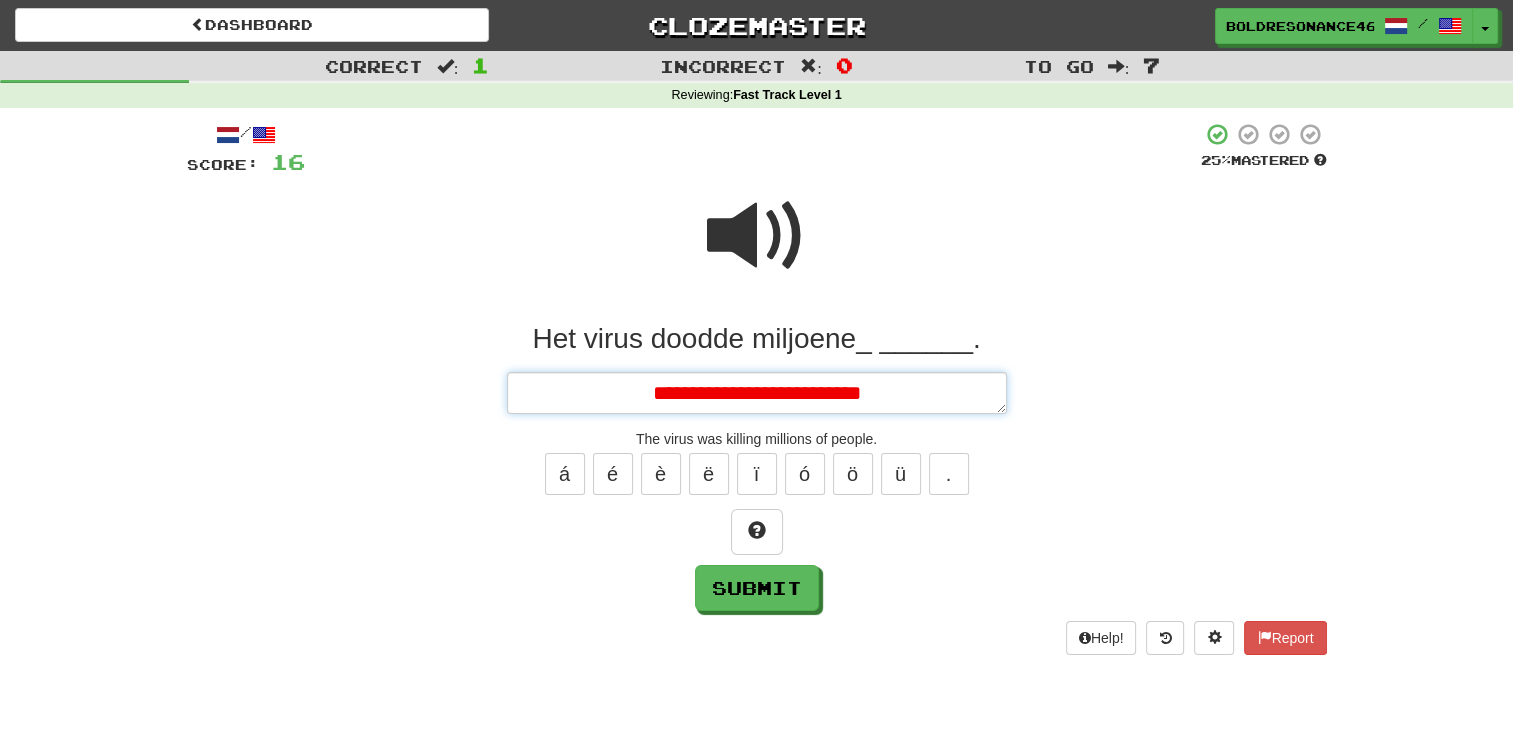 type on "*" 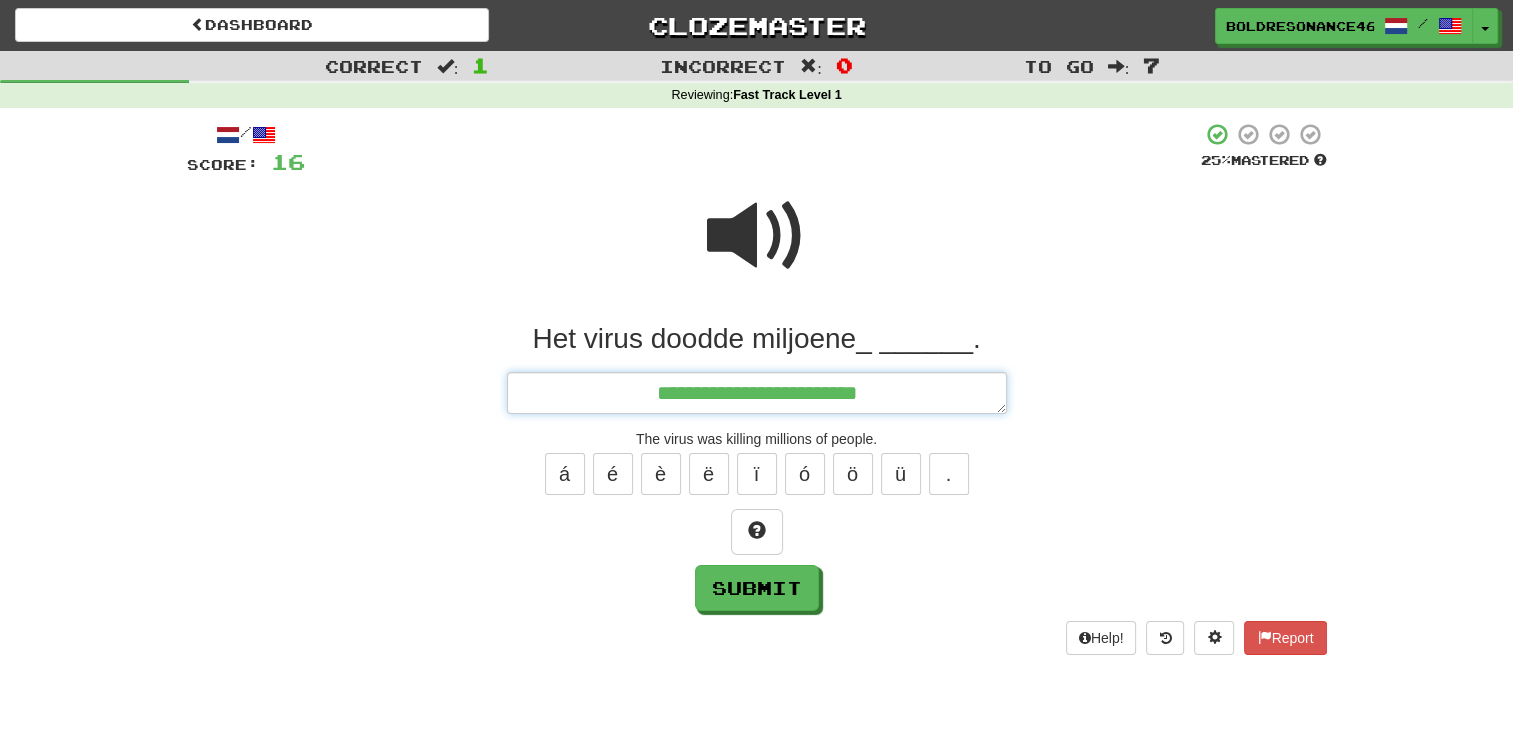 type on "*" 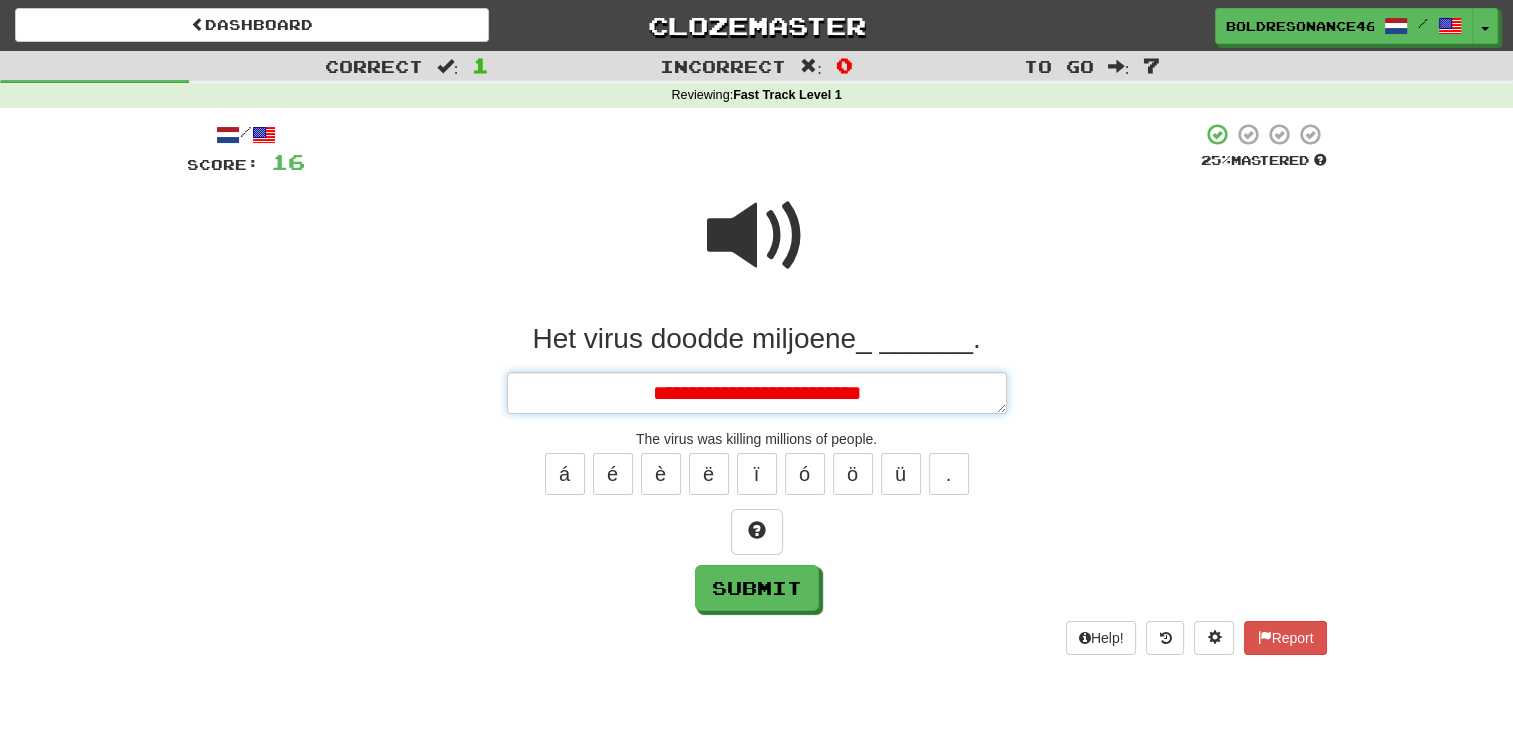 type on "*" 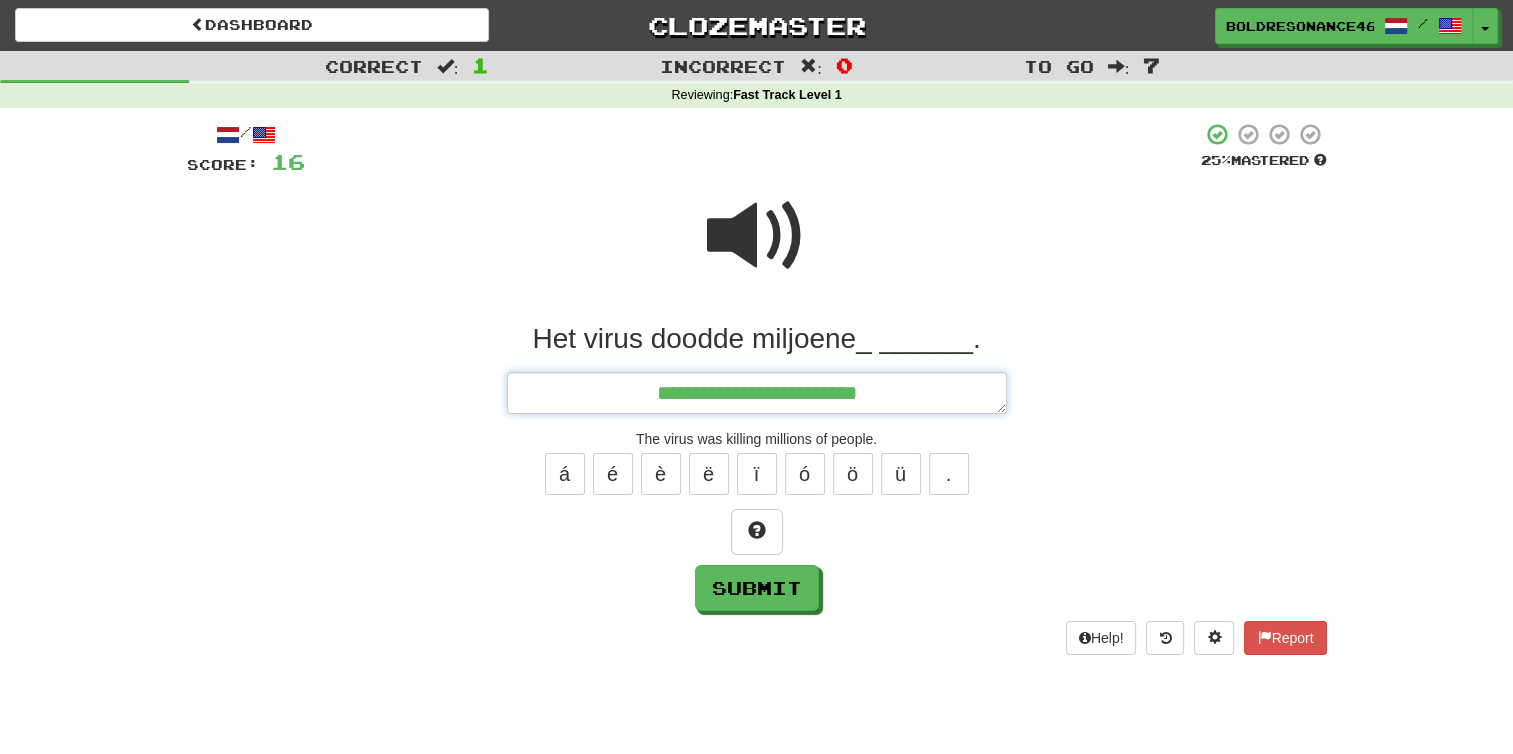 type on "*" 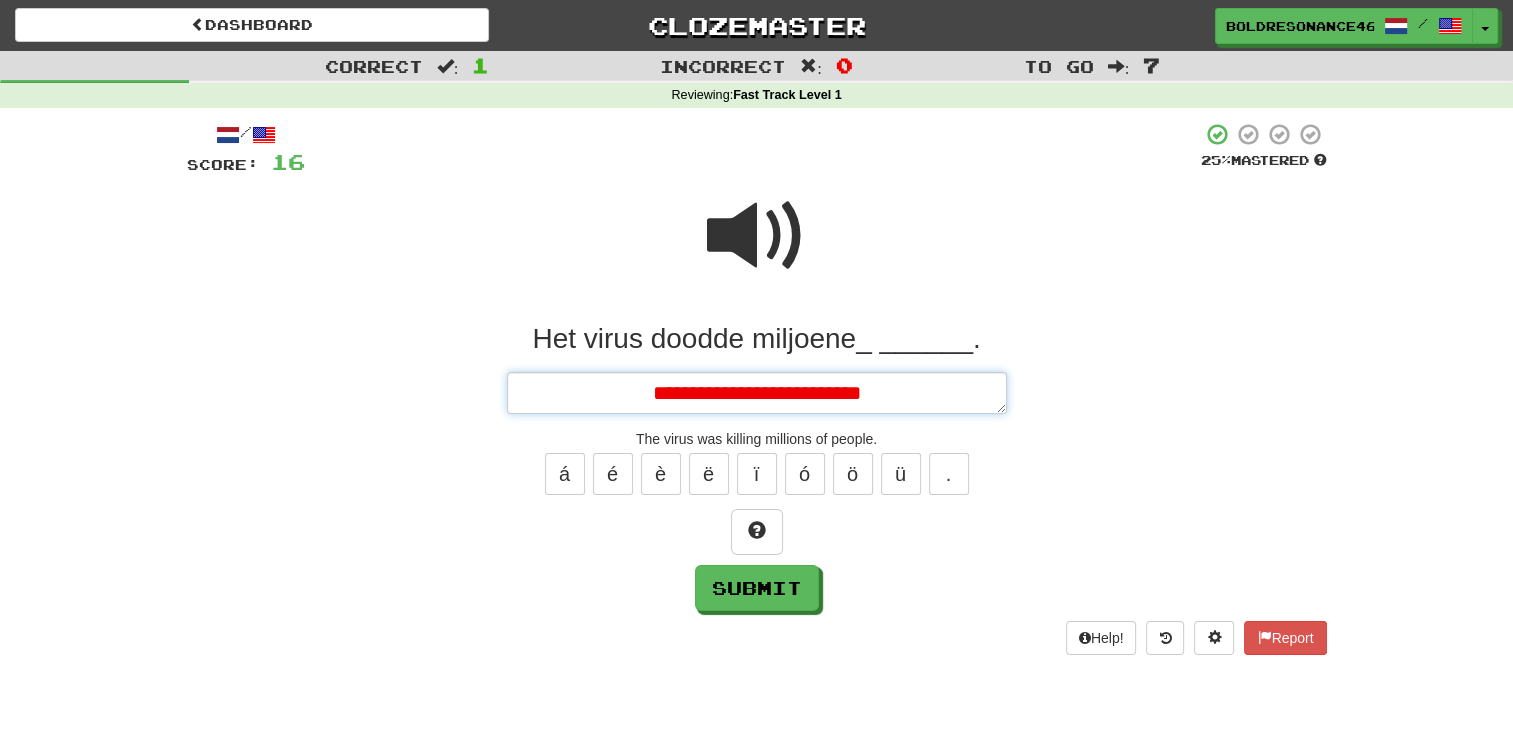 type on "*" 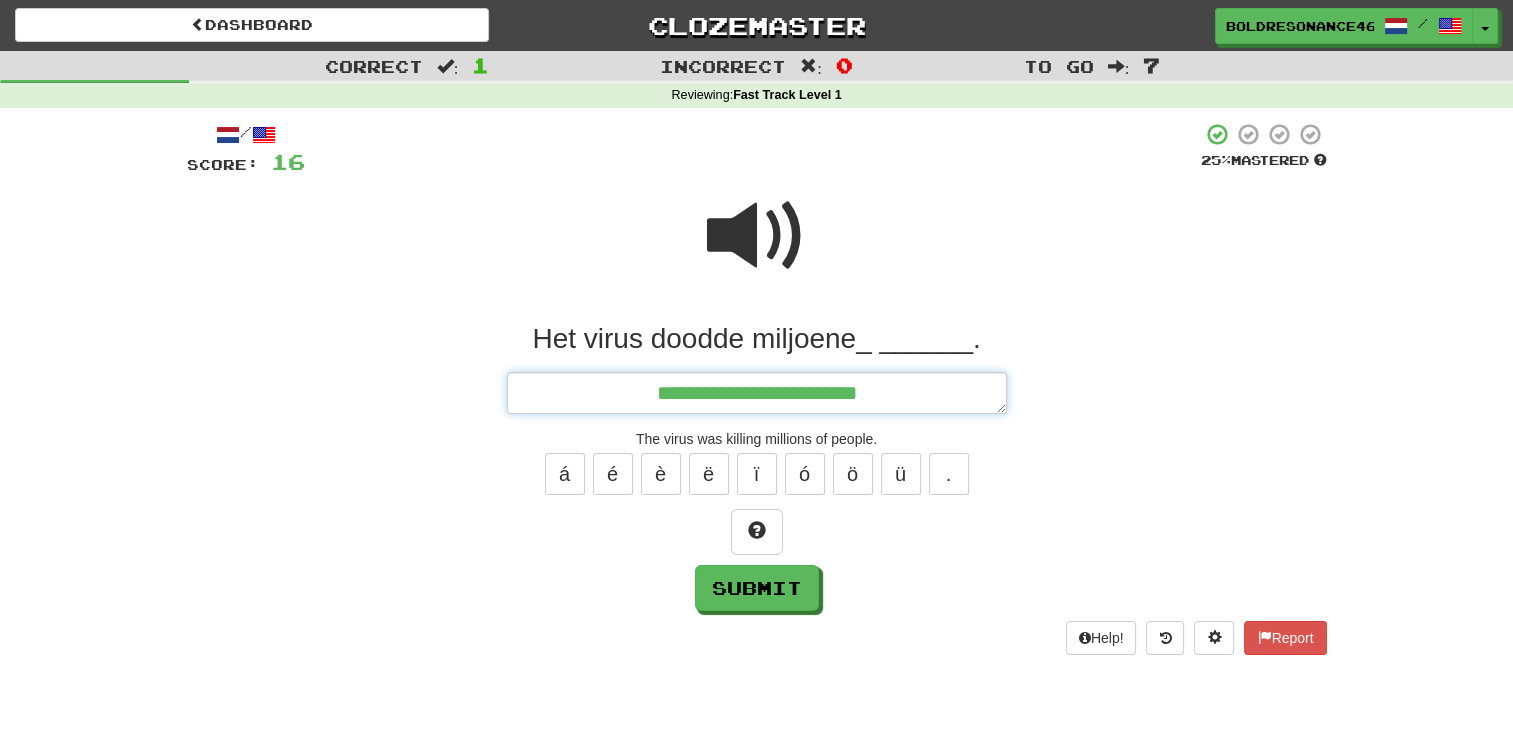 type on "*" 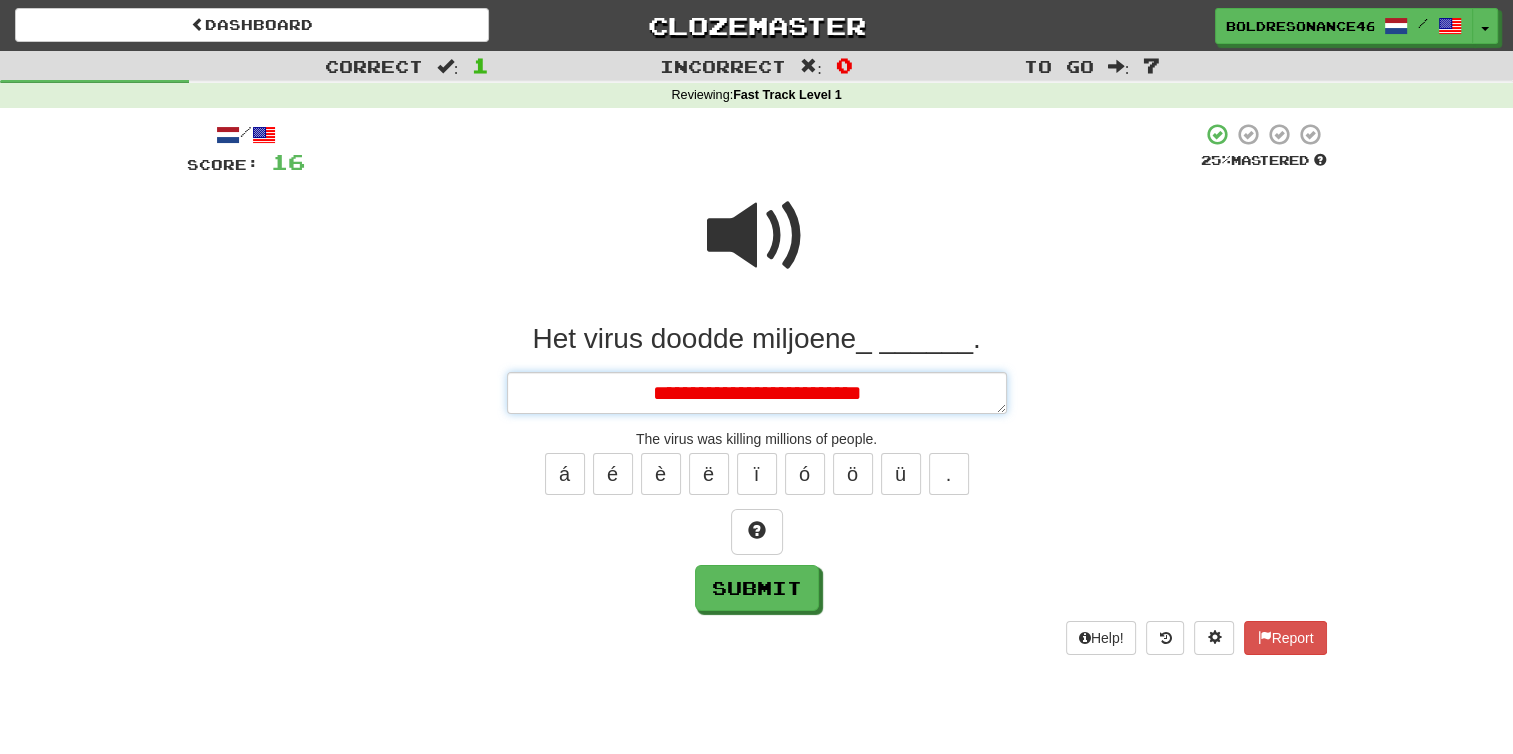 type 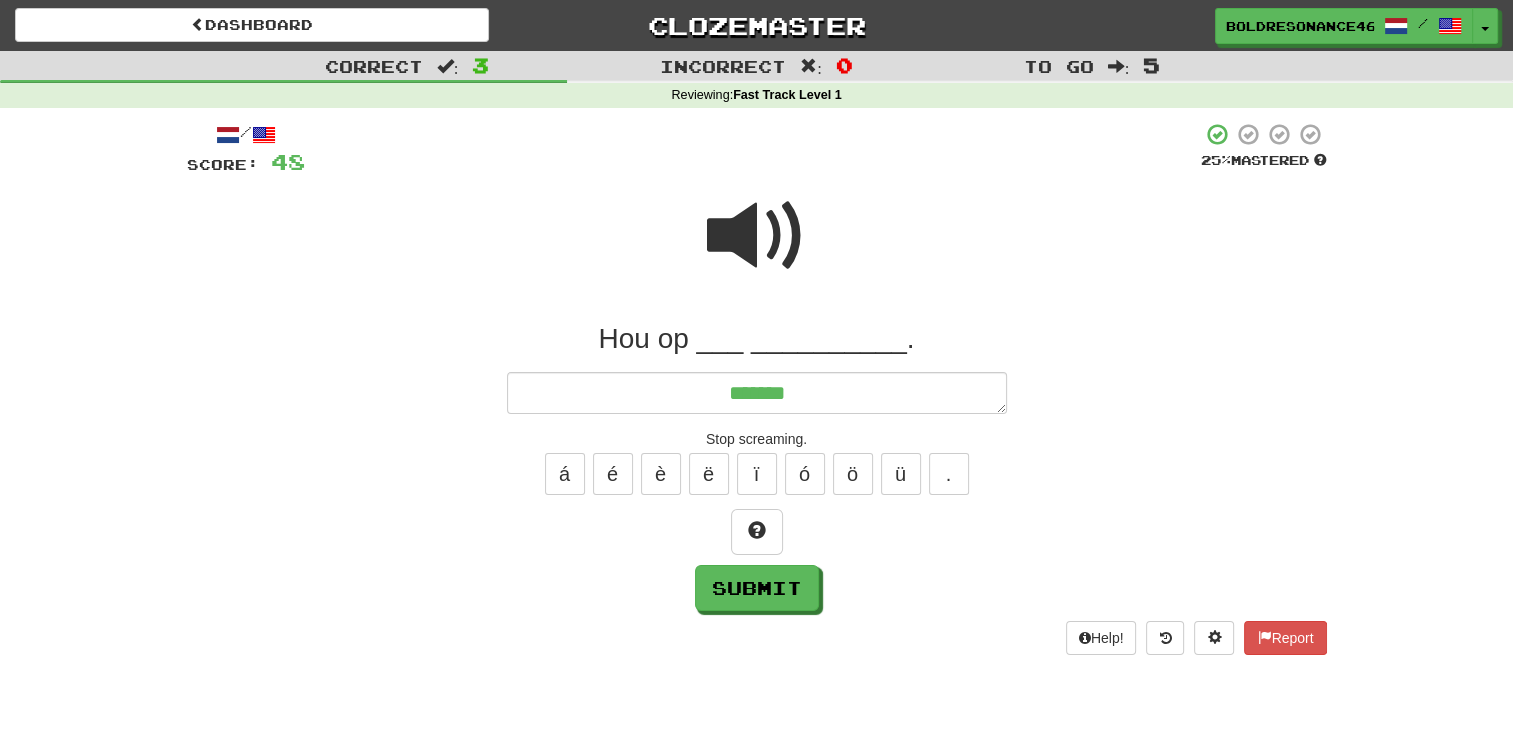 click at bounding box center (757, 236) 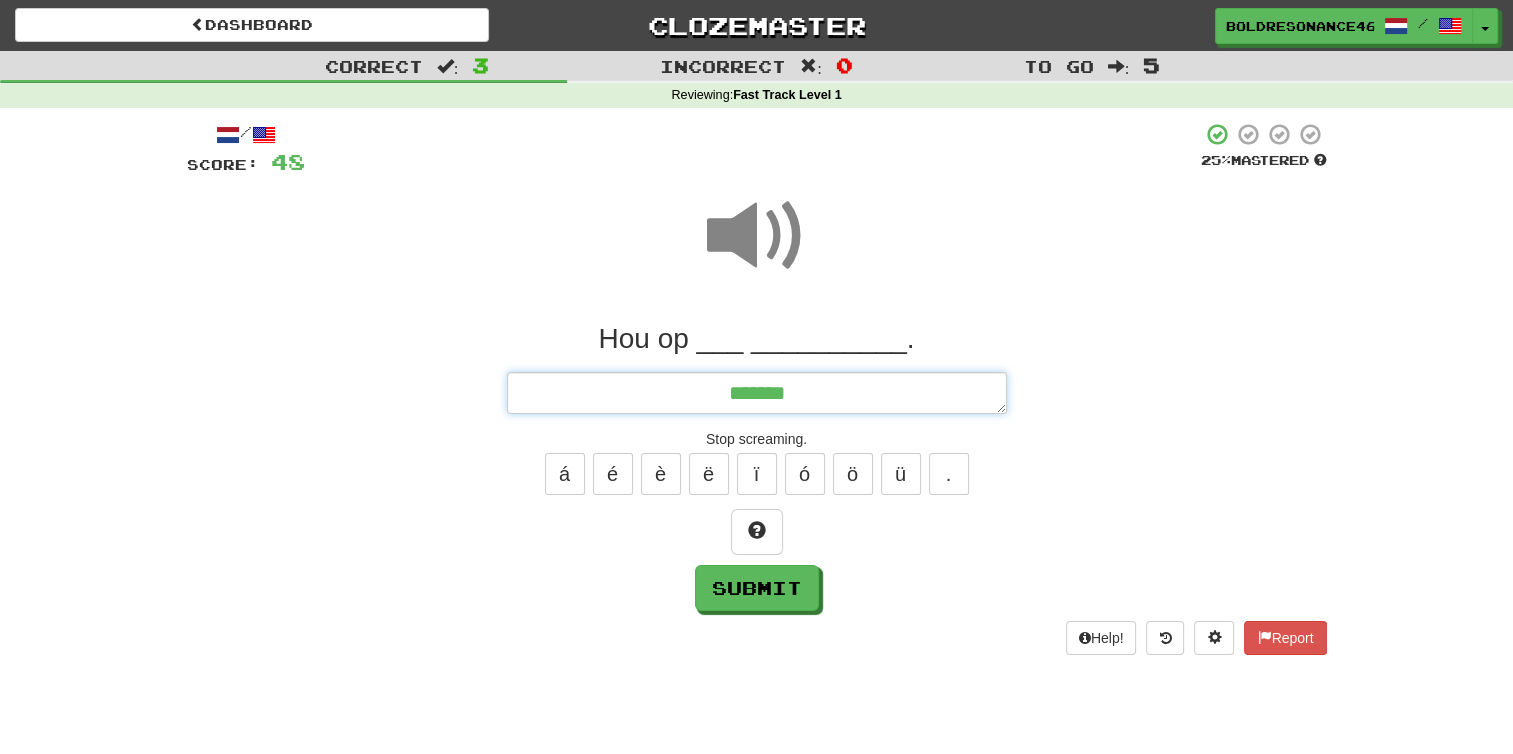 click on "******" at bounding box center [757, 393] 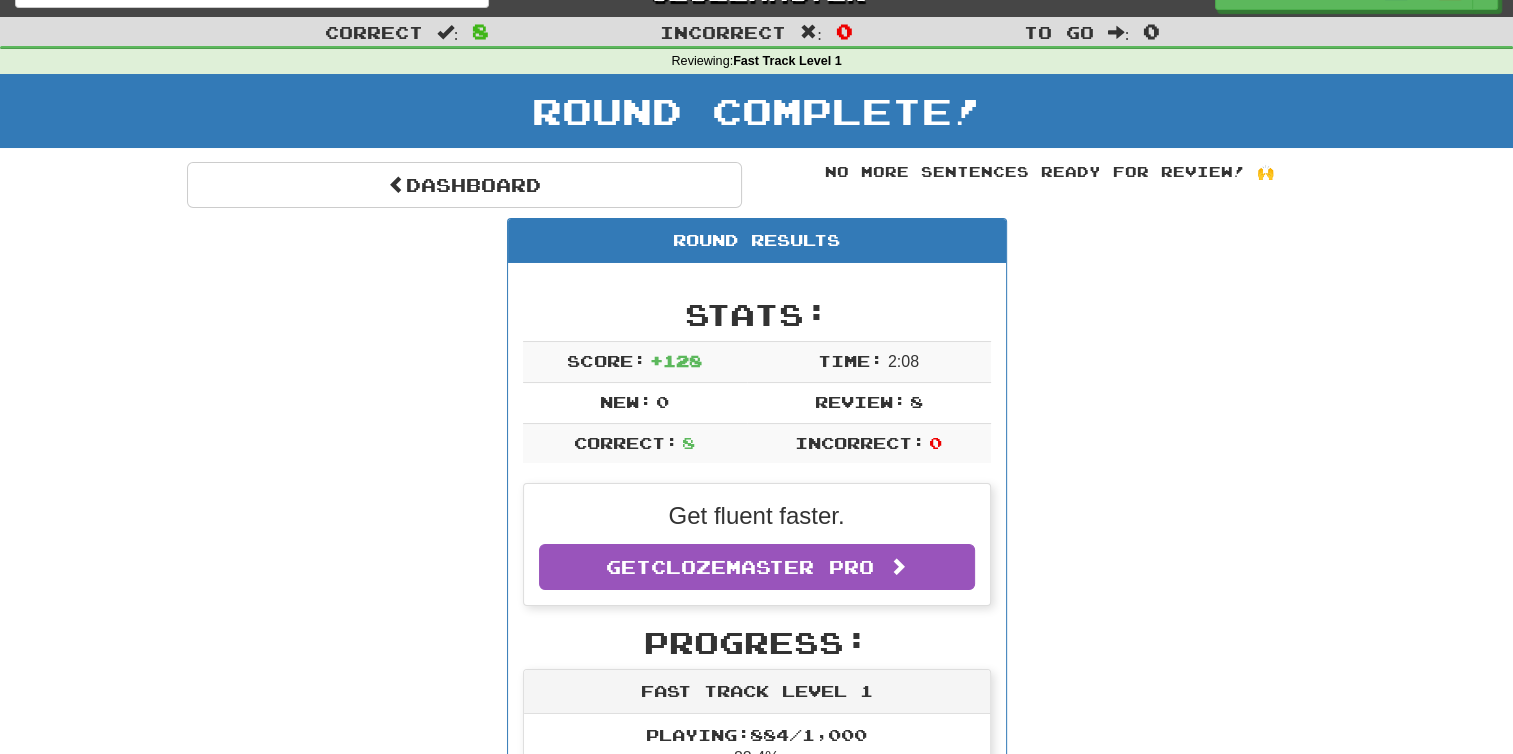scroll, scrollTop: 0, scrollLeft: 0, axis: both 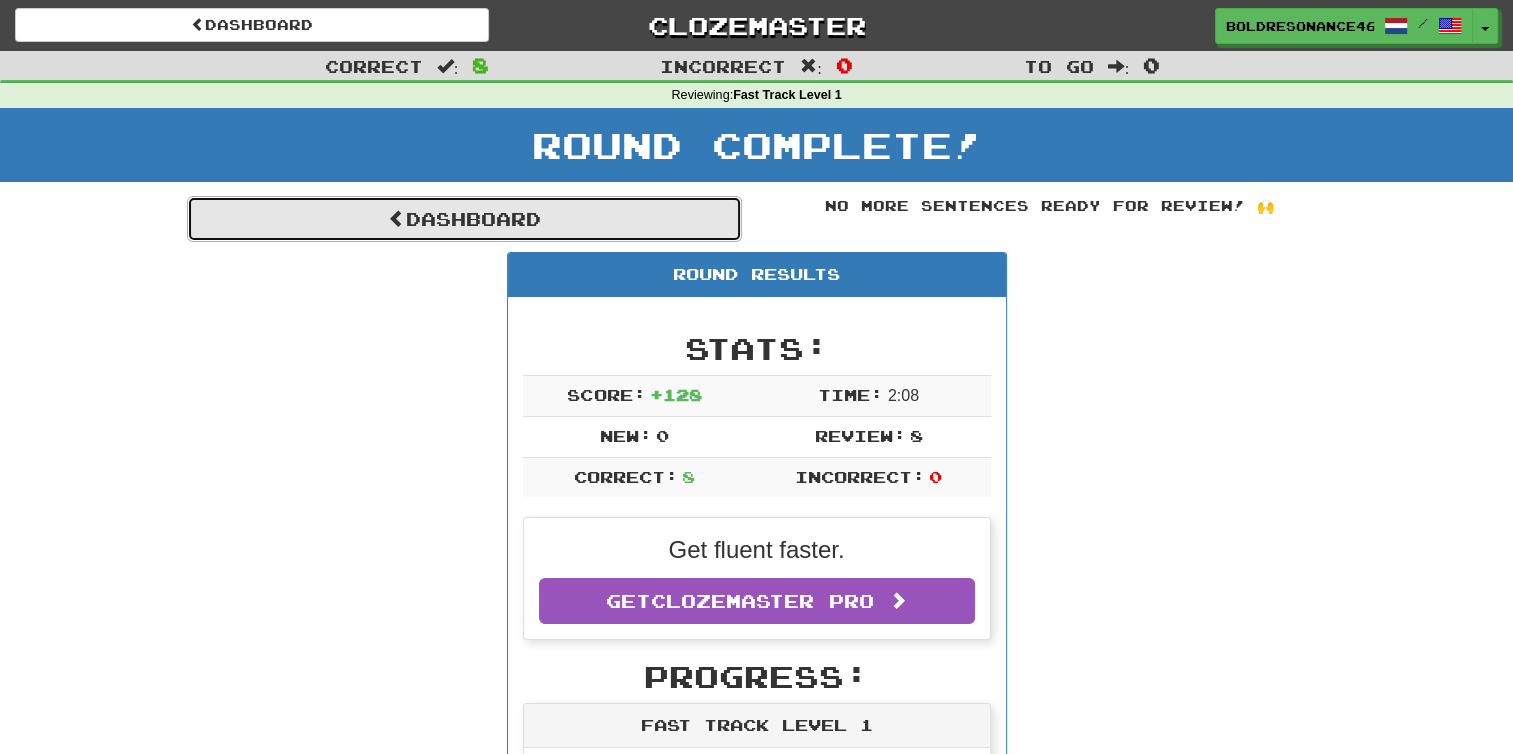 click on "Dashboard" at bounding box center [464, 219] 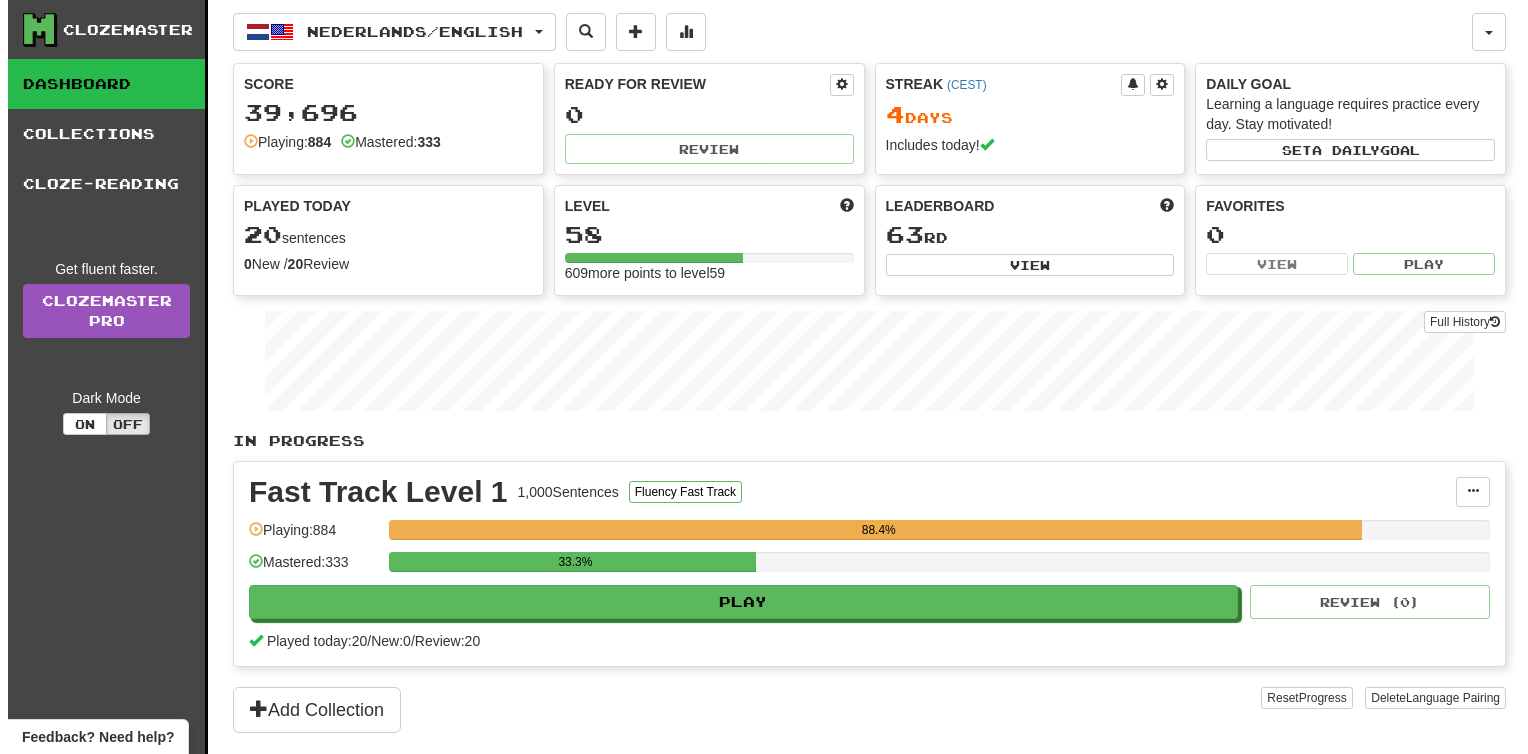 scroll, scrollTop: 0, scrollLeft: 0, axis: both 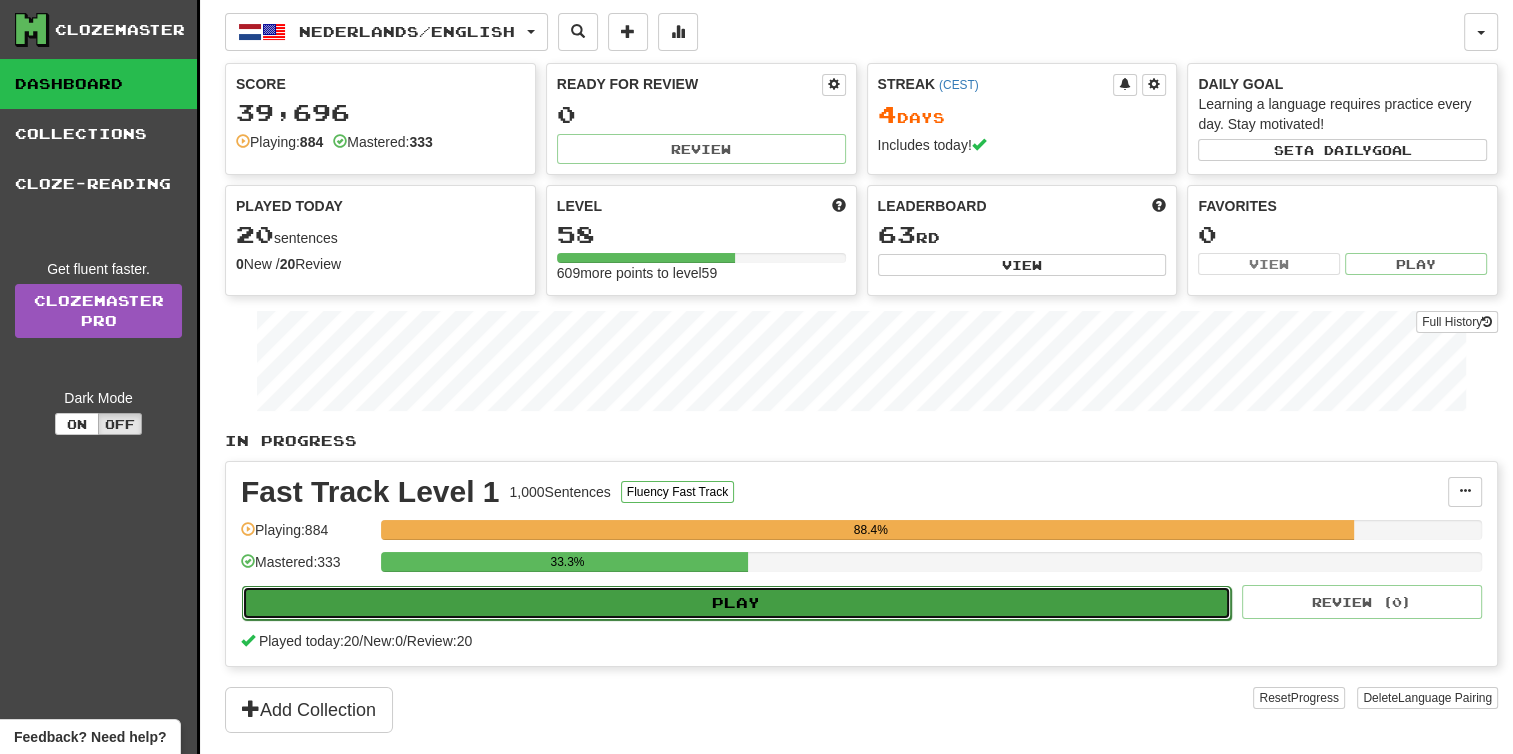 click on "Play" at bounding box center (736, 603) 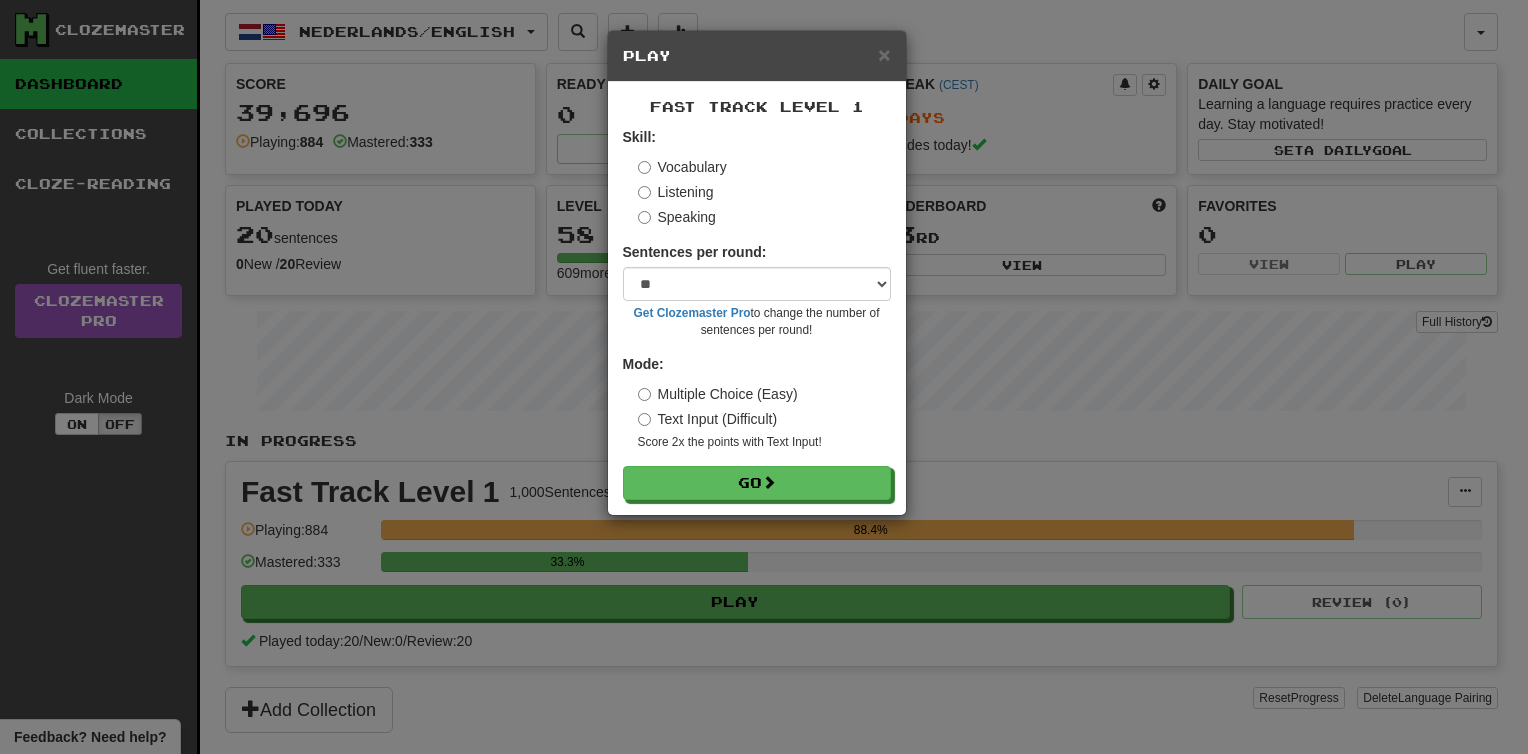 click on "Text Input (Difficult)" at bounding box center (708, 419) 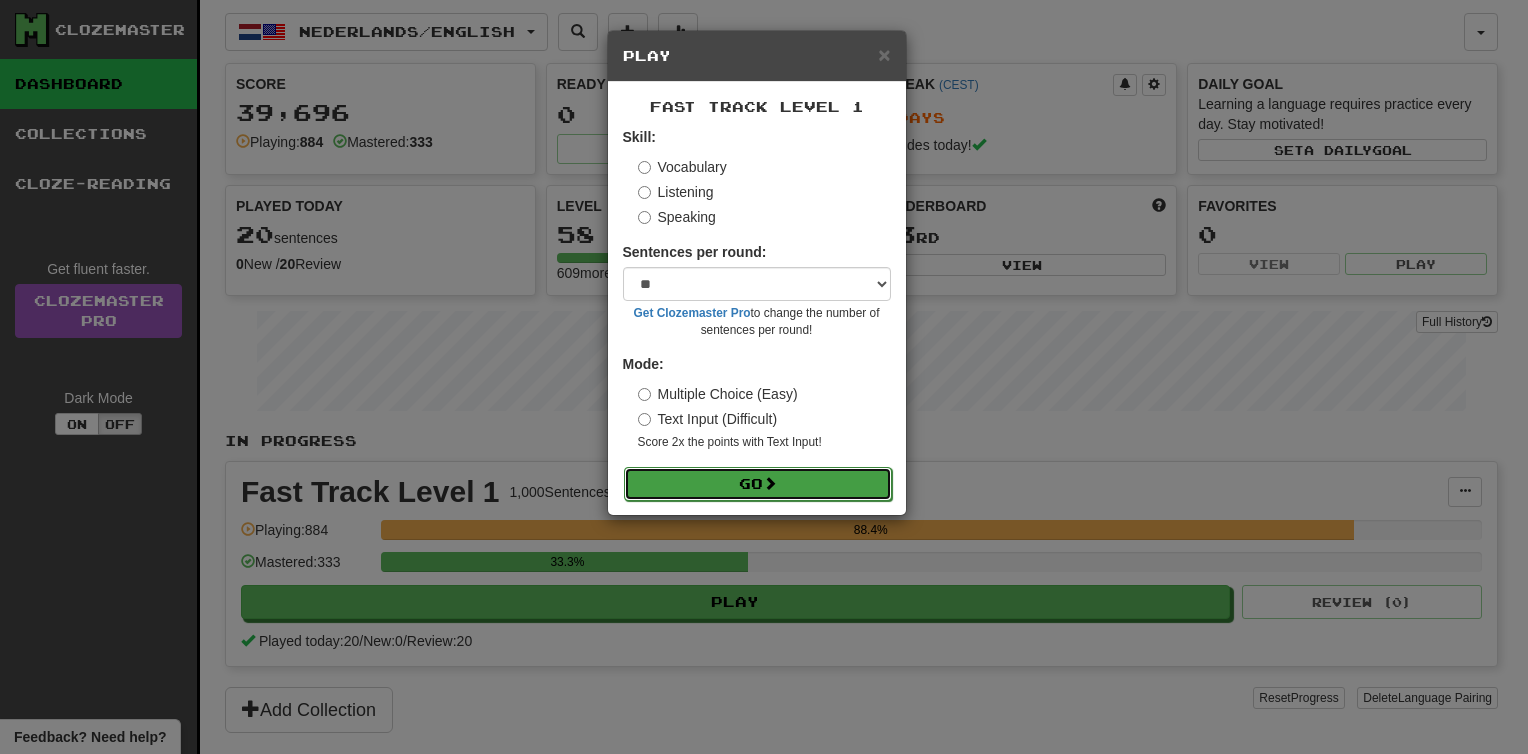click on "Go" at bounding box center (758, 484) 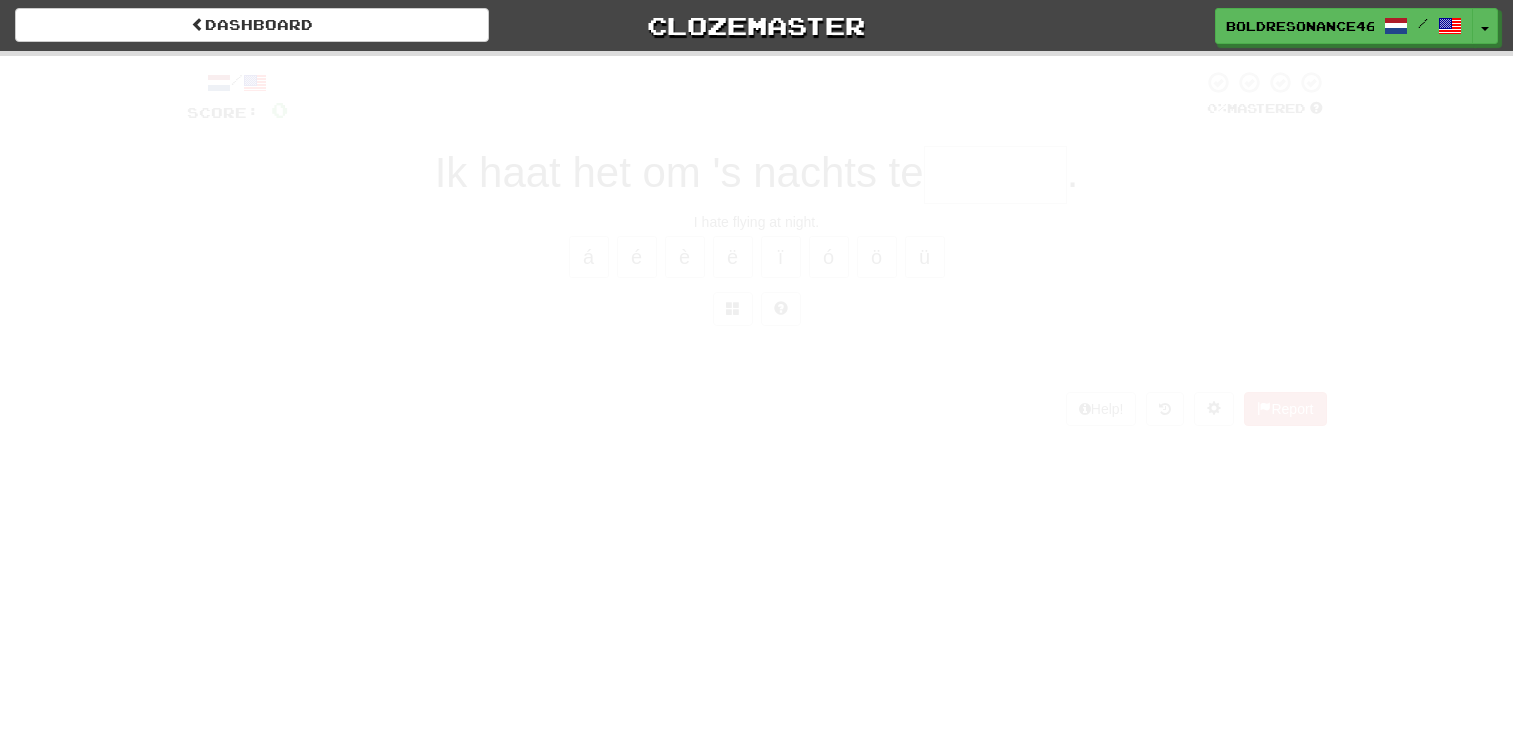 scroll, scrollTop: 0, scrollLeft: 0, axis: both 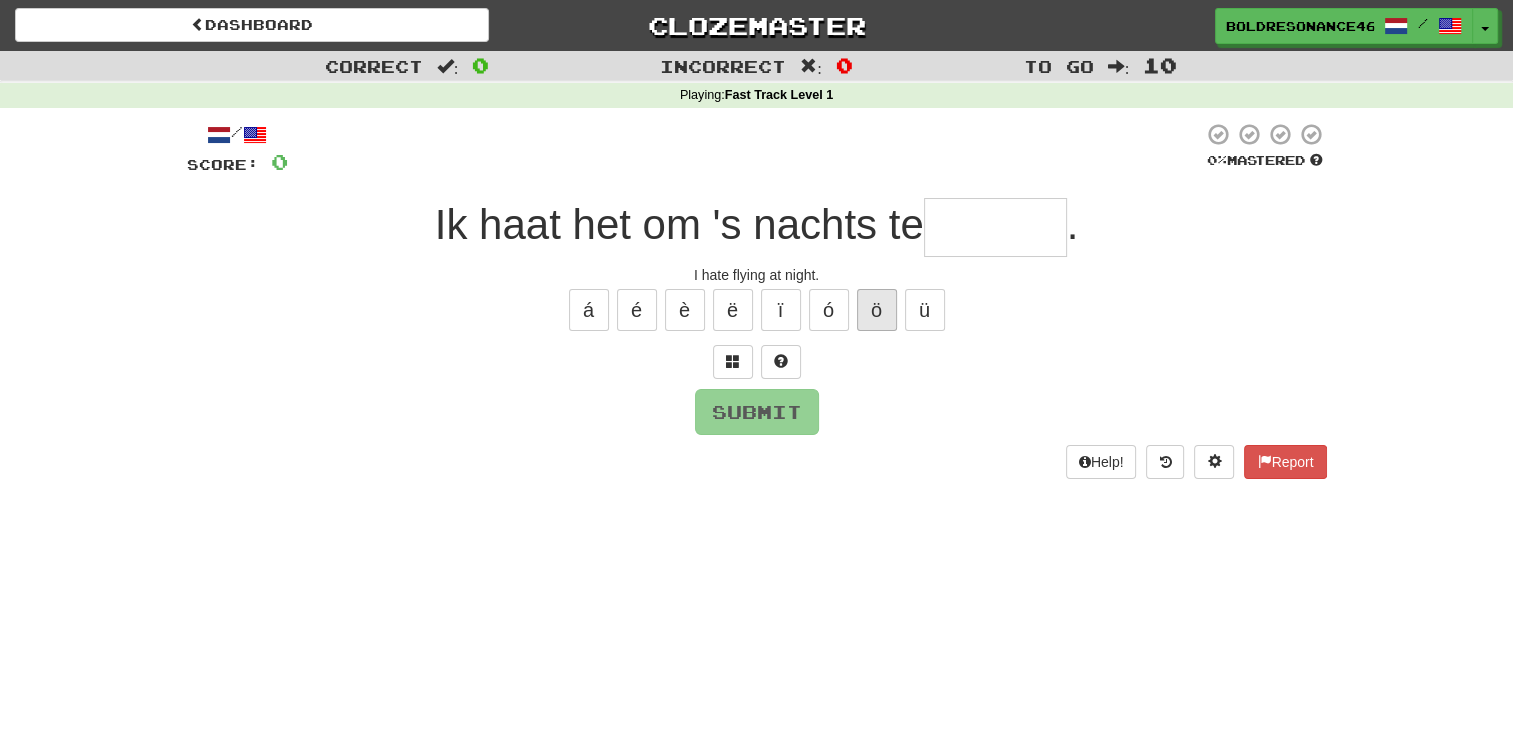 type on "*" 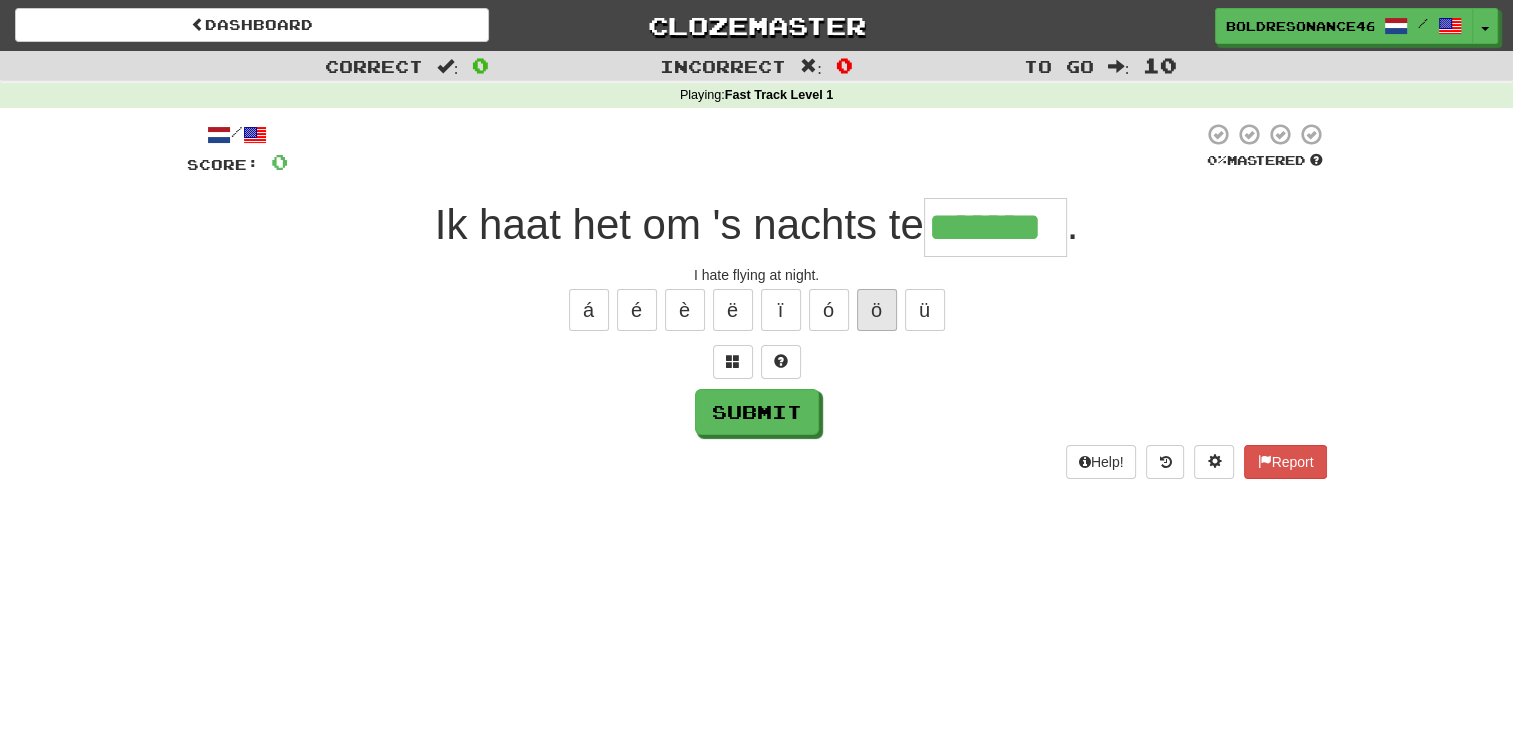 type on "*******" 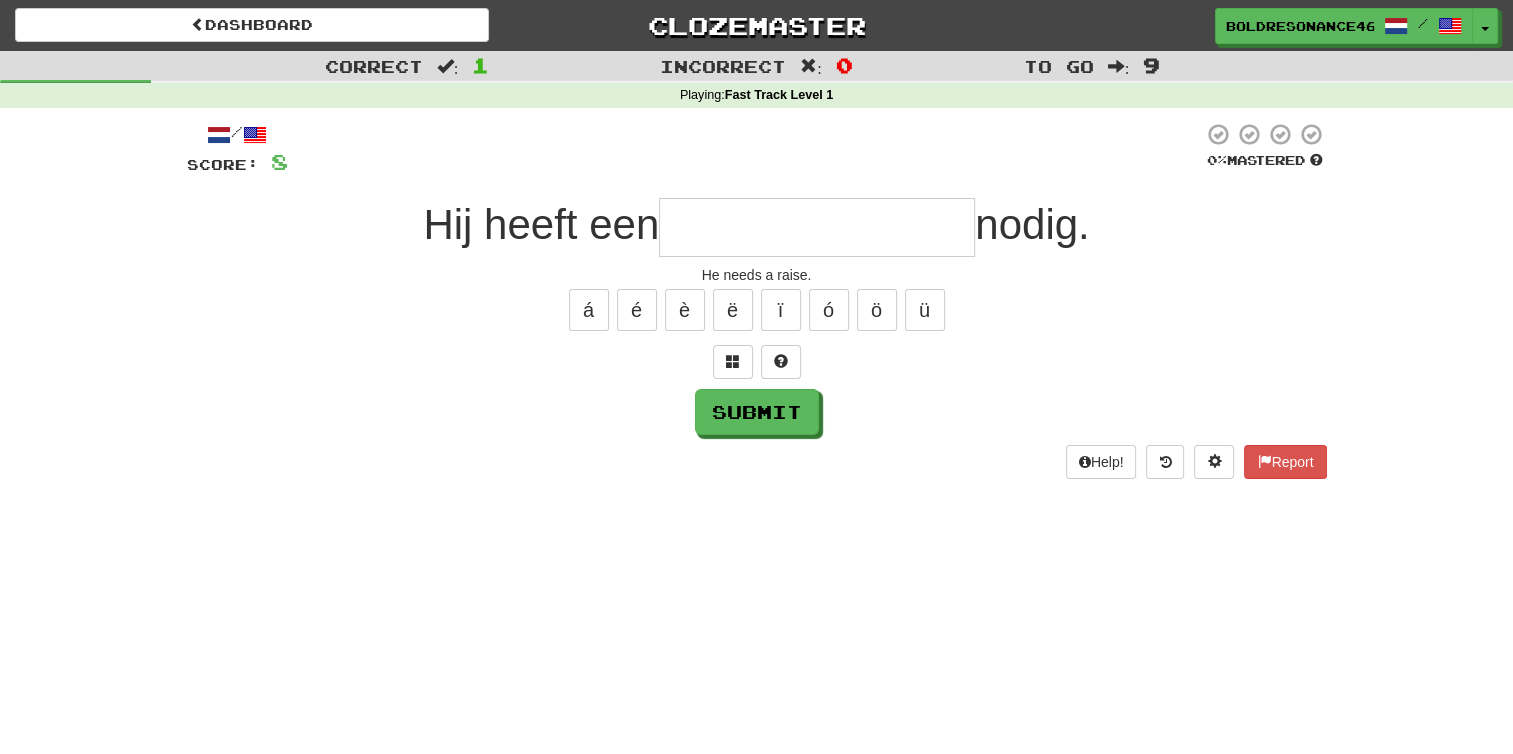 type on "*" 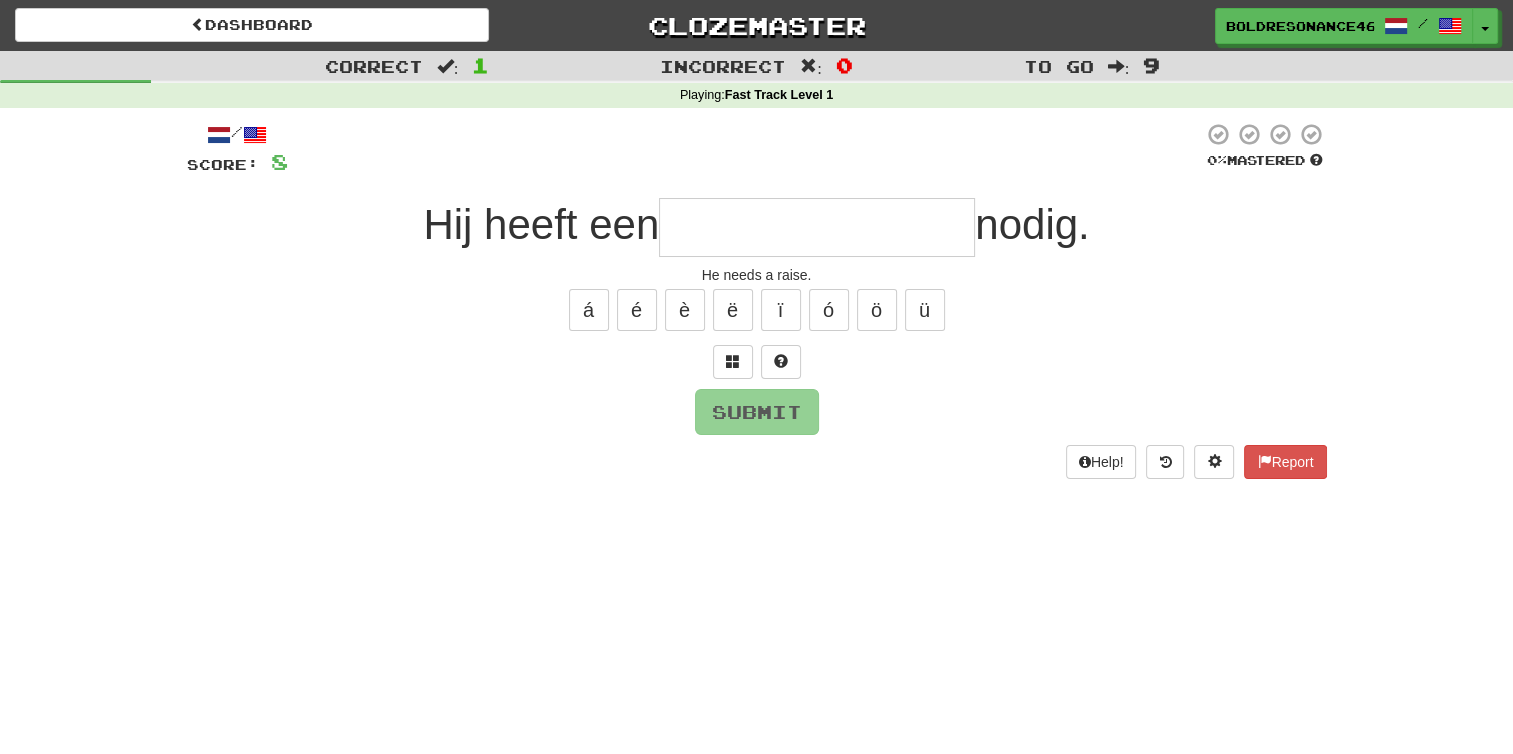 type on "**********" 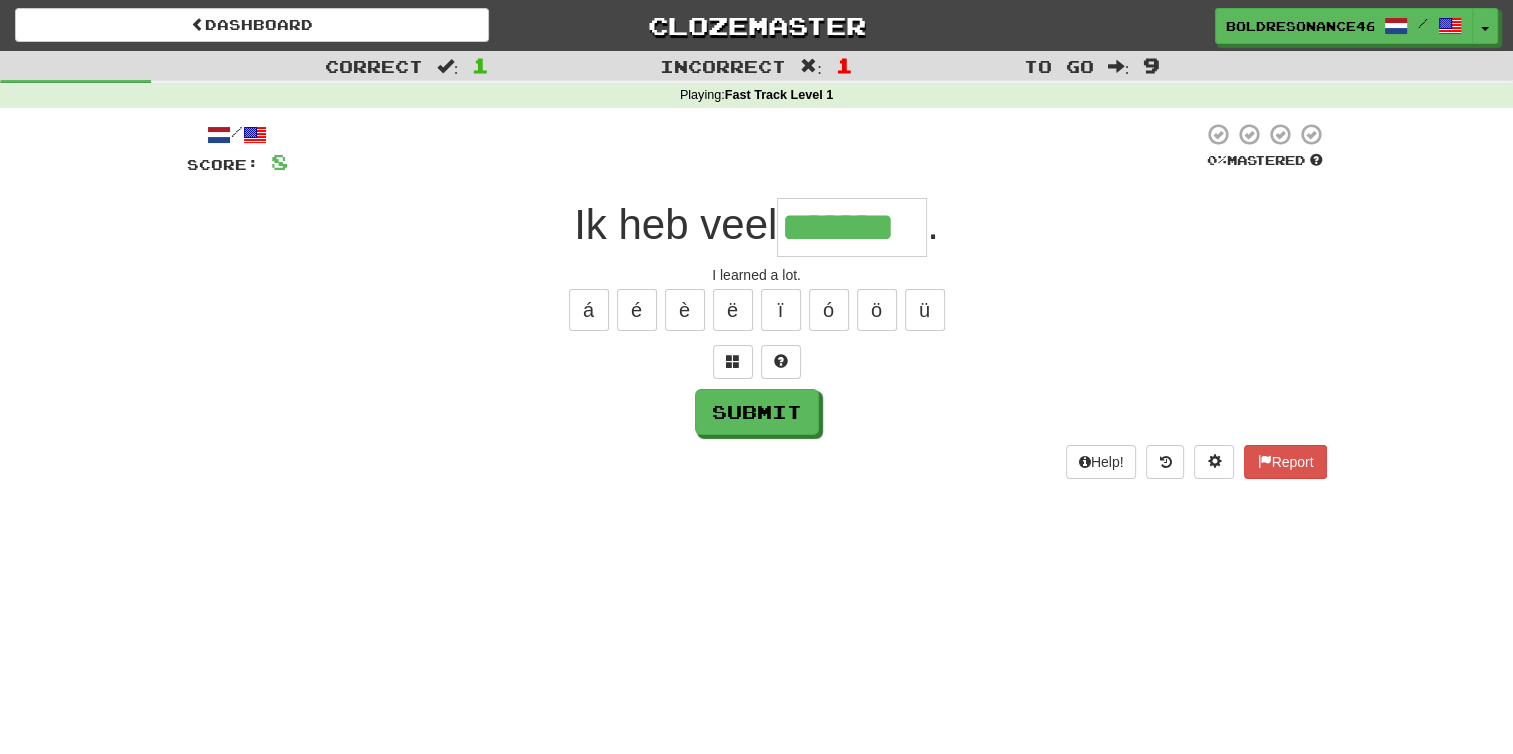 type on "*******" 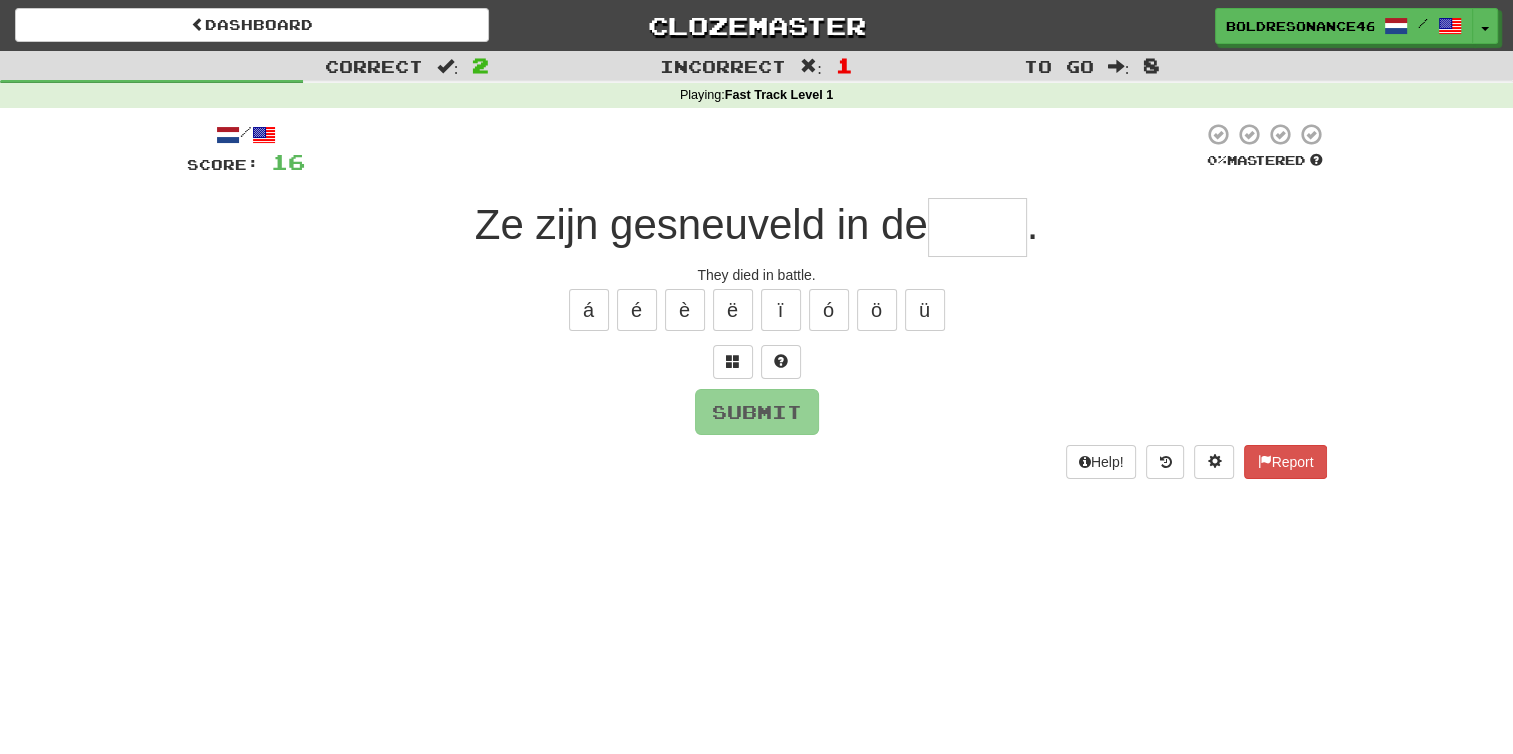 type on "*" 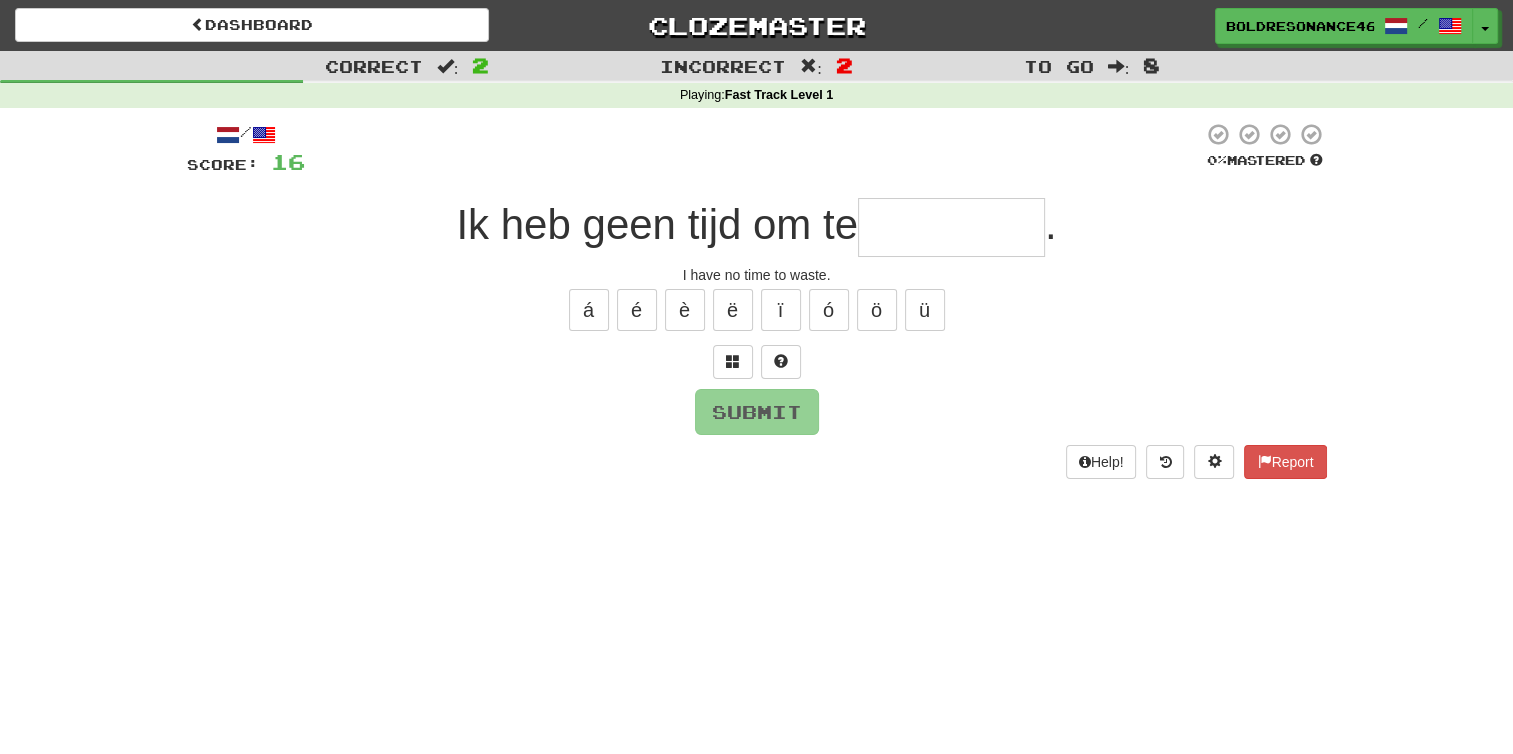 type on "*" 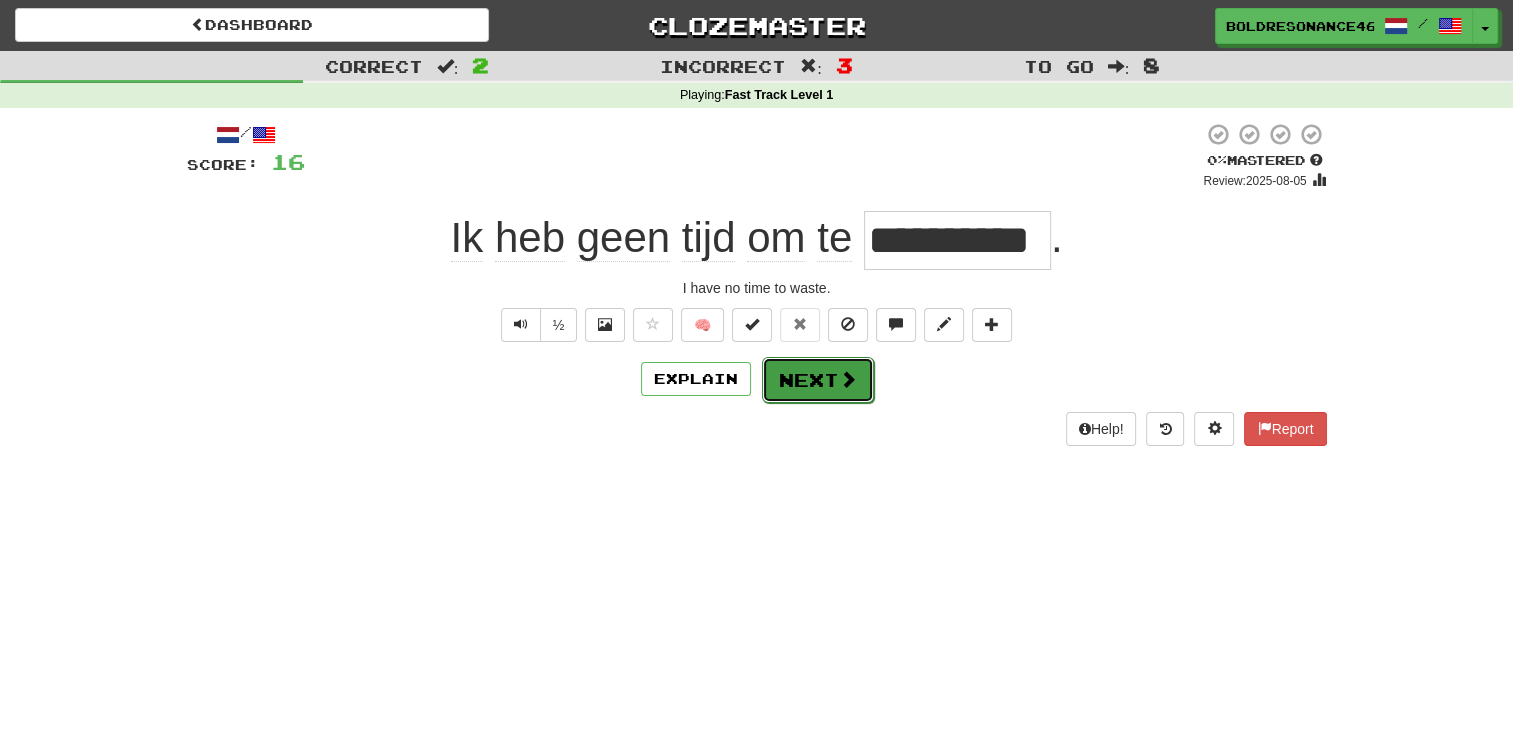 click on "Next" at bounding box center (818, 380) 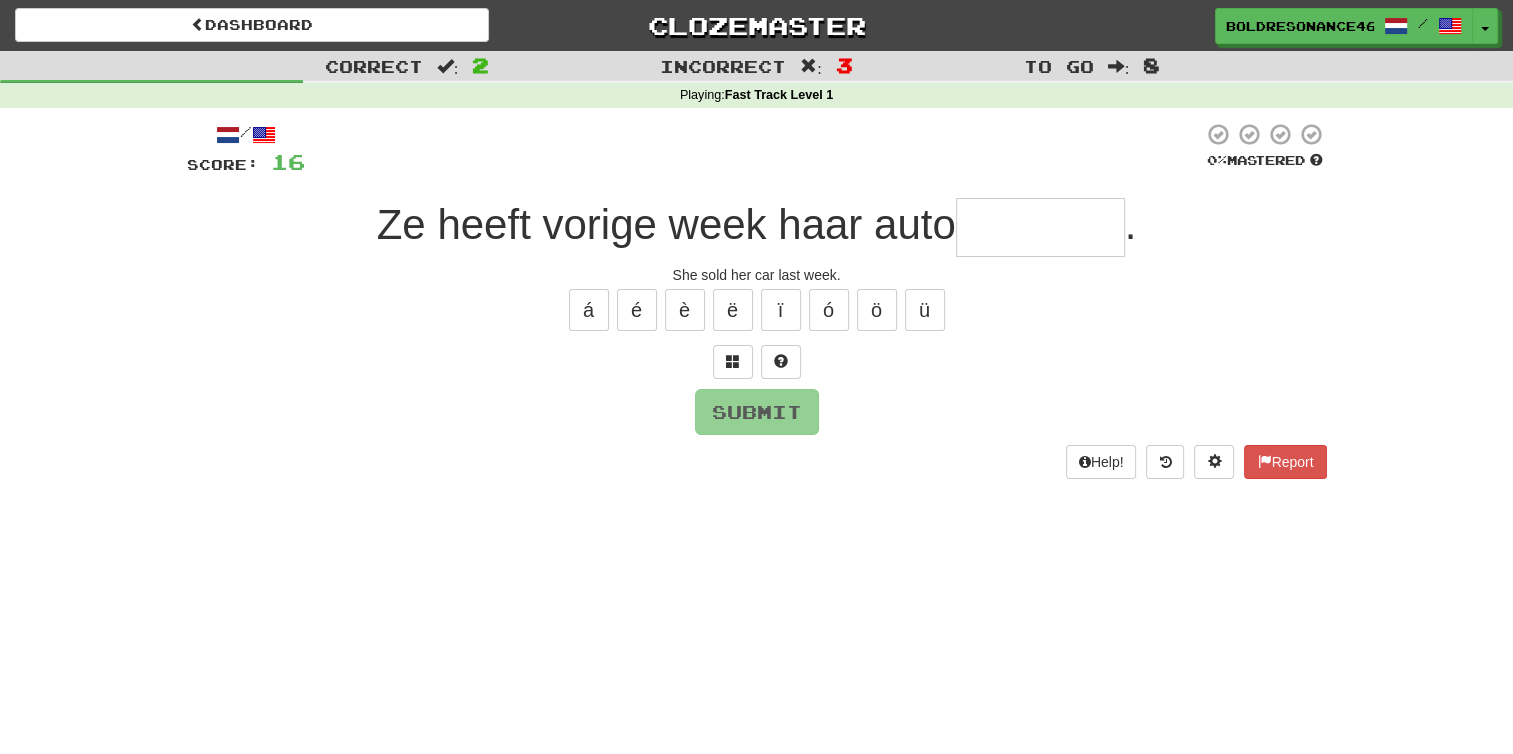 click at bounding box center (1040, 227) 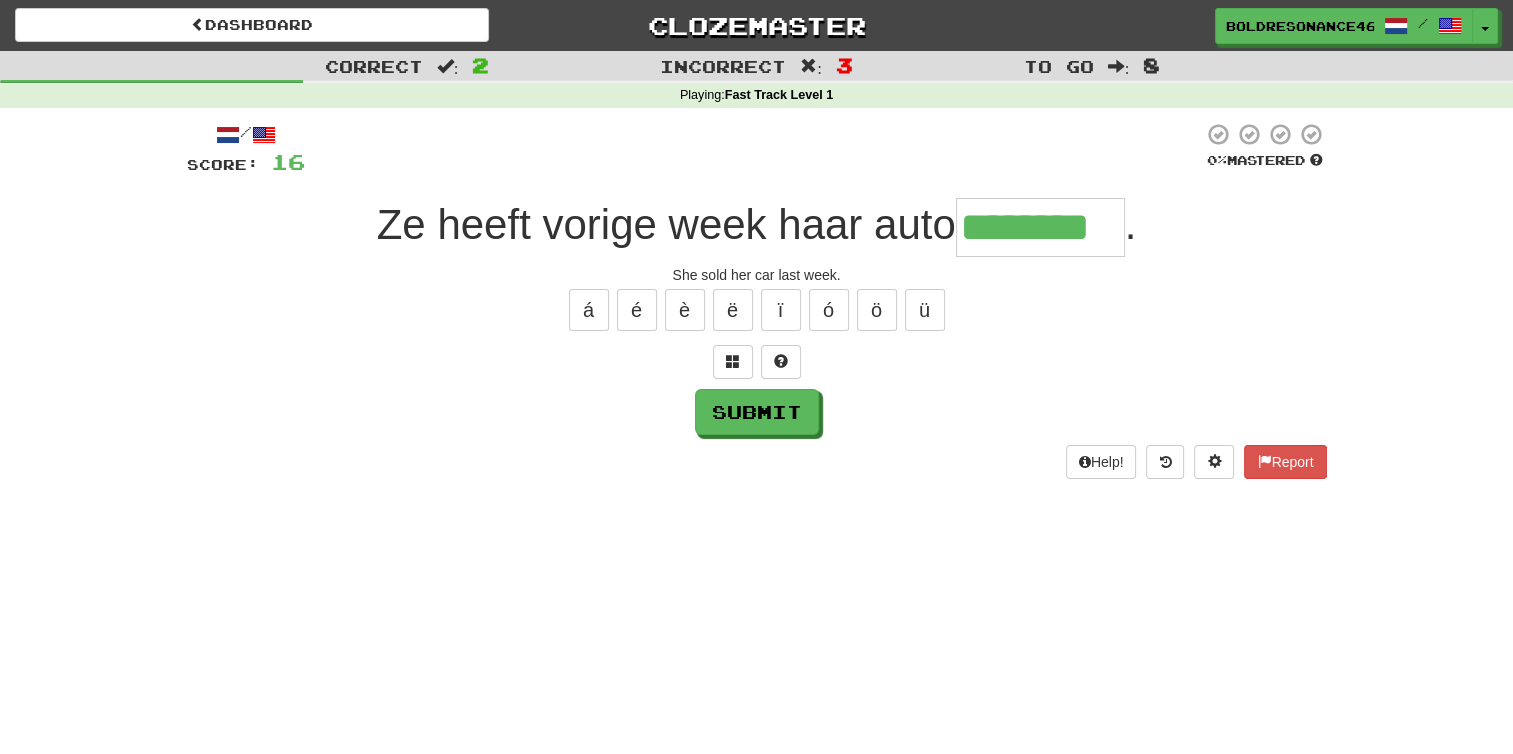 type on "********" 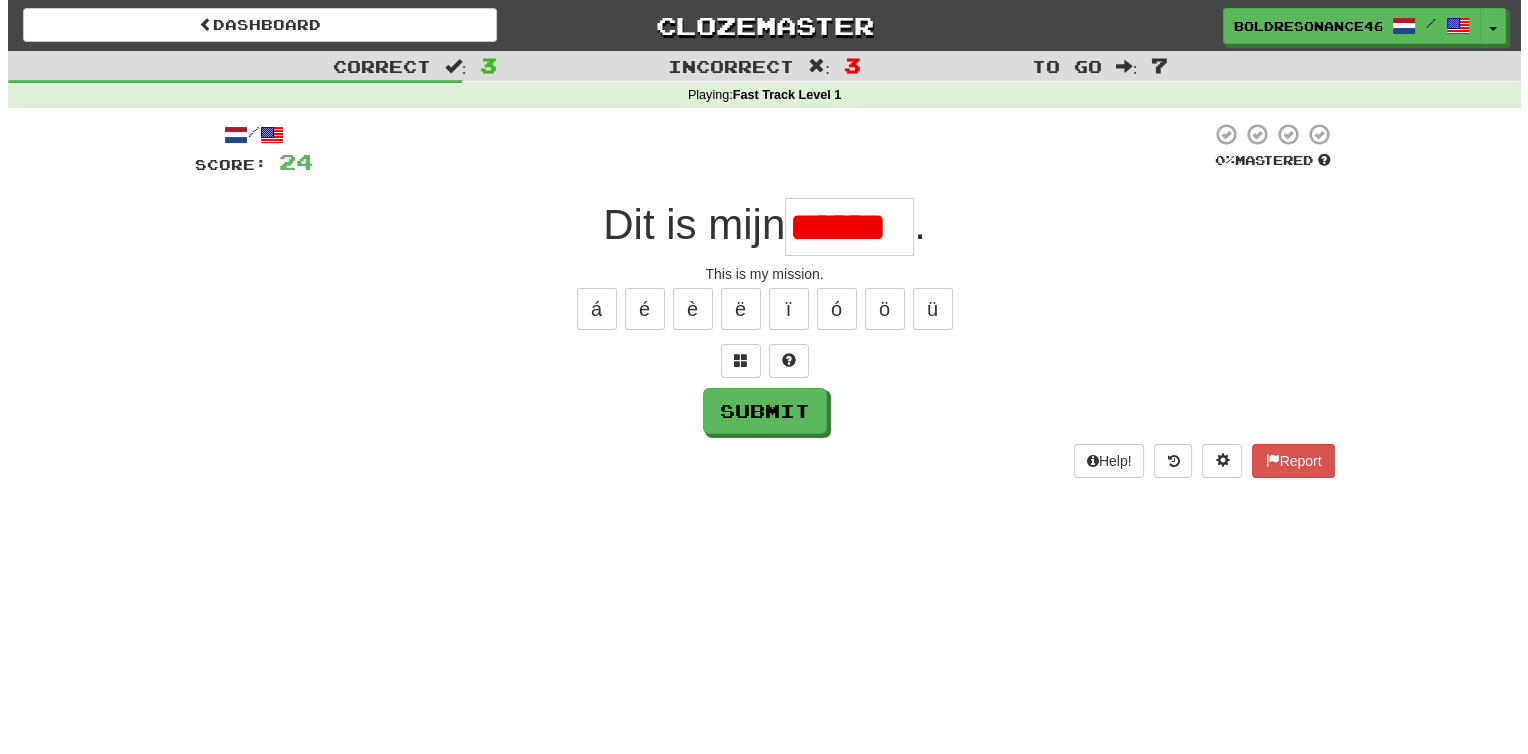 scroll, scrollTop: 0, scrollLeft: 0, axis: both 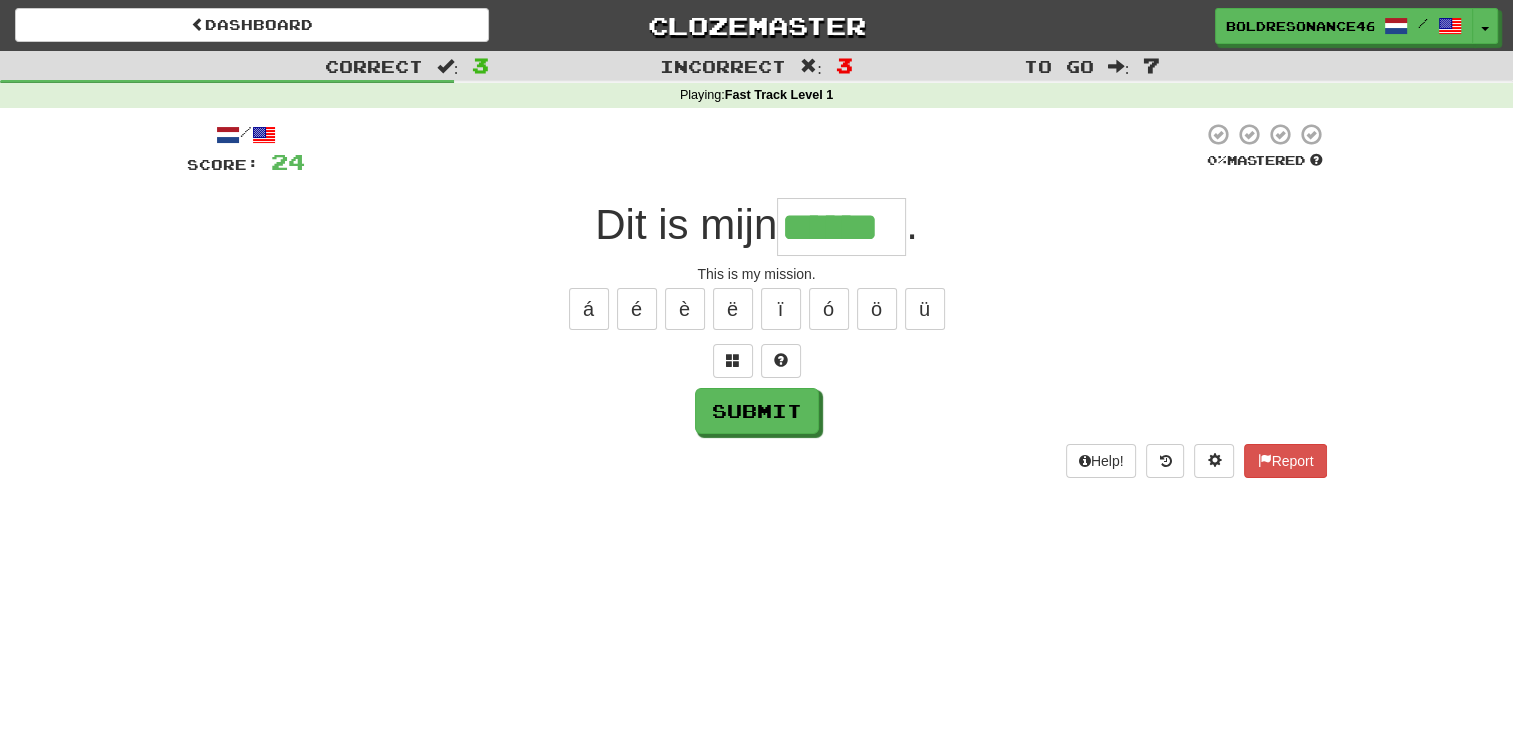 type on "******" 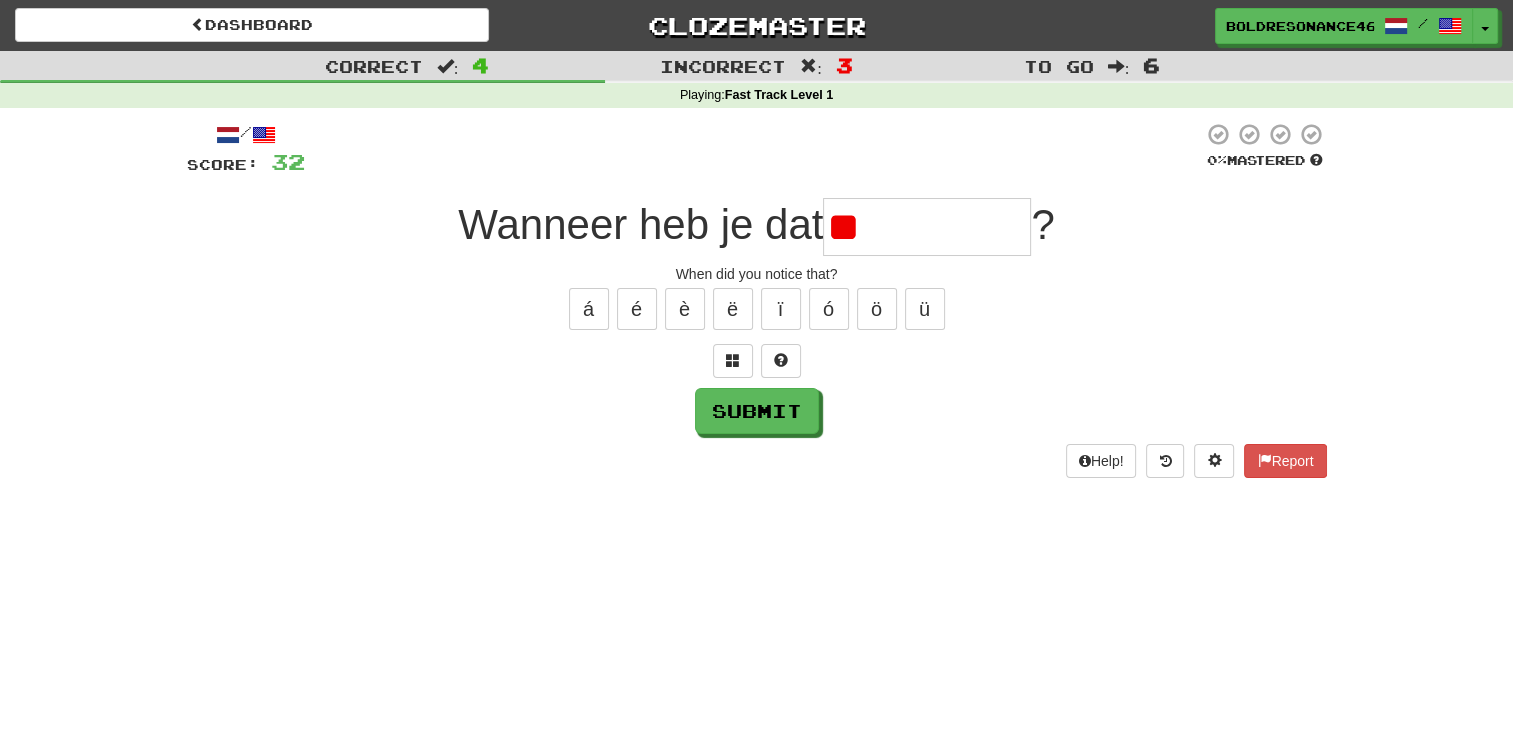 type on "*" 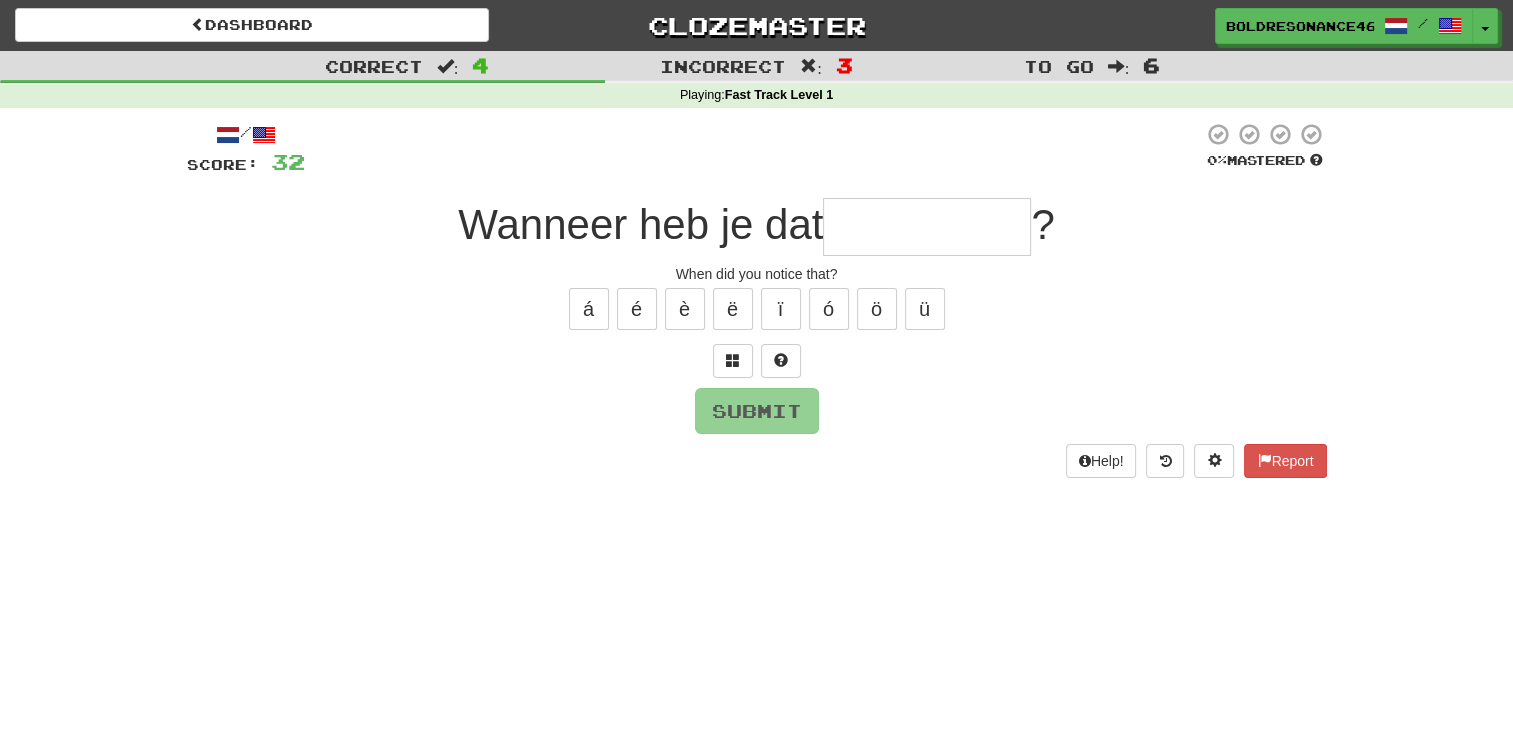 type on "*" 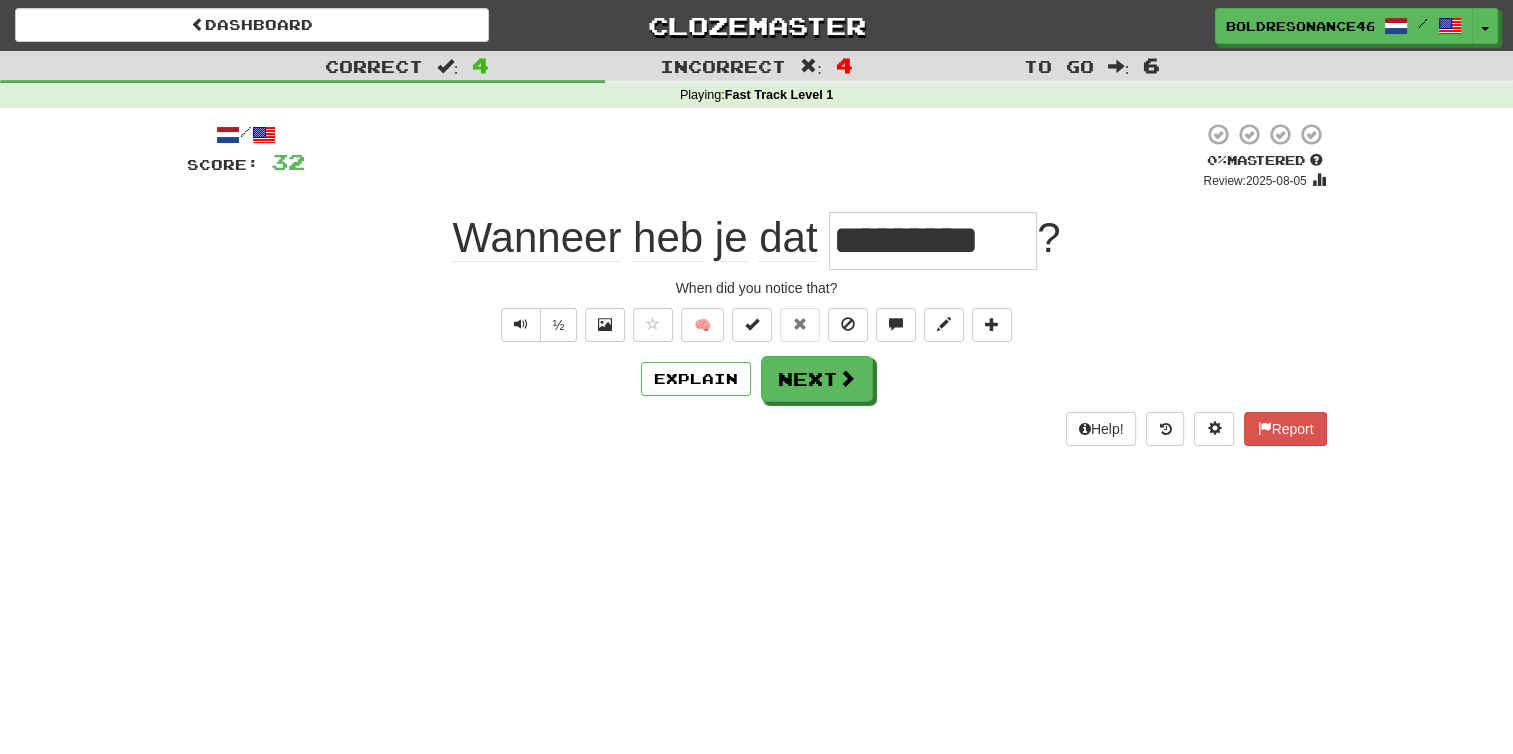 drag, startPoint x: 136, startPoint y: 326, endPoint x: 279, endPoint y: 366, distance: 148.48906 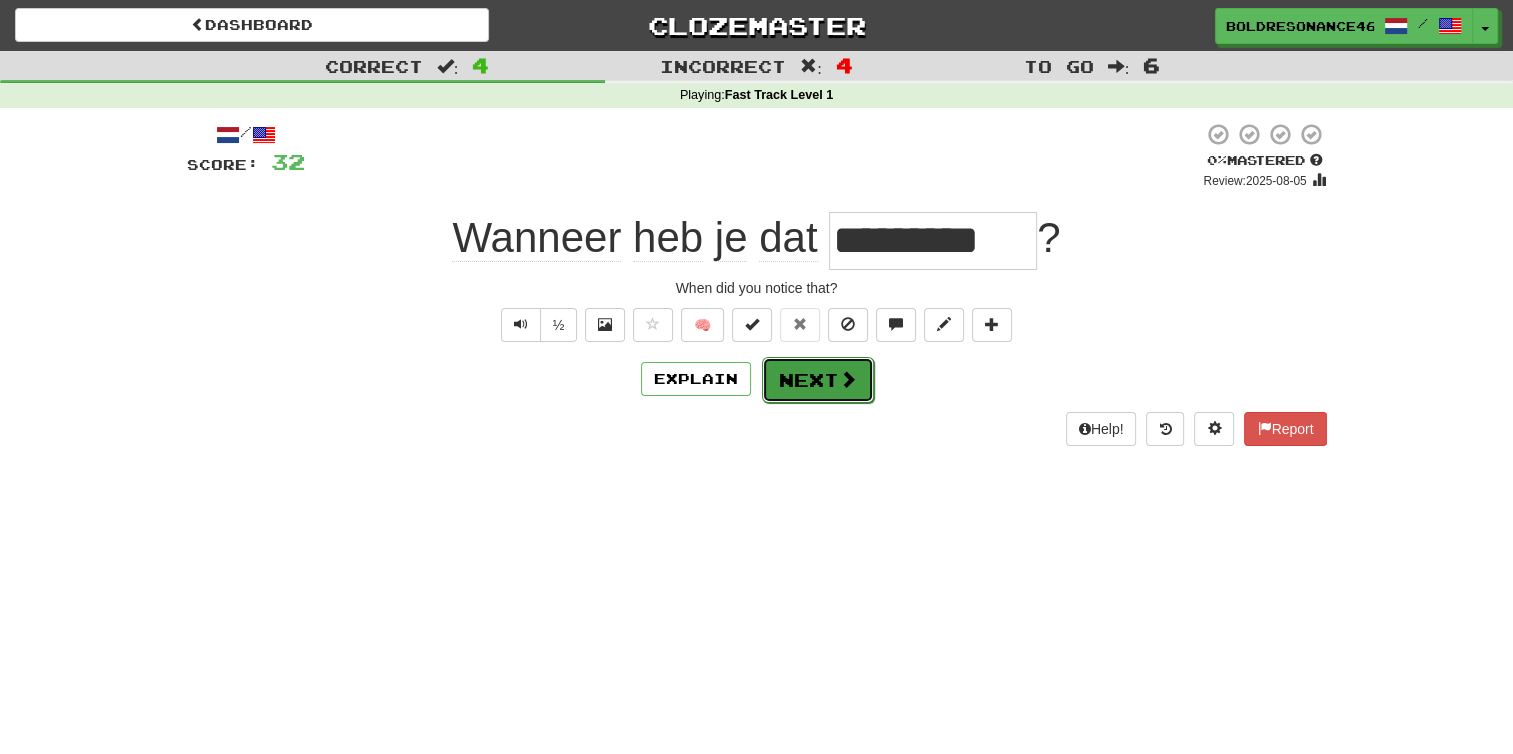 click on "Next" at bounding box center (818, 380) 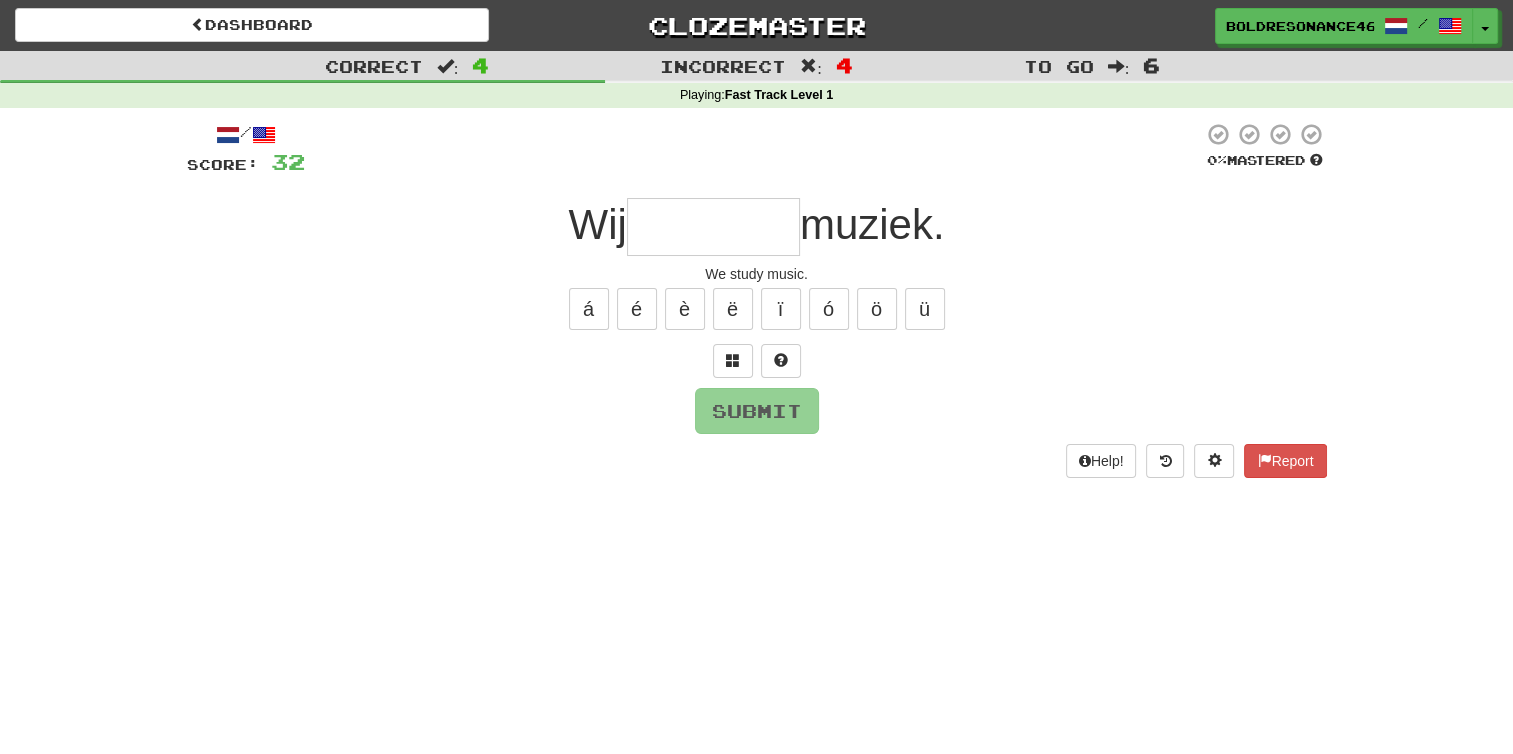 click at bounding box center (713, 227) 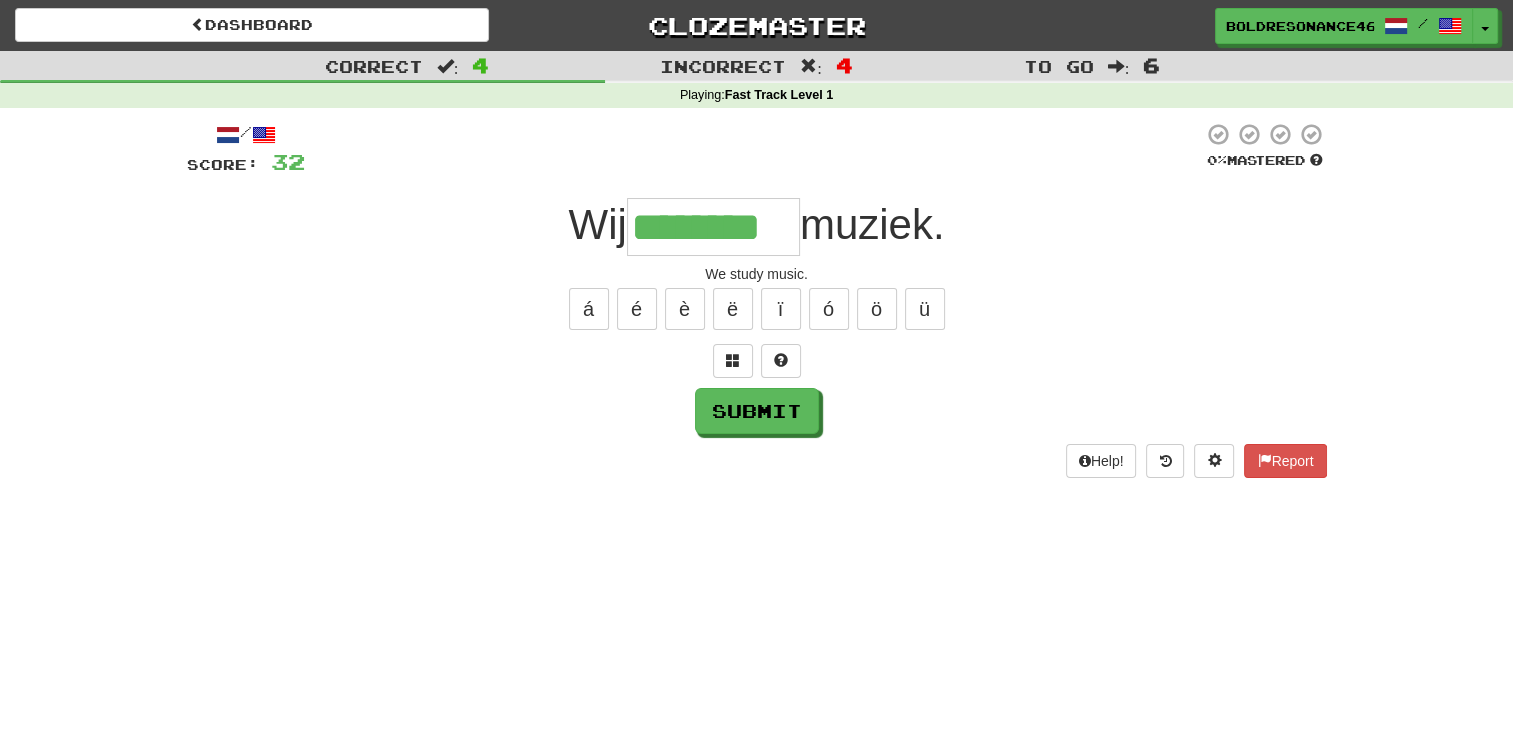 type on "********" 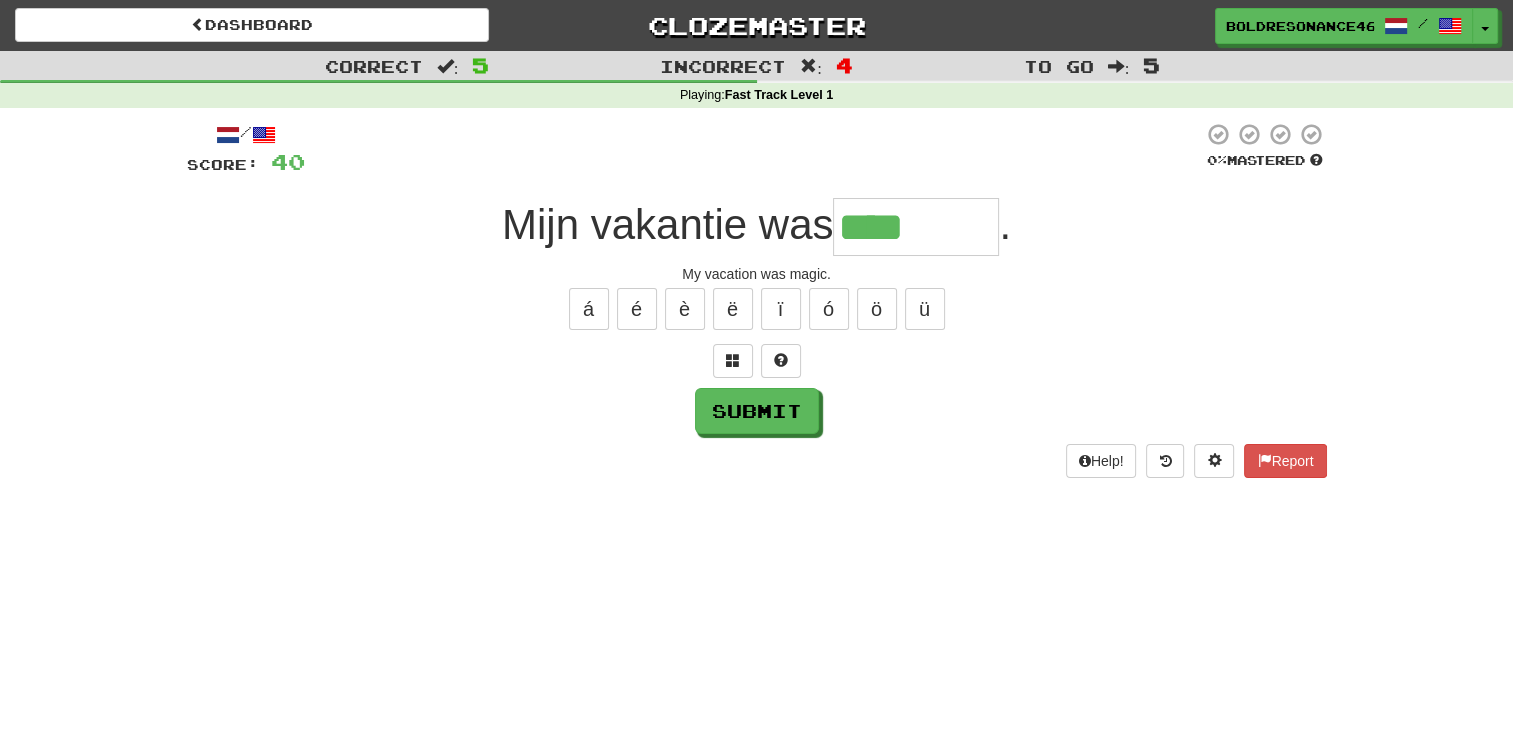 type on "*******" 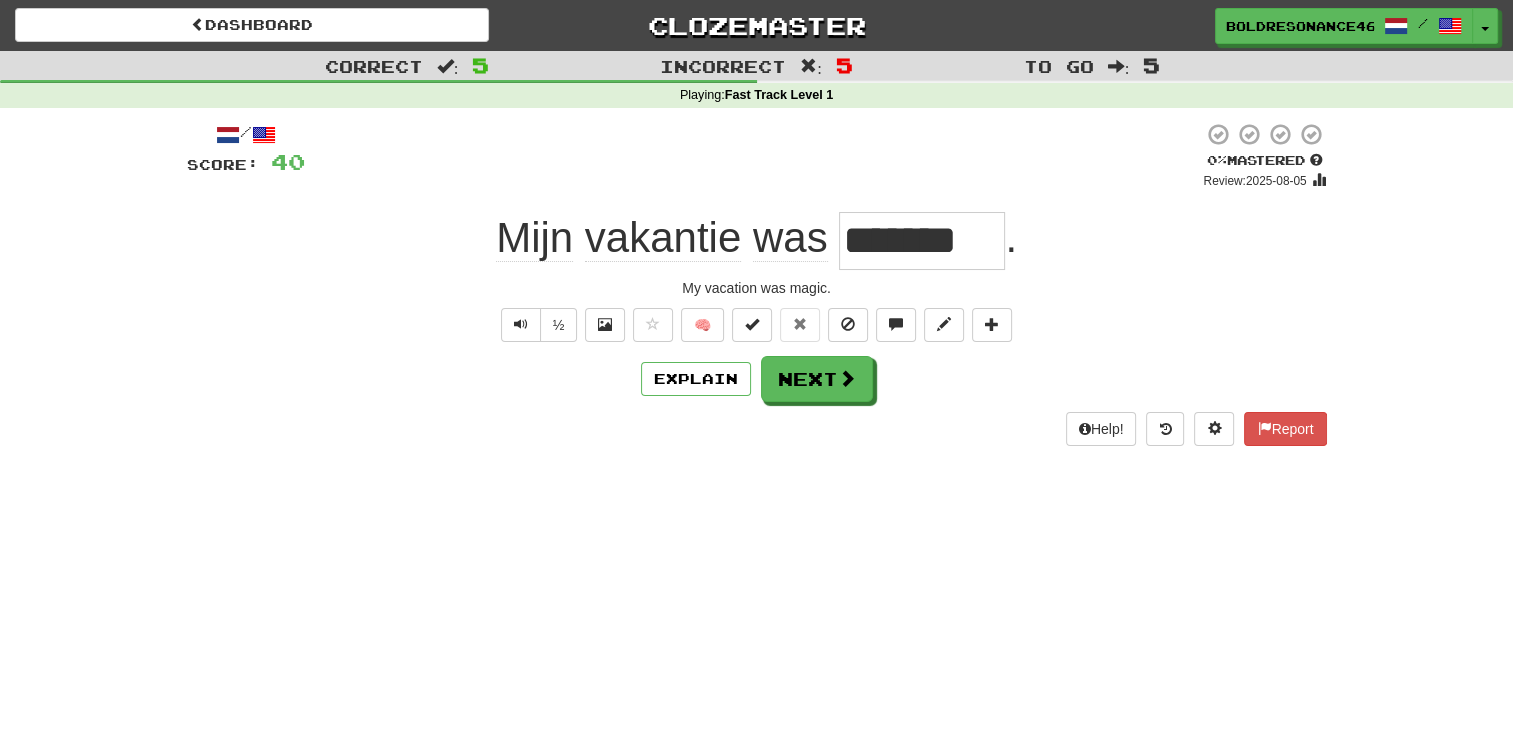 click on "Dashboard
Clozemaster
BoldResonance46
/
Toggle Dropdown
Dashboard
Leaderboard
Activity Feed
Notifications
Profile
Discussions
Nederlands
/
English
Streak:
4
Review:
0
Points Today: 304
Languages
Account
Logout
BoldResonance46
/
Toggle Dropdown
Dashboard
Leaderboard
Activity Feed
Notifications
Profile
Discussions
Nederlands
/
English
Streak:
4
Review:
0
Points Today: 304
Languages
Account
Logout
clozemaster
Correct   :   5 Incorrect   :   5 To go   :   5 Playing :  Fast Track Level 1  /  Score:   40 0 %  Mastered Review:  2025-08-05 Mijn   vakantie   was   ******* . My vacation was magic. ½ 🧠 Explain Next  Help!  Report" at bounding box center (756, 377) 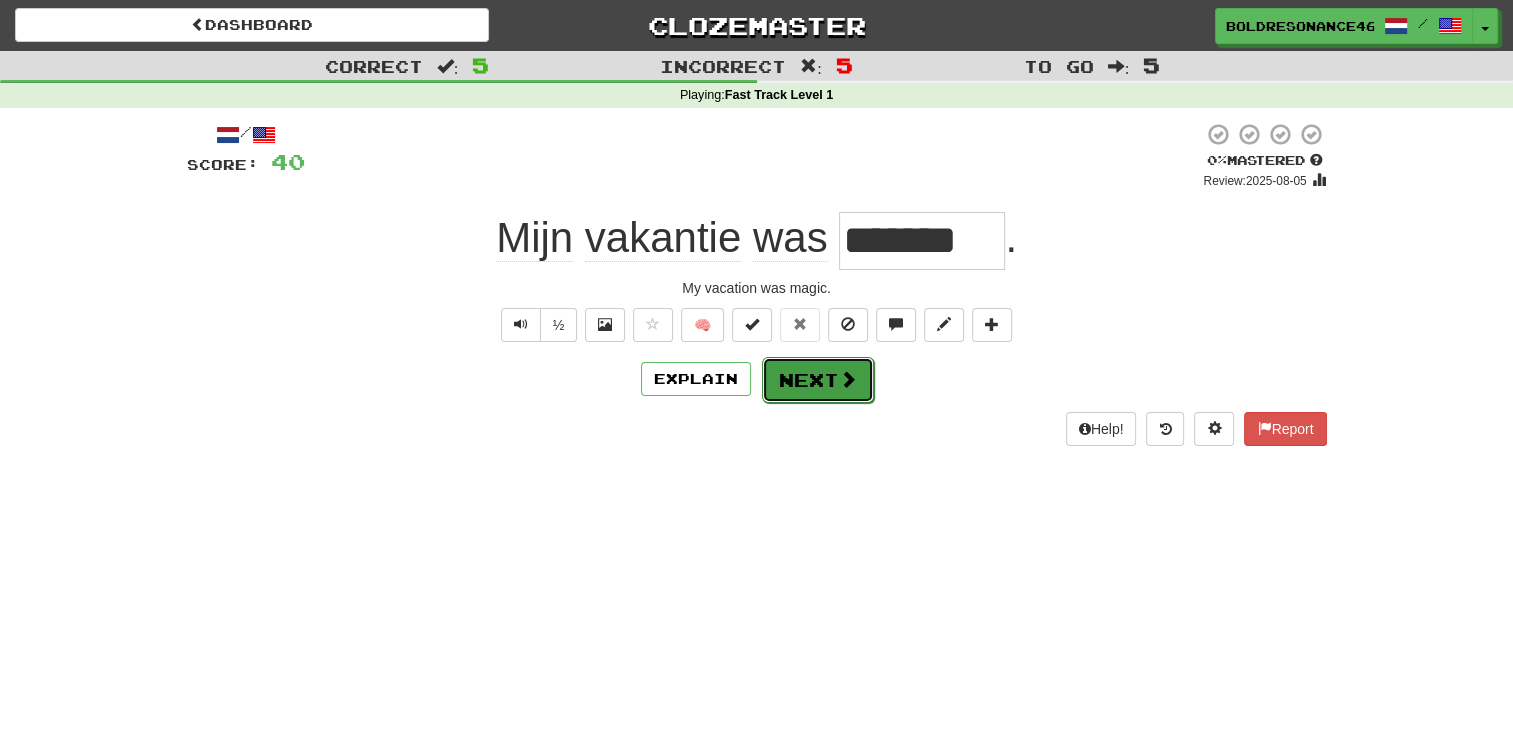click on "Next" at bounding box center [818, 380] 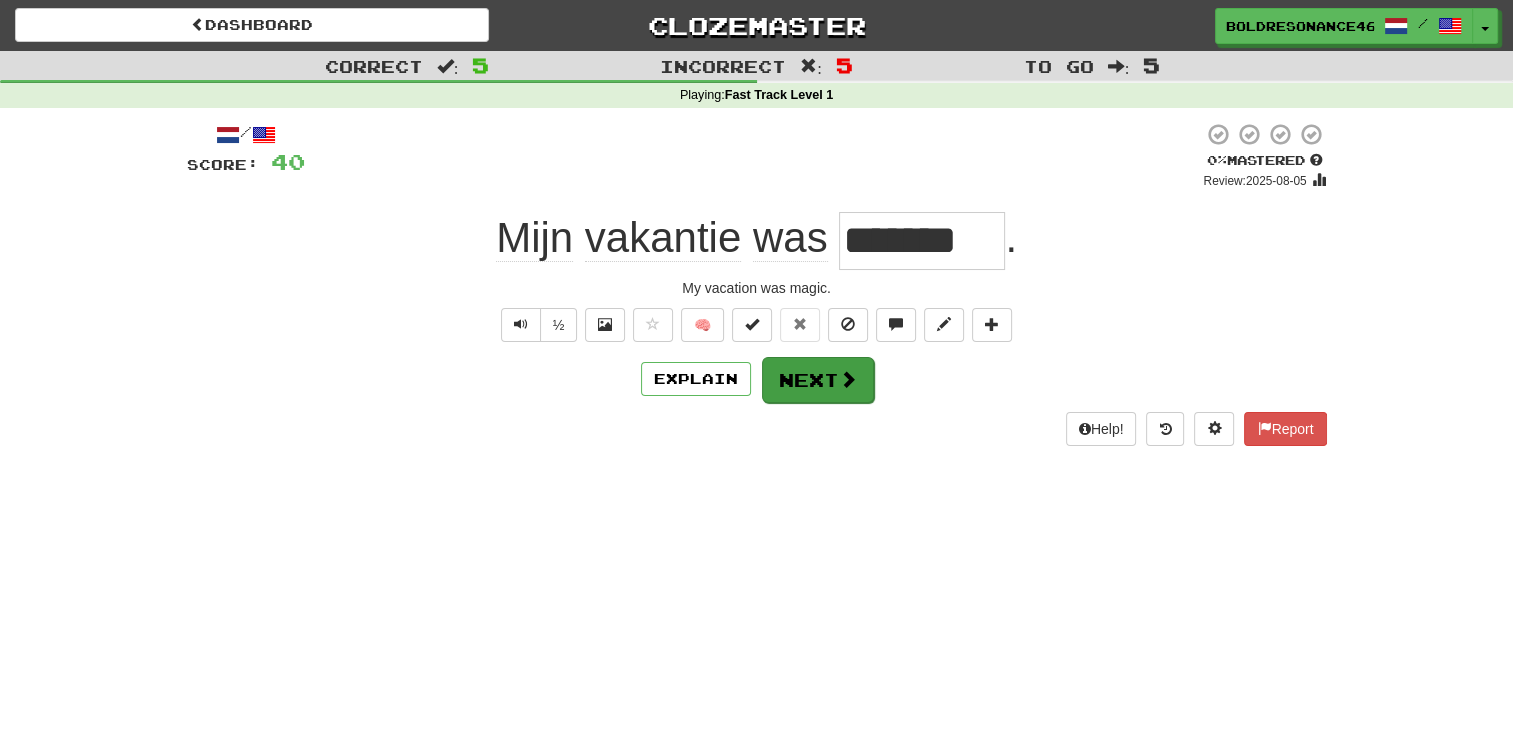 type 